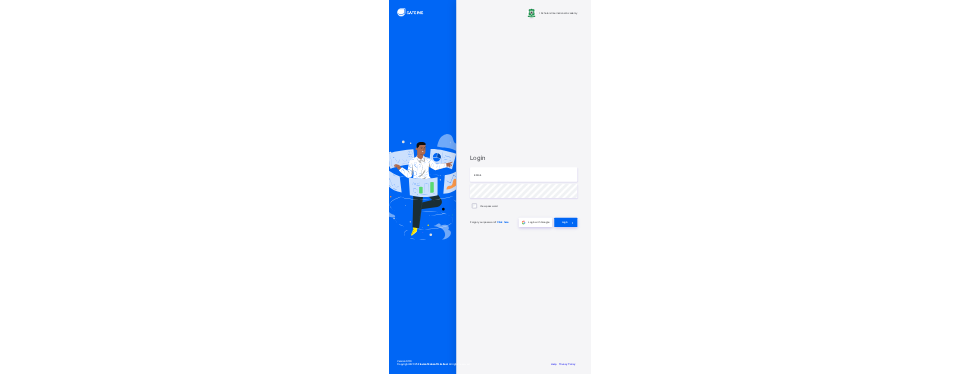 scroll, scrollTop: 0, scrollLeft: 0, axis: both 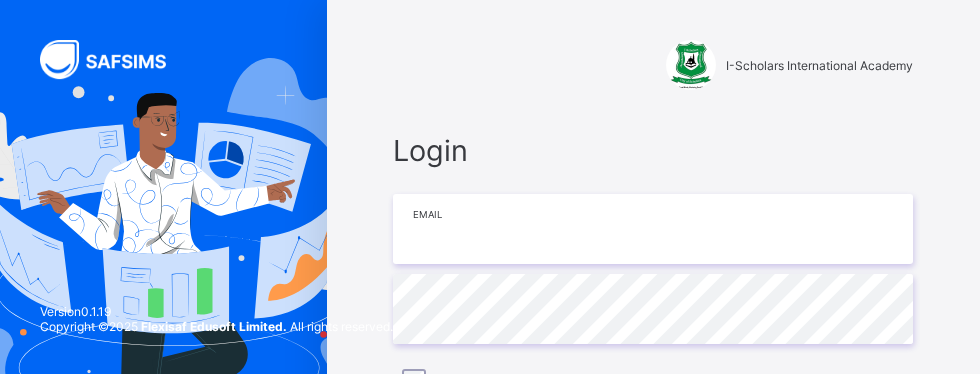 type on "**********" 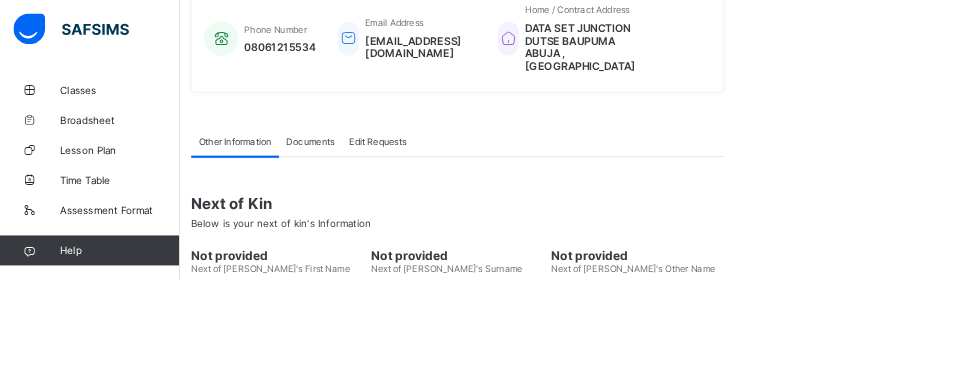 scroll, scrollTop: 567, scrollLeft: 0, axis: vertical 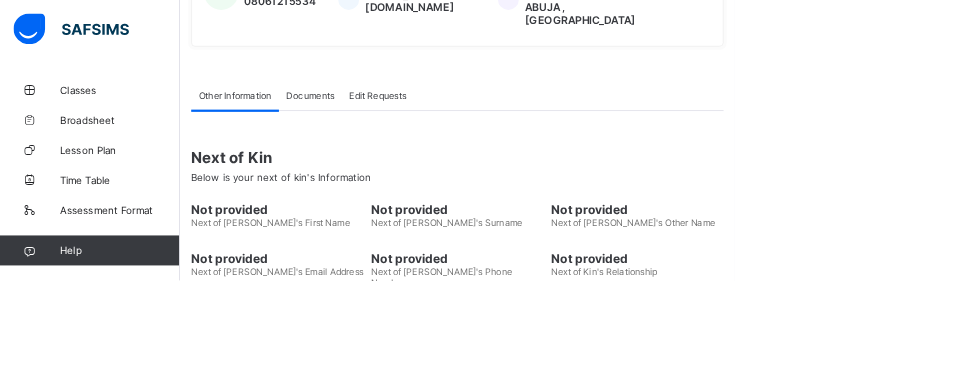 click on "Classes" at bounding box center (160, 120) 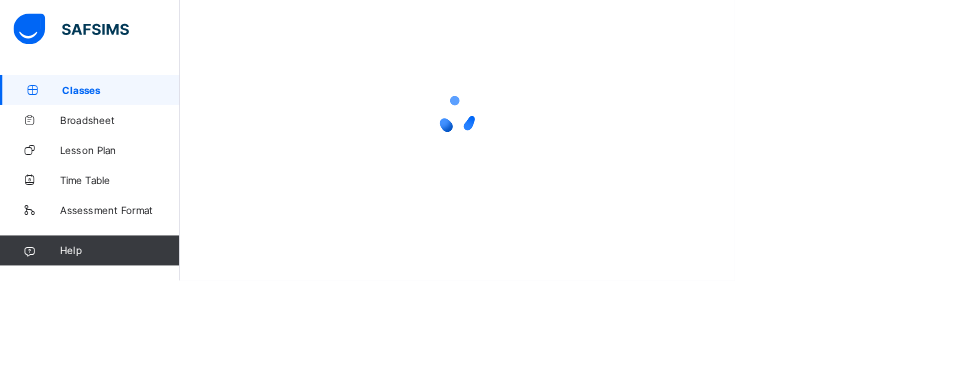 scroll, scrollTop: 0, scrollLeft: 0, axis: both 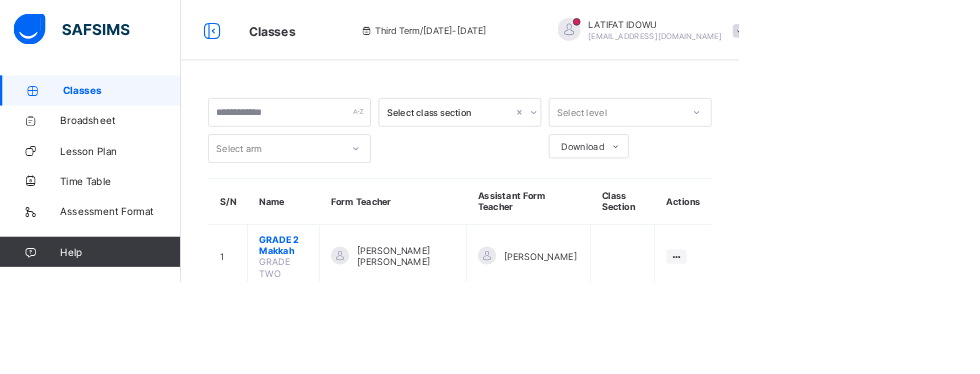 click on "GRADE 2   Makkah" at bounding box center [376, 325] 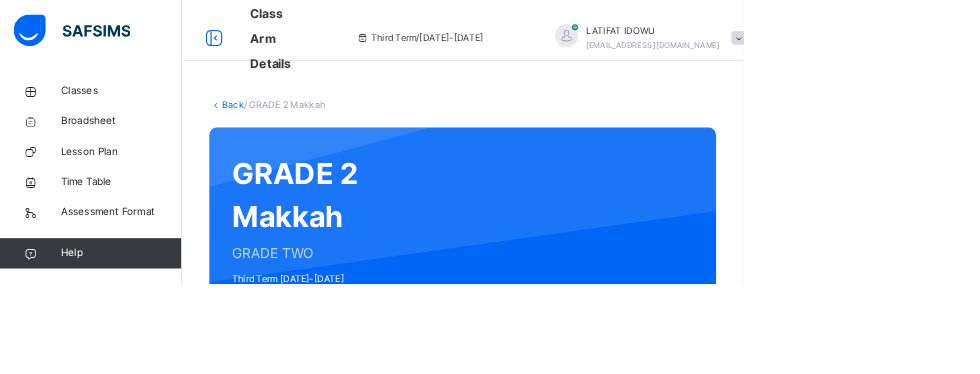 scroll, scrollTop: 226, scrollLeft: 0, axis: vertical 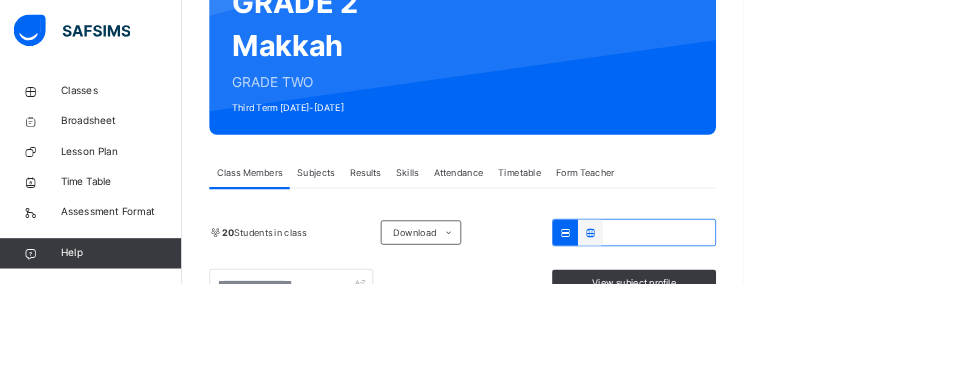 click on "Subjects" at bounding box center (416, 227) 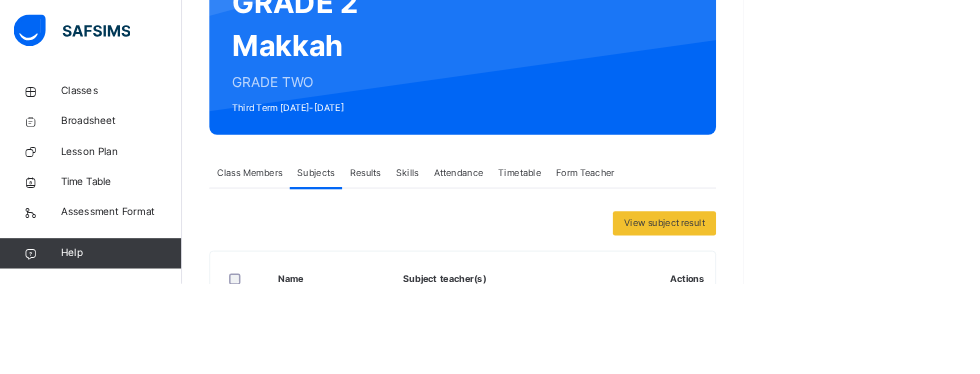 click at bounding box center [825, 666] 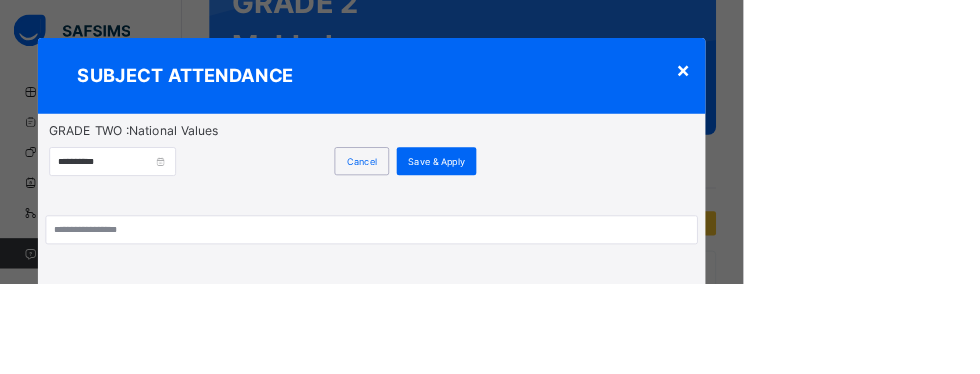 scroll, scrollTop: 507, scrollLeft: 0, axis: vertical 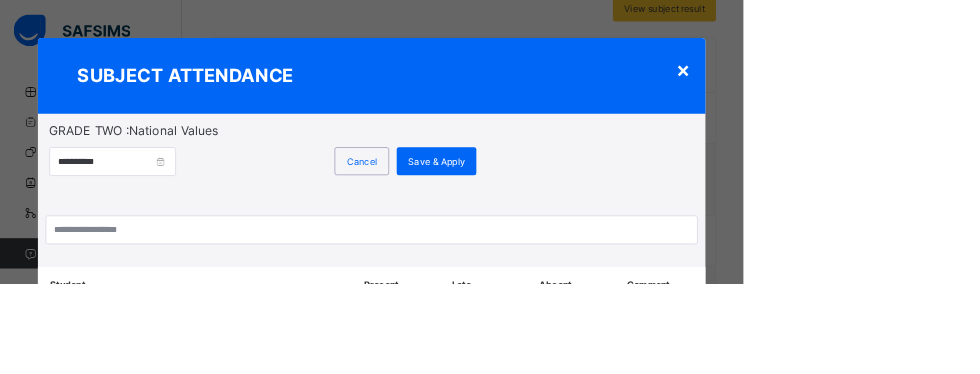 click on "×" at bounding box center (900, 91) 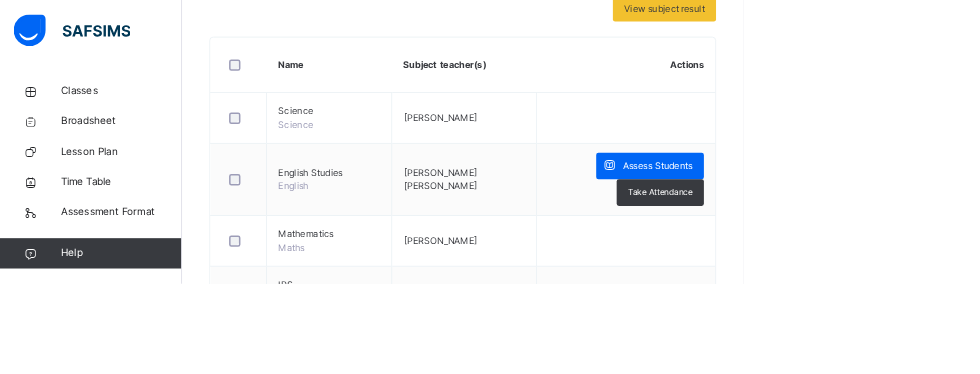 click on "Assess Students" at bounding box center [867, 449] 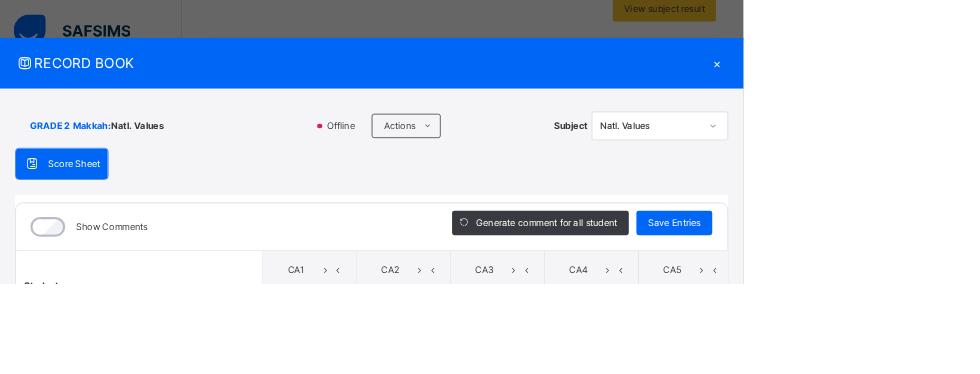 type on "*" 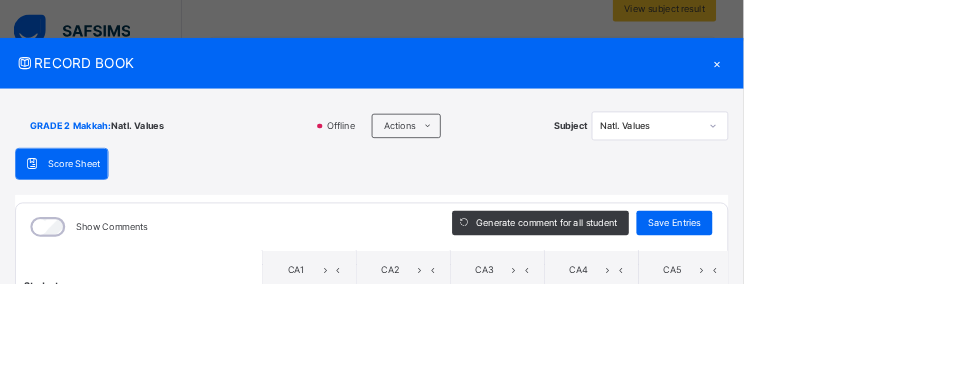 scroll, scrollTop: 0, scrollLeft: 0, axis: both 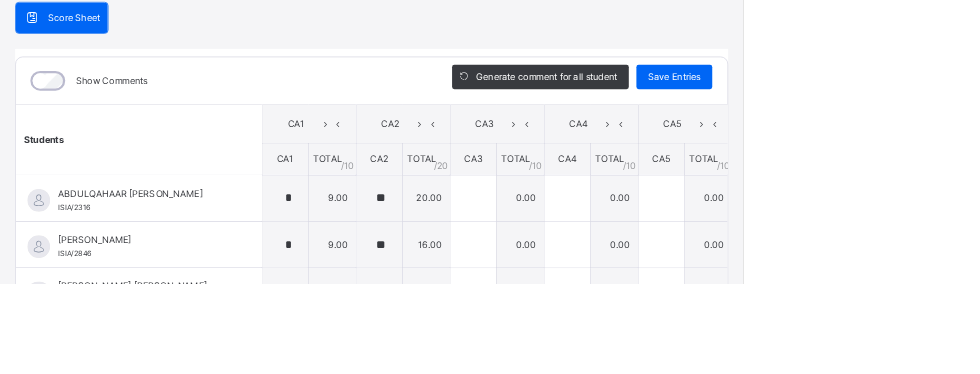 click on "CA3" at bounding box center (638, 163) 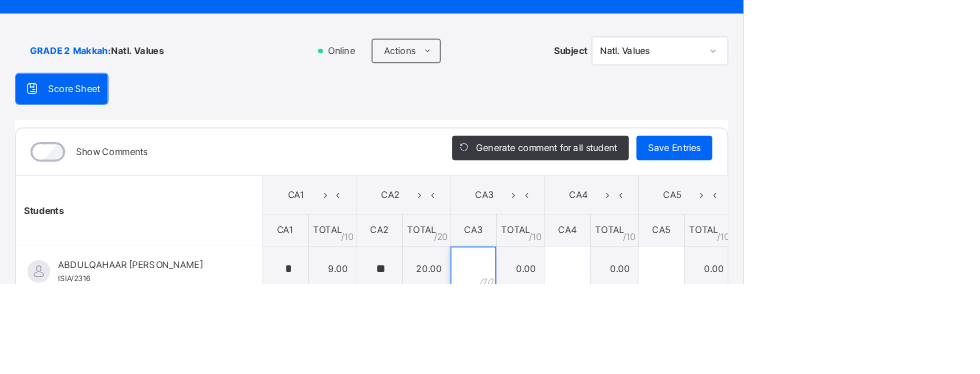click at bounding box center (624, 355) 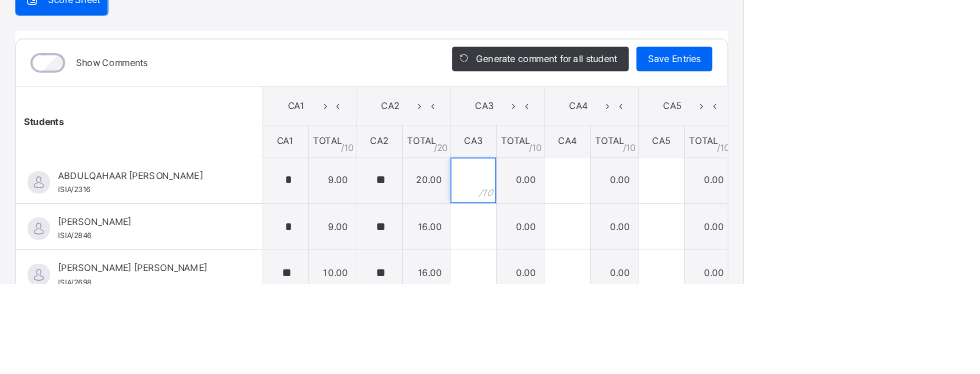 scroll, scrollTop: 368, scrollLeft: 0, axis: vertical 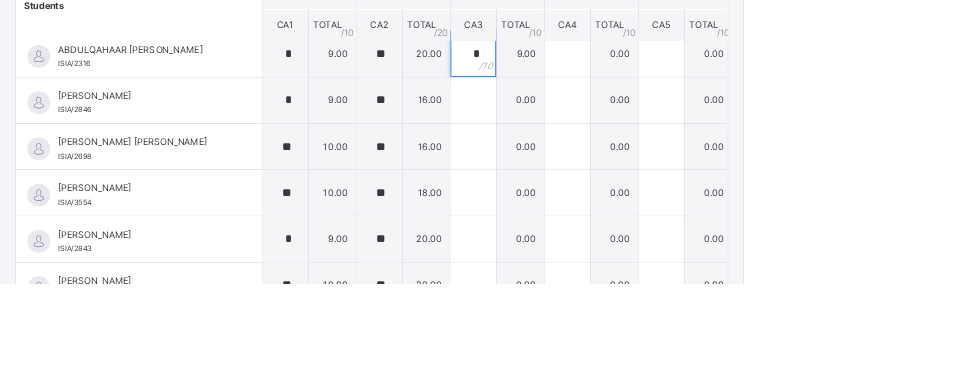 type on "*" 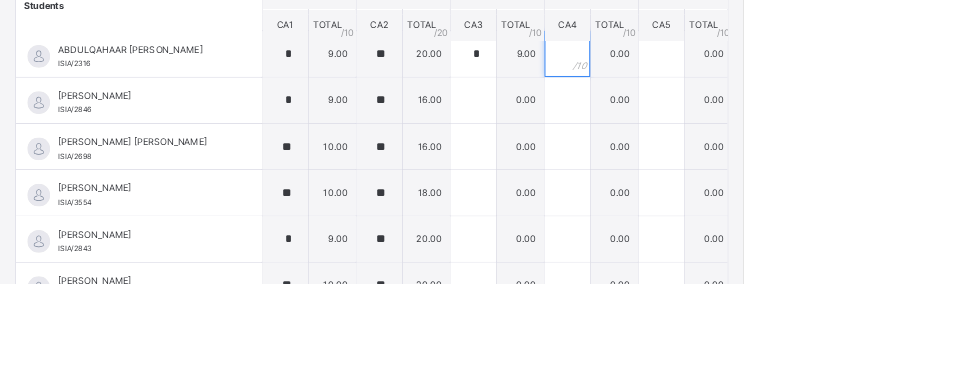 click at bounding box center (748, 71) 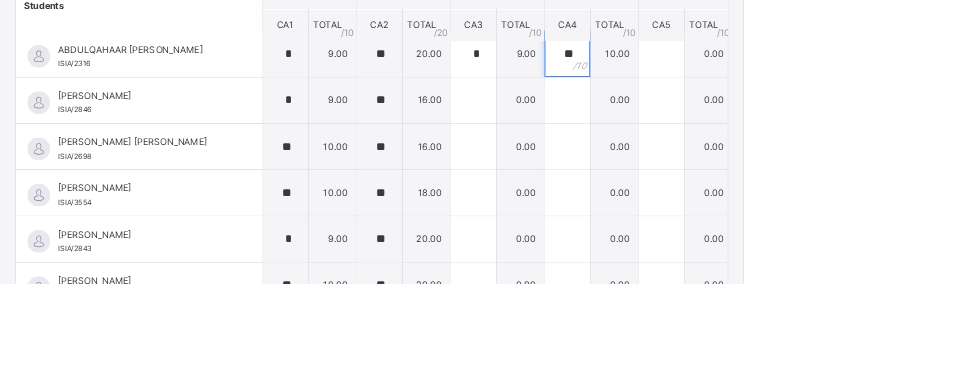 type on "**" 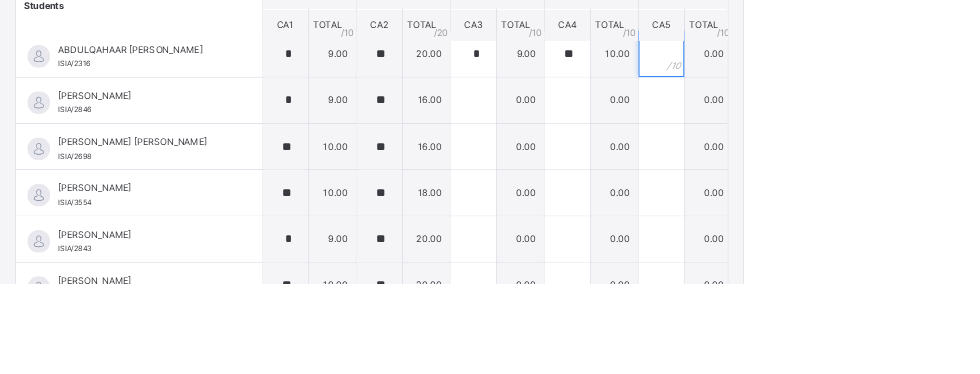 click at bounding box center (872, 71) 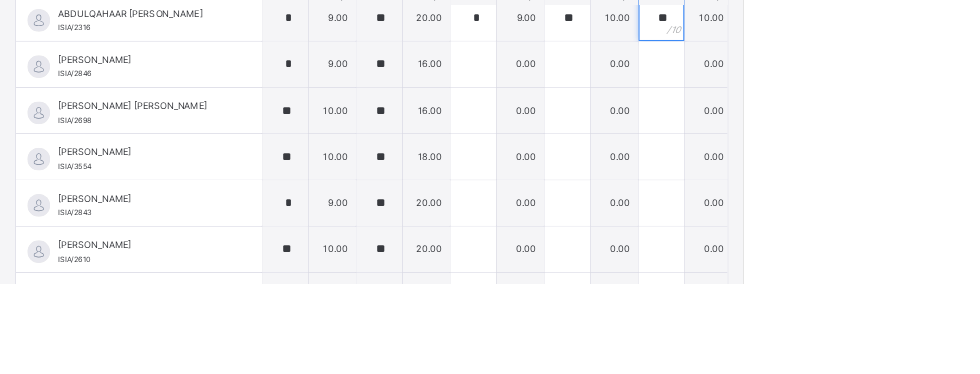 scroll, scrollTop: 417, scrollLeft: 0, axis: vertical 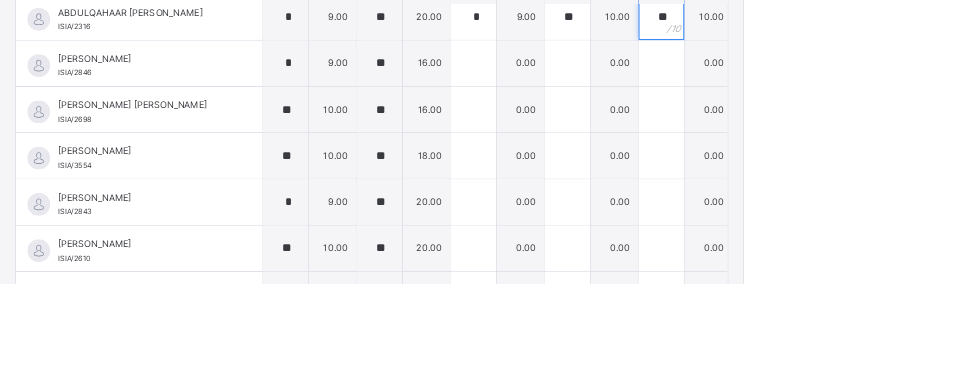 type on "**" 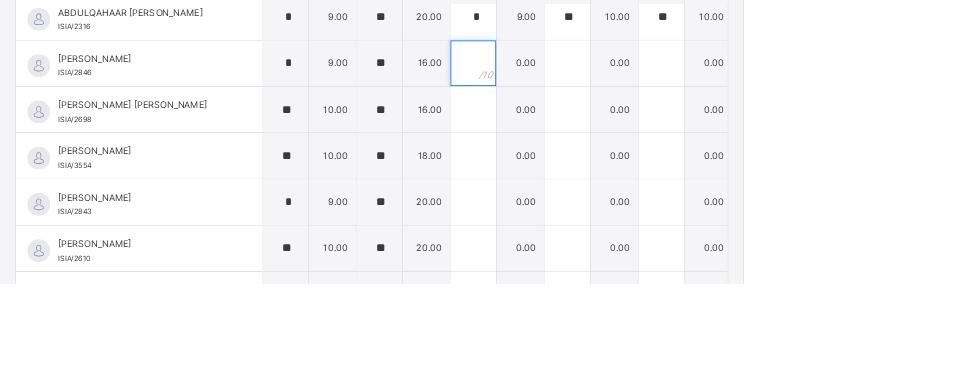 click at bounding box center [624, 83] 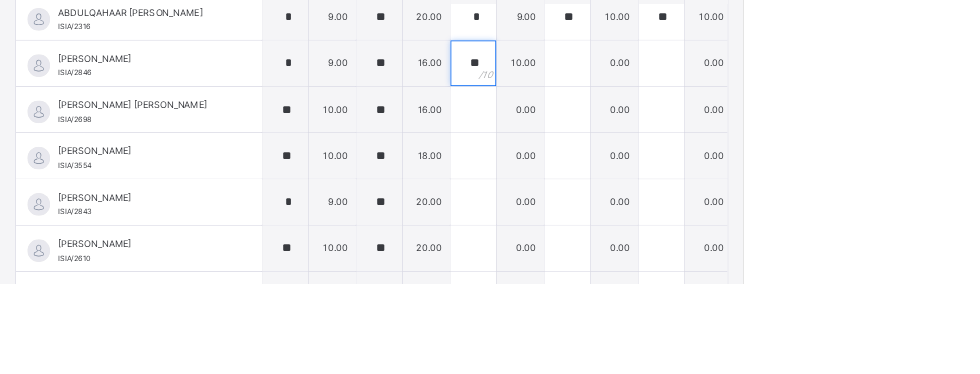 type on "**" 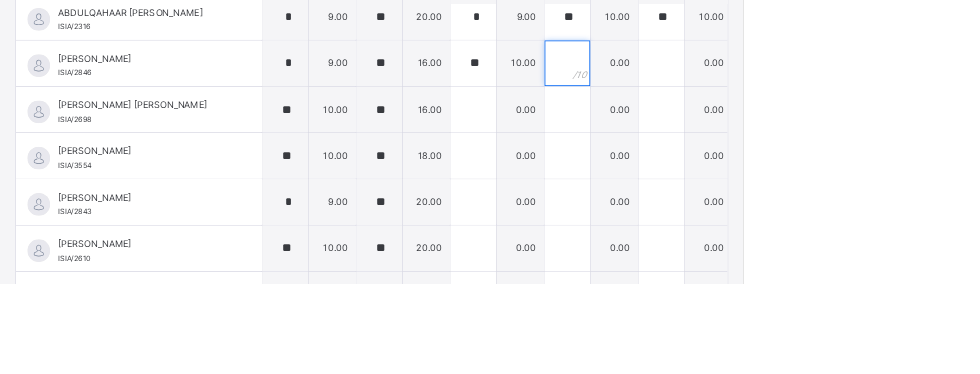 click at bounding box center [748, 83] 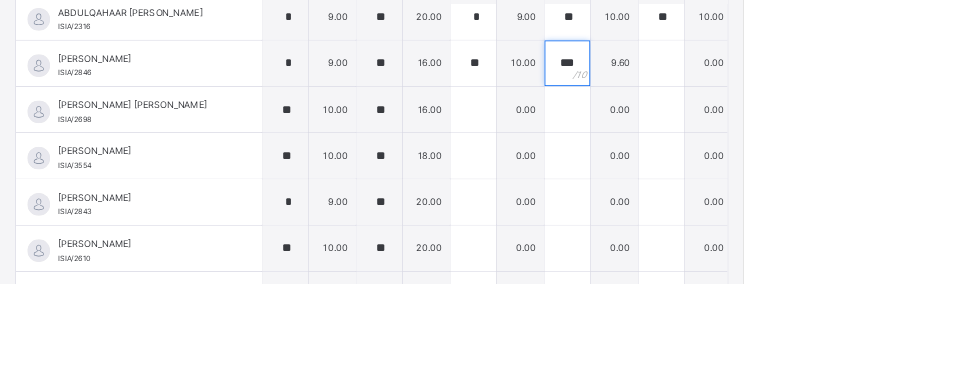 type on "***" 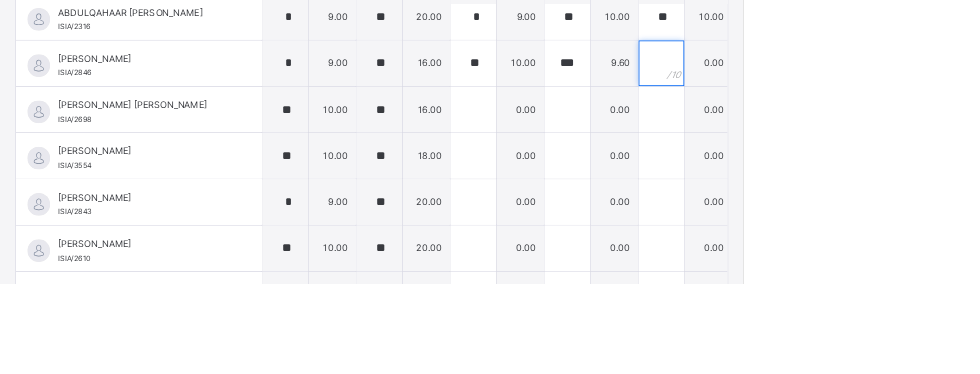 click at bounding box center [872, 83] 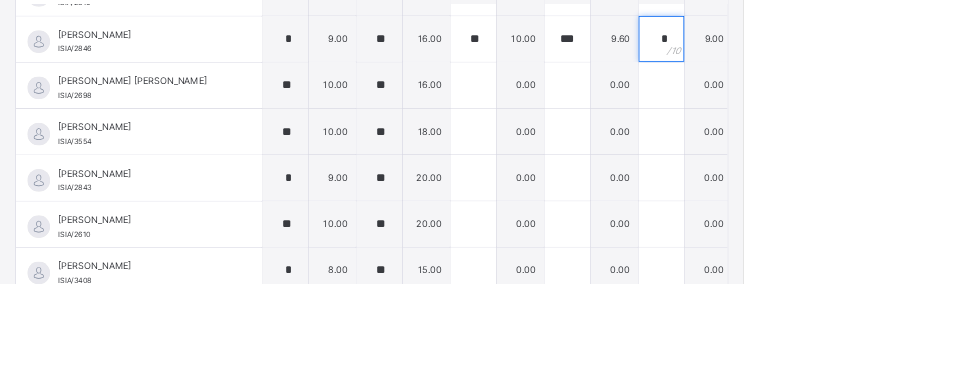 scroll, scrollTop: 57, scrollLeft: 0, axis: vertical 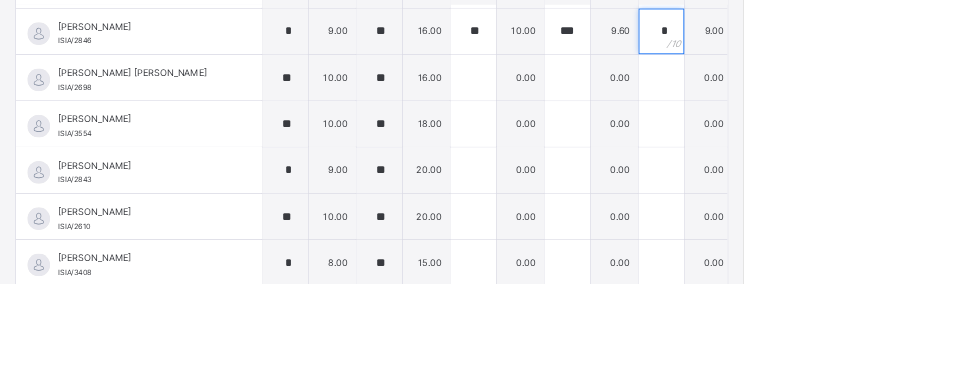 type on "*" 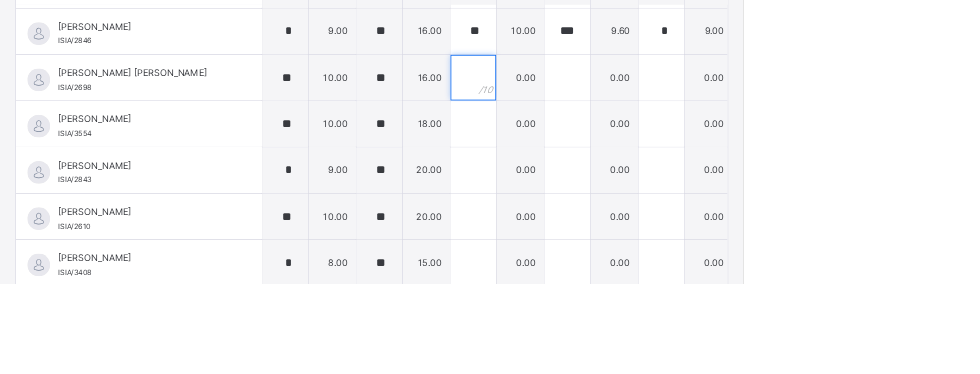 click at bounding box center (624, 102) 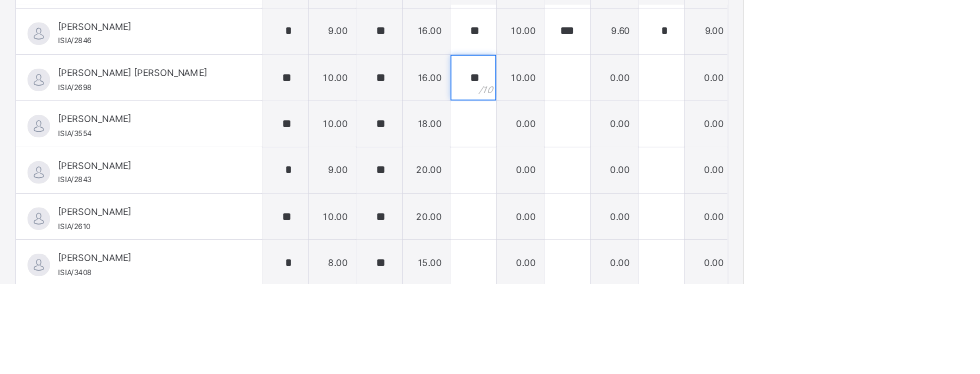 type on "**" 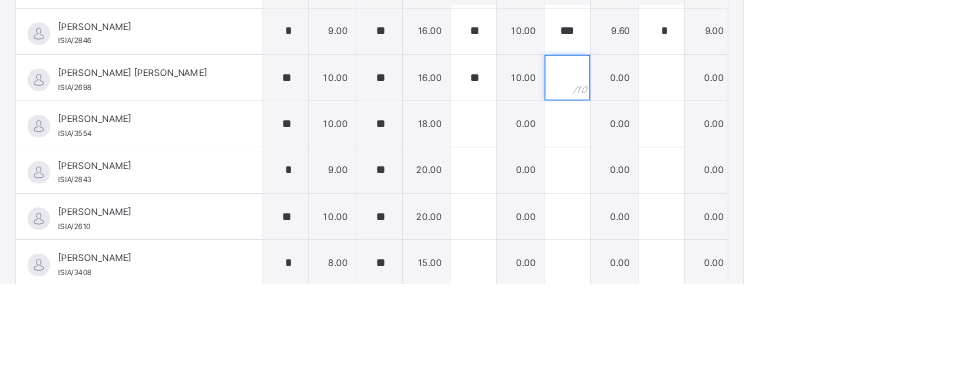click at bounding box center [748, 102] 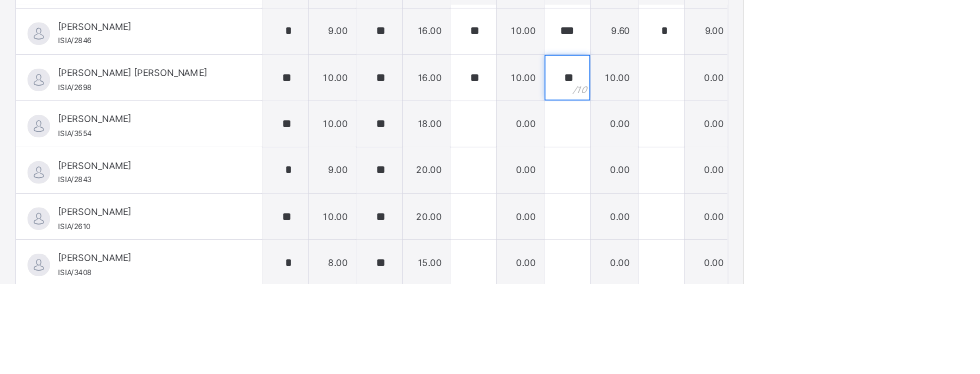 type on "**" 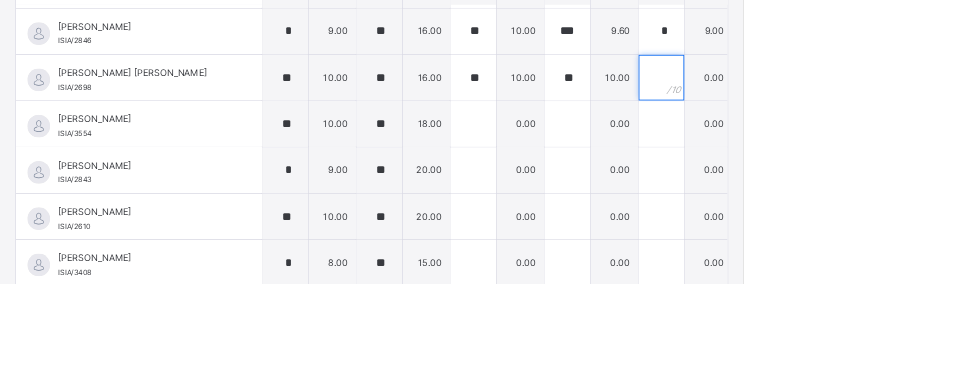 click at bounding box center [872, 102] 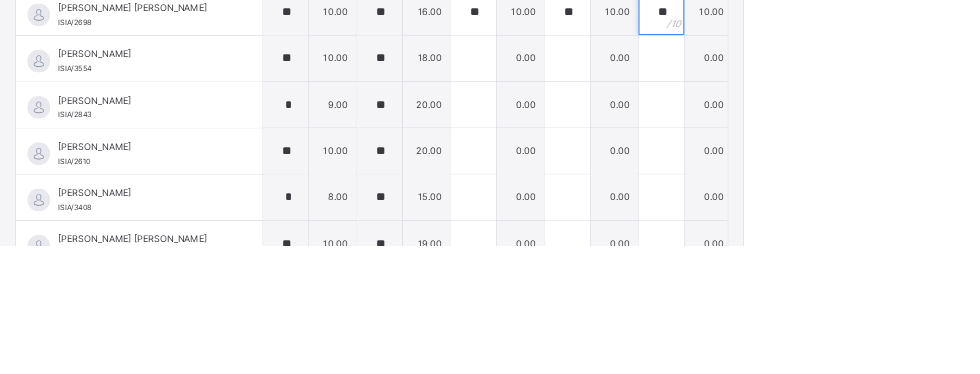 scroll, scrollTop: 108, scrollLeft: 0, axis: vertical 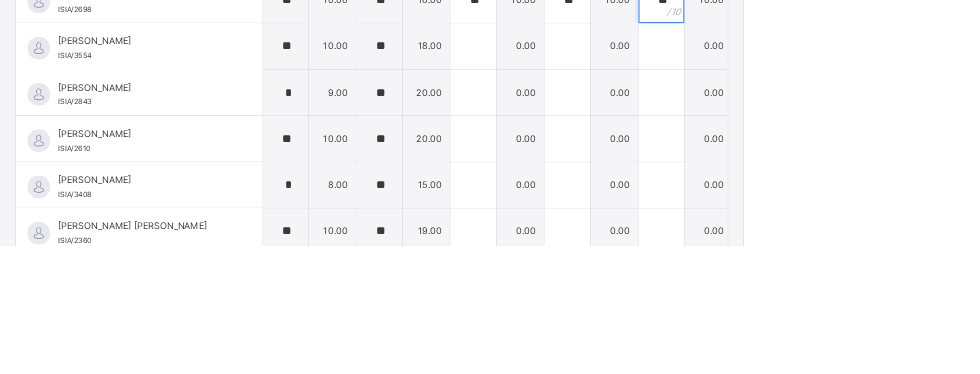 type on "**" 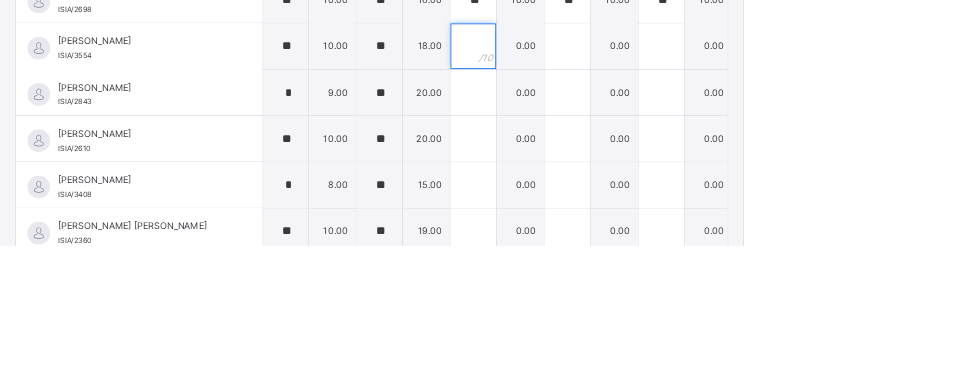 click at bounding box center [624, 112] 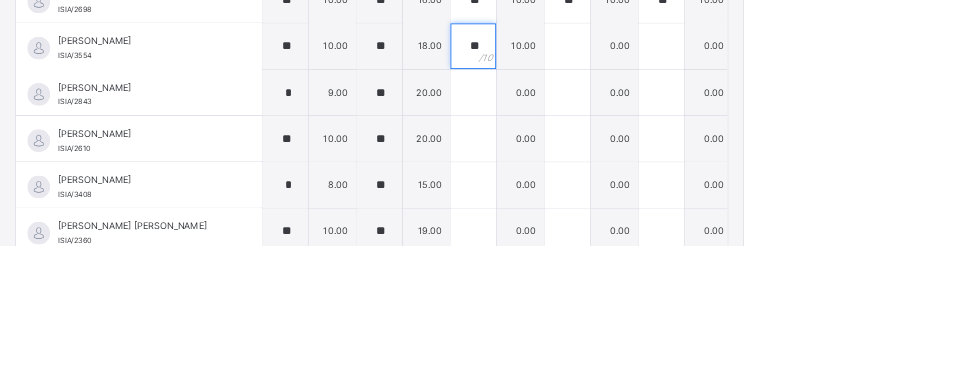 type on "**" 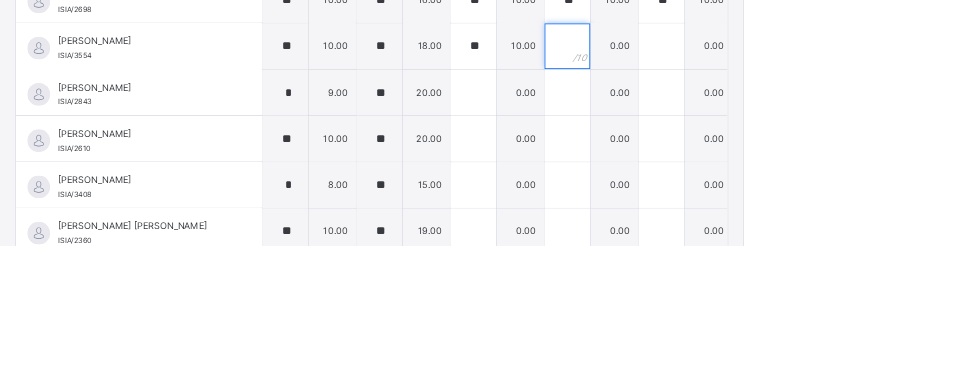 click at bounding box center (748, 112) 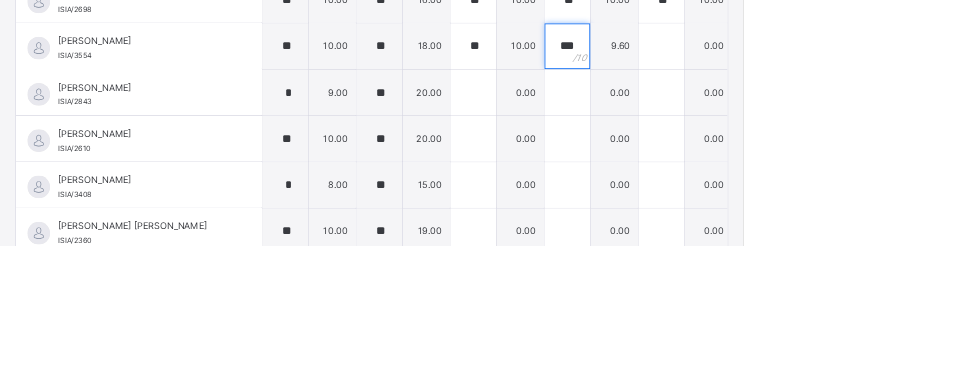 type on "***" 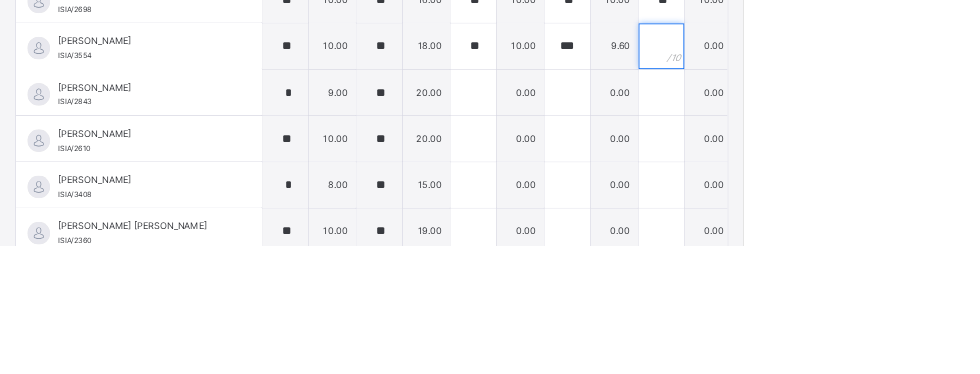 click at bounding box center [872, 112] 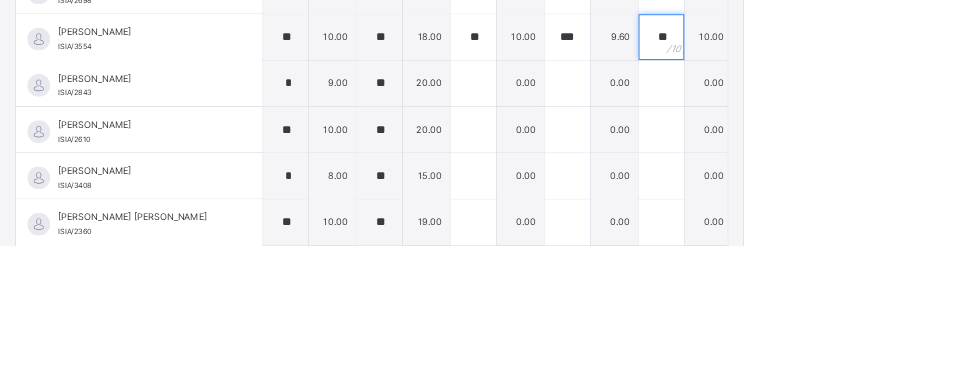 scroll, scrollTop: 147, scrollLeft: 0, axis: vertical 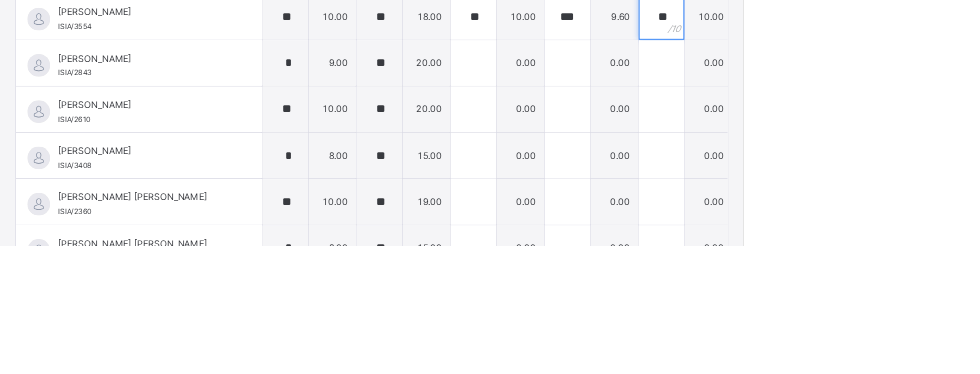 type on "**" 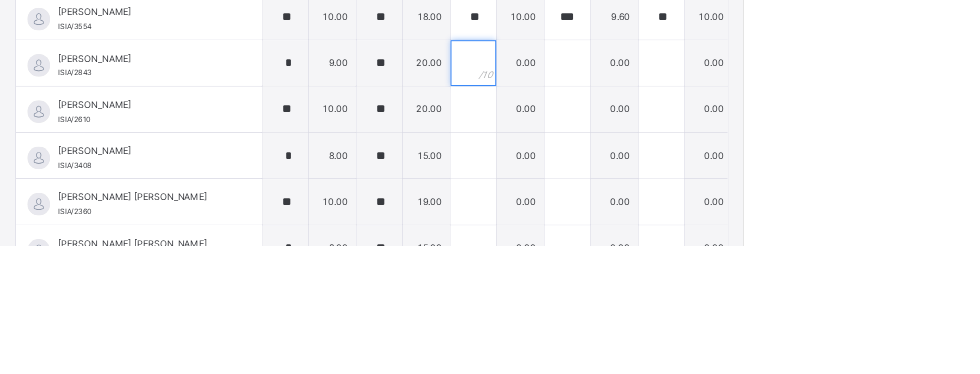 click at bounding box center [624, 134] 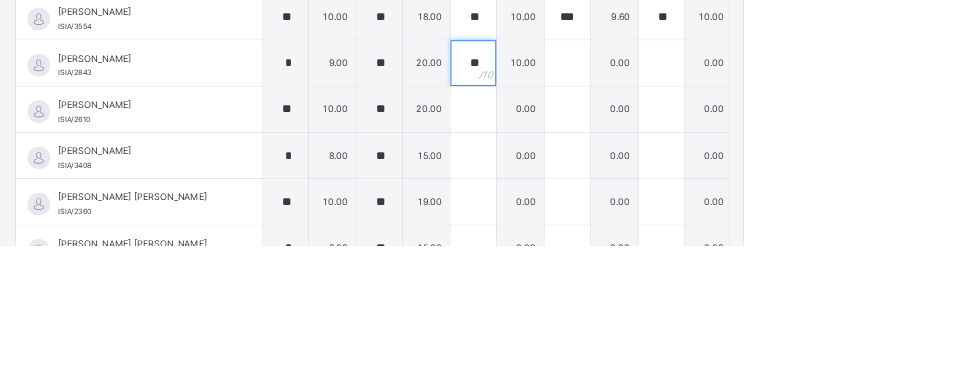 type on "**" 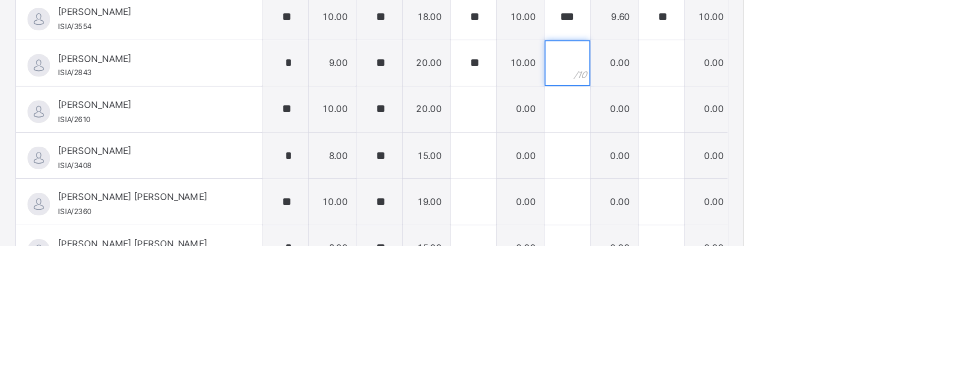 click at bounding box center (748, 134) 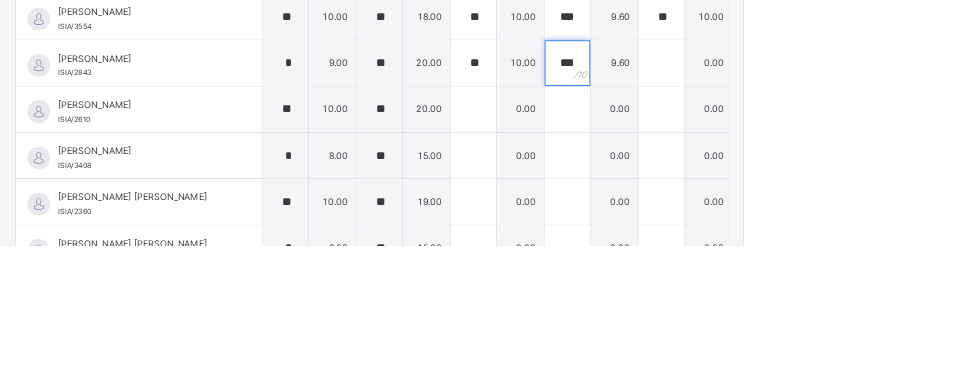type on "***" 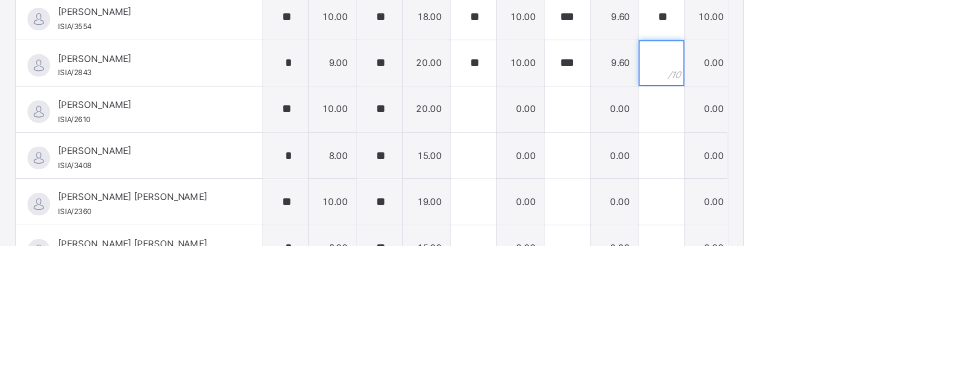 click at bounding box center [872, 134] 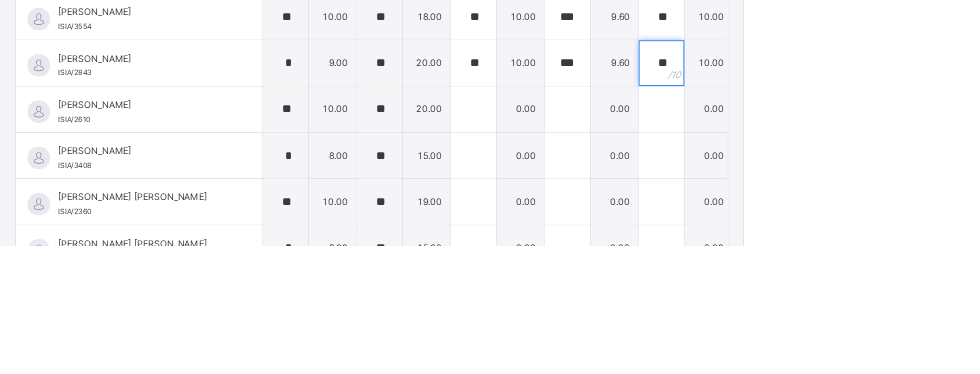type on "**" 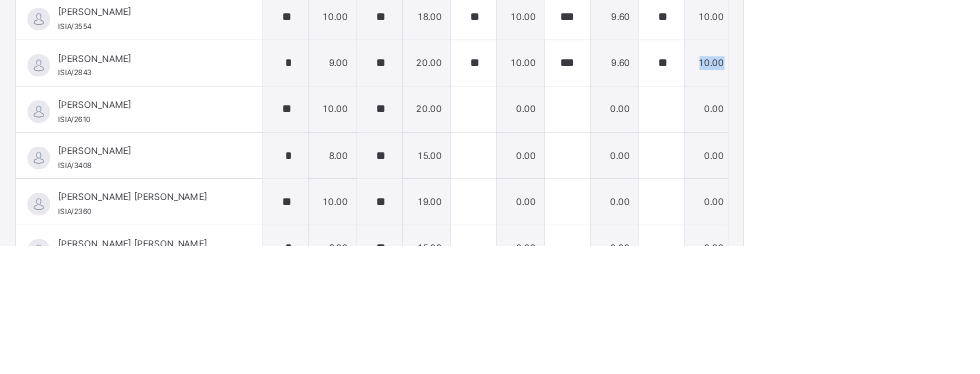 click on "0.00" at bounding box center (810, 316) 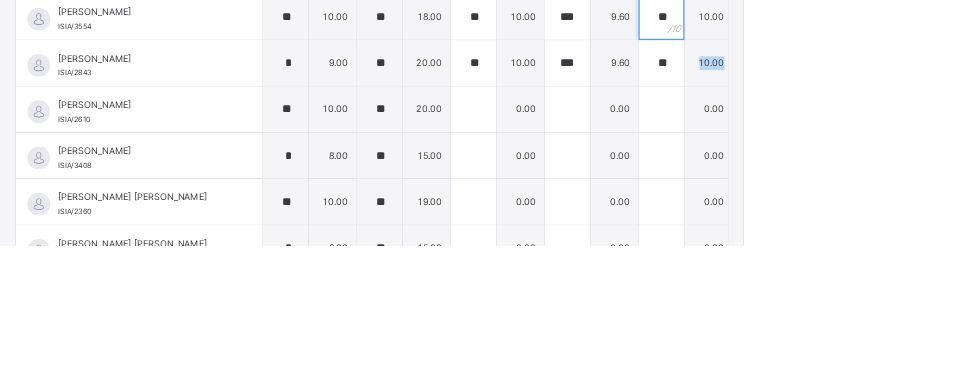 click on "**" at bounding box center [872, 73] 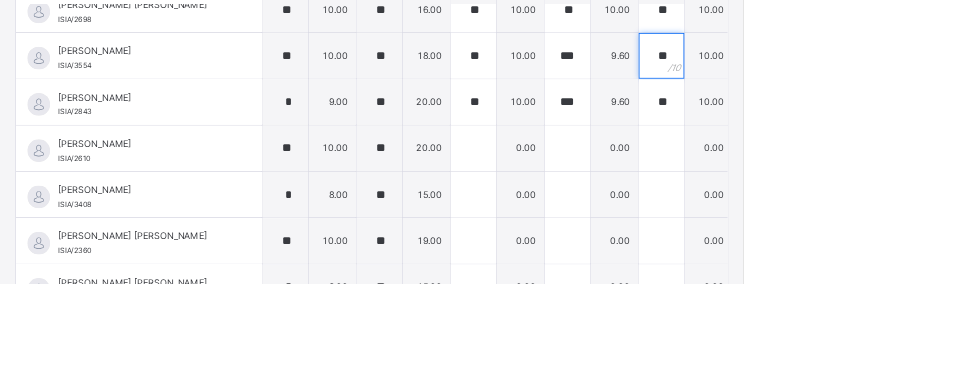 scroll, scrollTop: 286, scrollLeft: 0, axis: vertical 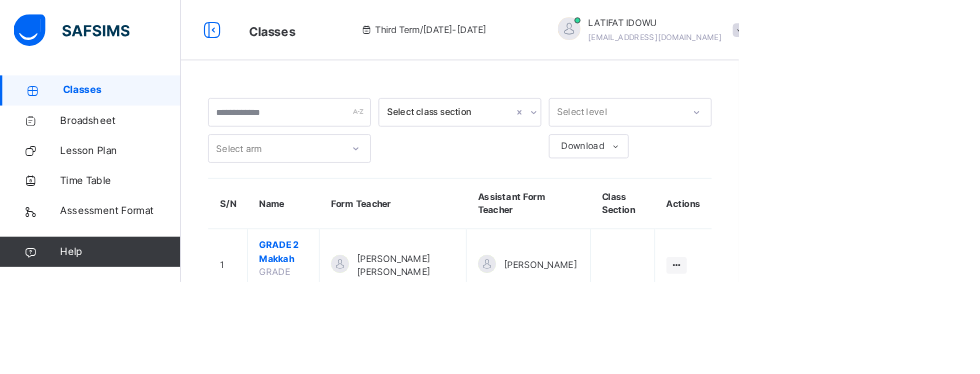 click on "GRADE 2   Makkah" at bounding box center (376, 334) 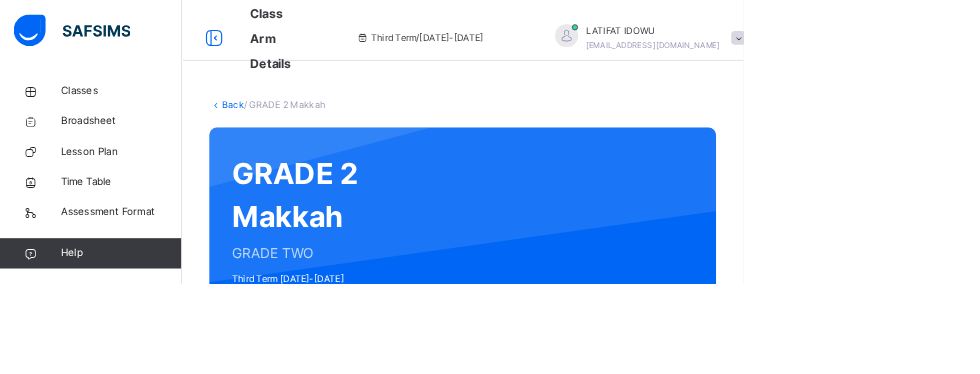 click on "Subjects" at bounding box center [416, 453] 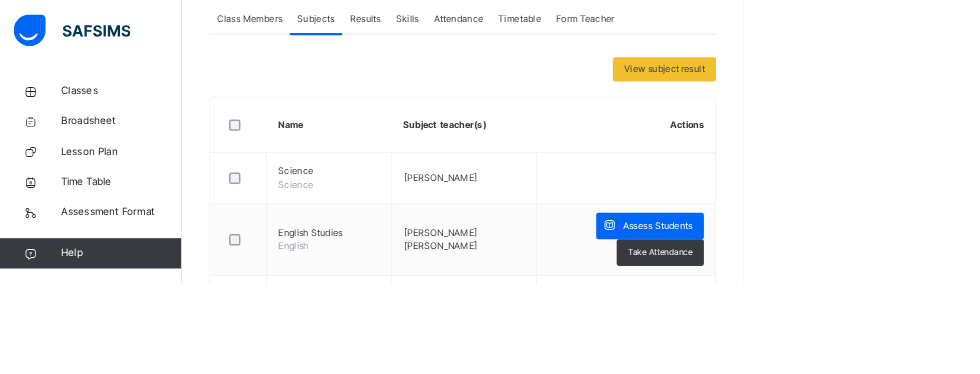 scroll, scrollTop: 433, scrollLeft: 0, axis: vertical 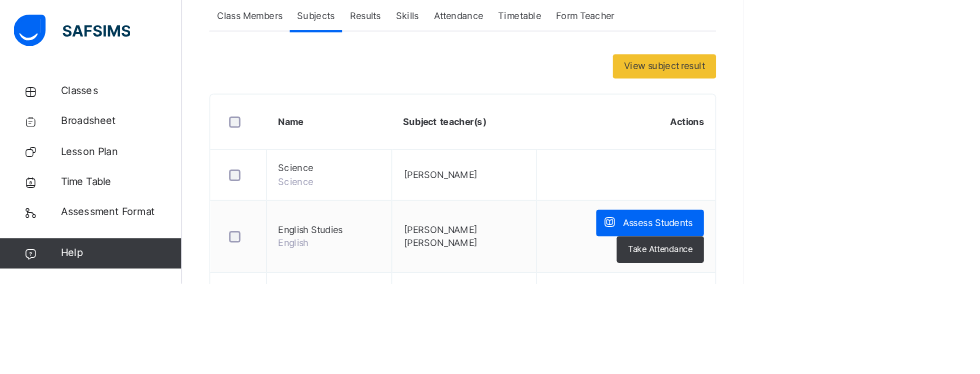 click on "Assess Students" at bounding box center [867, 523] 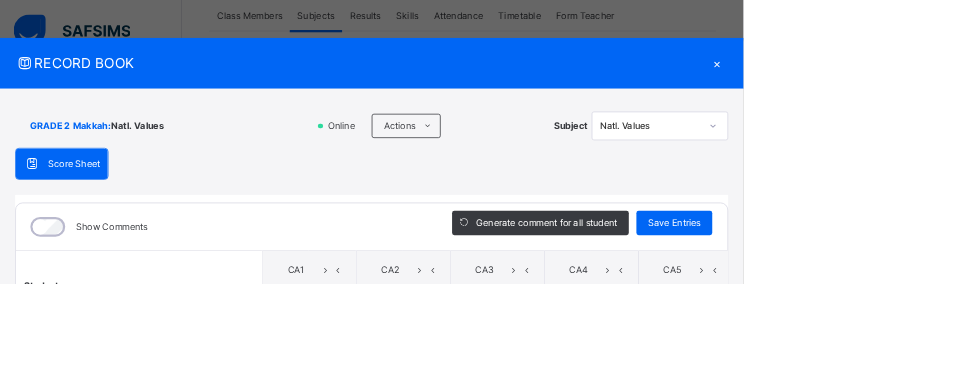 type on "*" 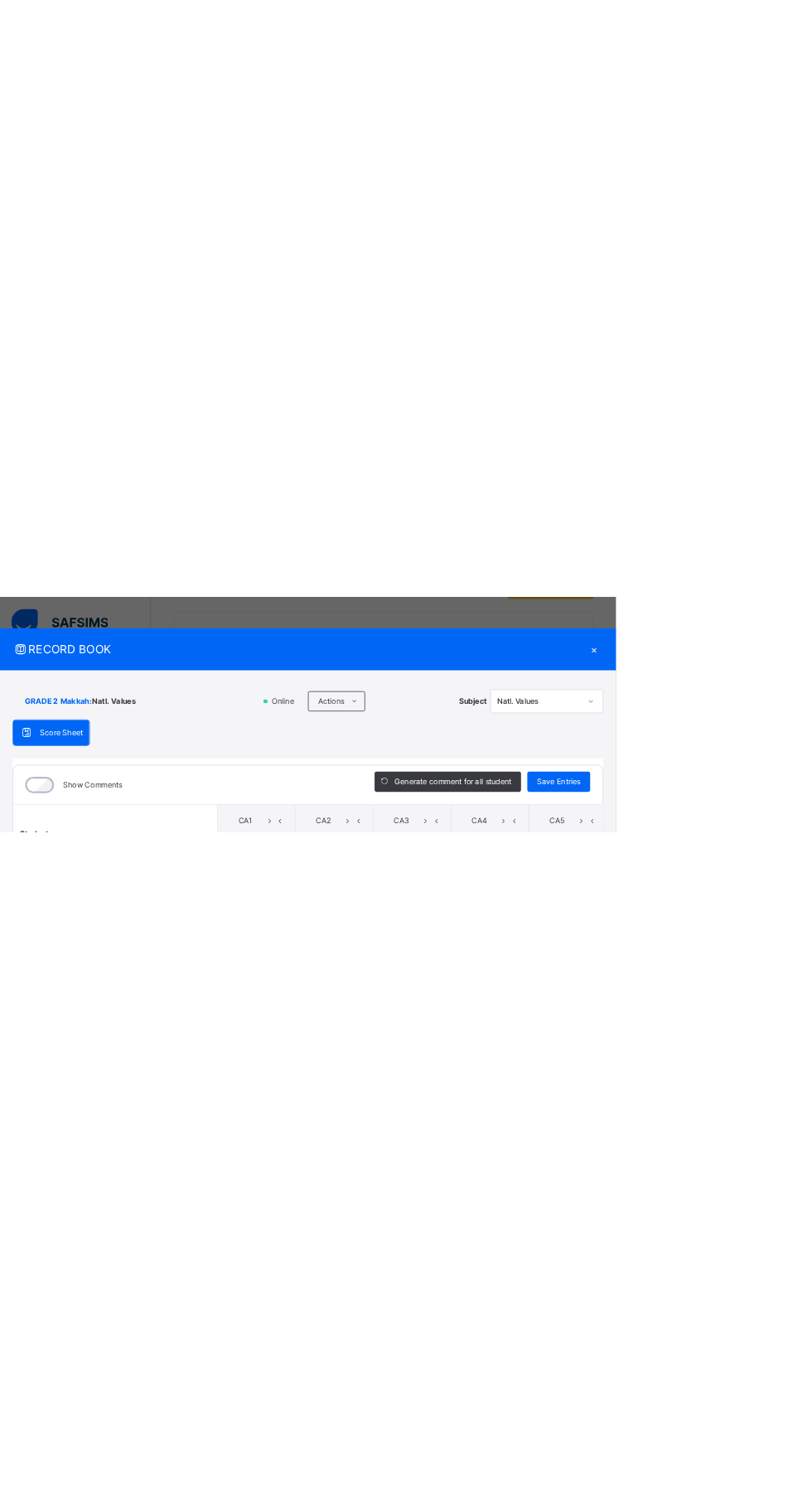 scroll, scrollTop: 0, scrollLeft: 0, axis: both 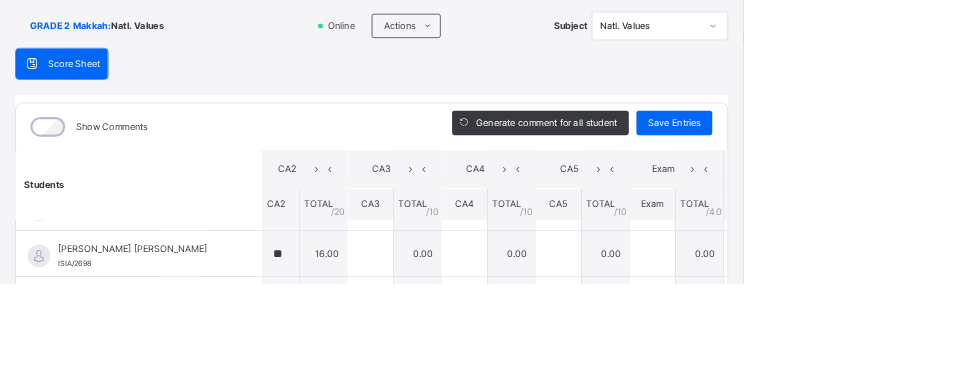 click at bounding box center (860, 456) 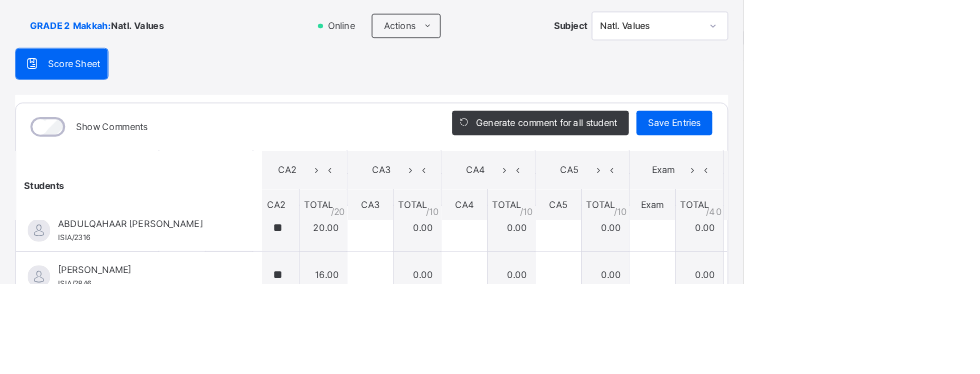 scroll, scrollTop: 0, scrollLeft: 136, axis: horizontal 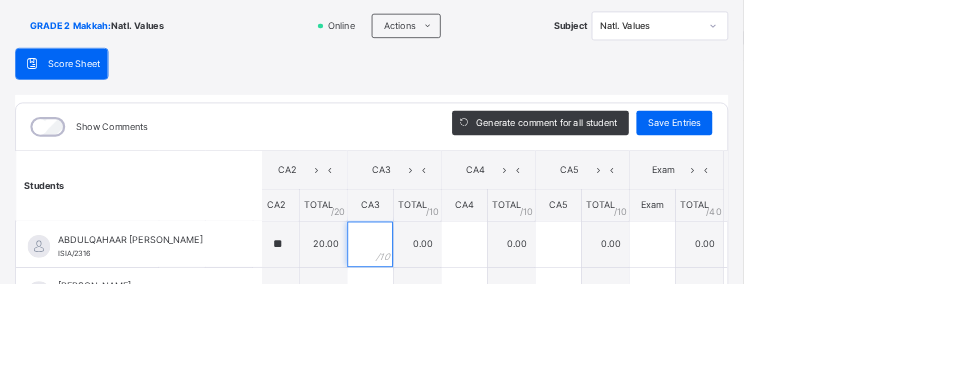click at bounding box center [488, 322] 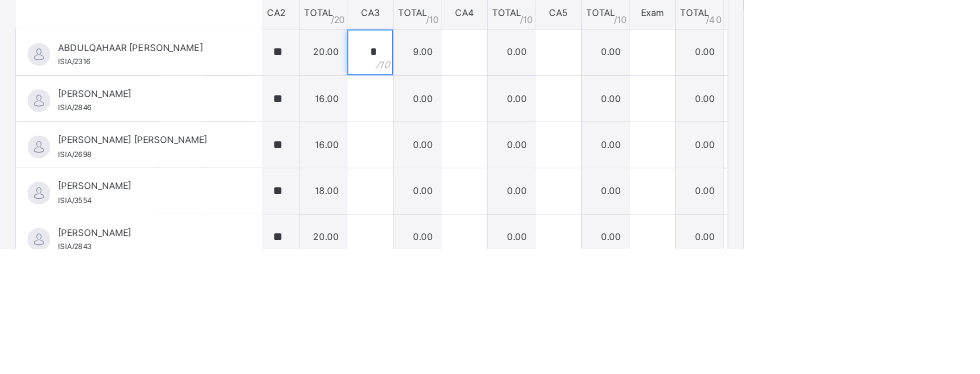 type on "*" 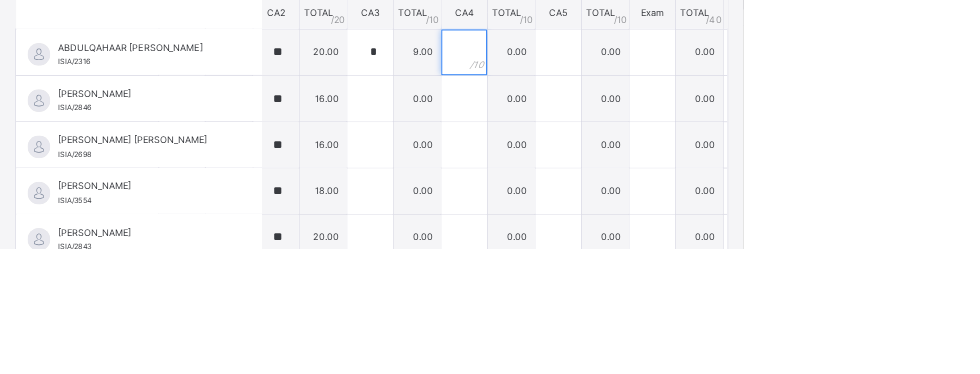 click at bounding box center [612, 115] 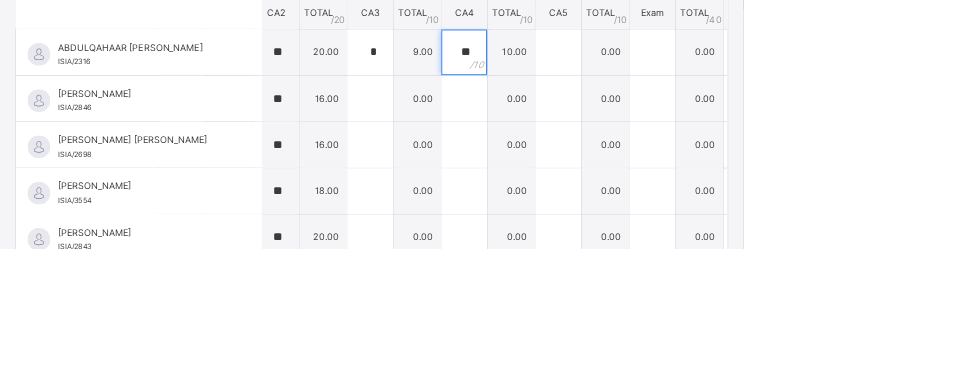type on "**" 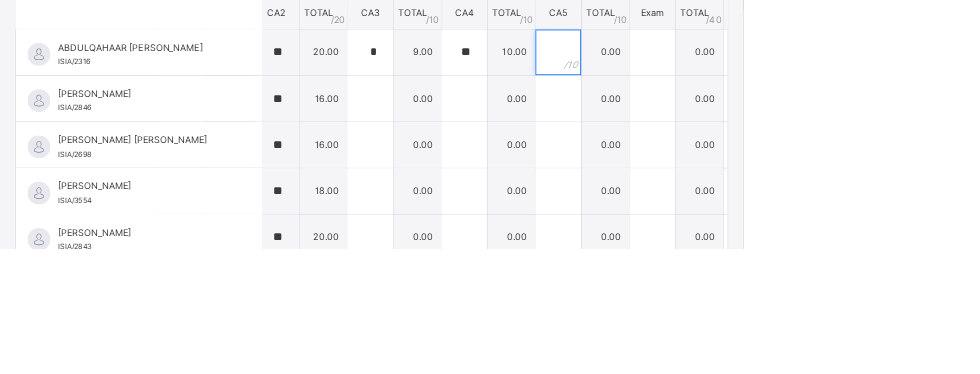 click at bounding box center (736, 115) 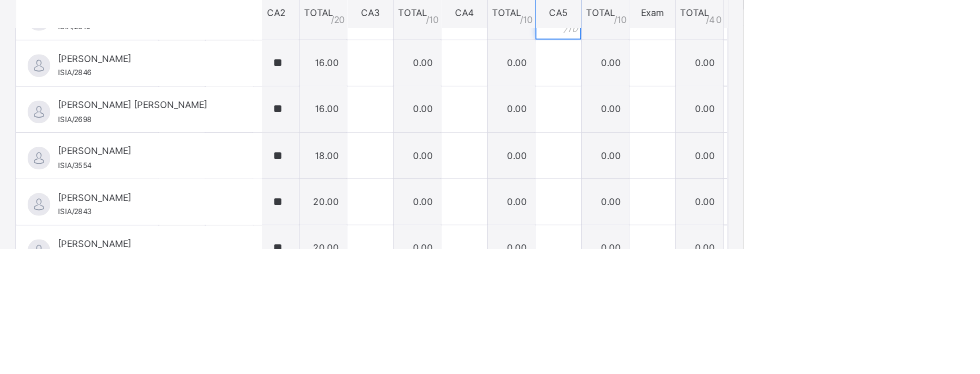 scroll, scrollTop: 50, scrollLeft: 136, axis: both 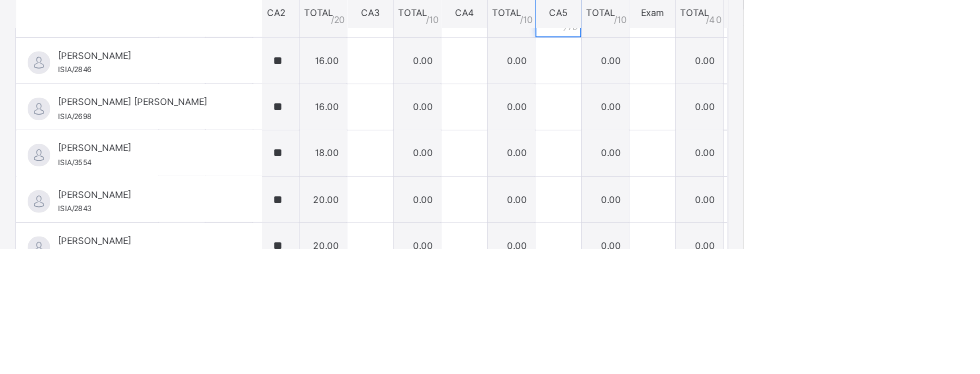 type on "**" 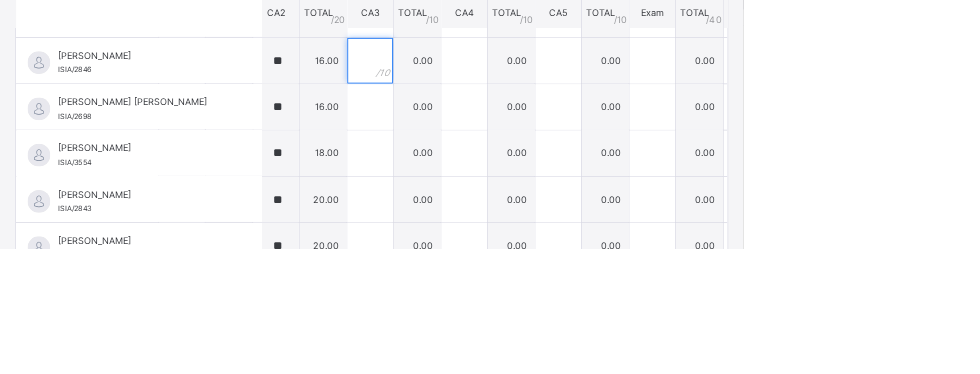 click at bounding box center (488, 126) 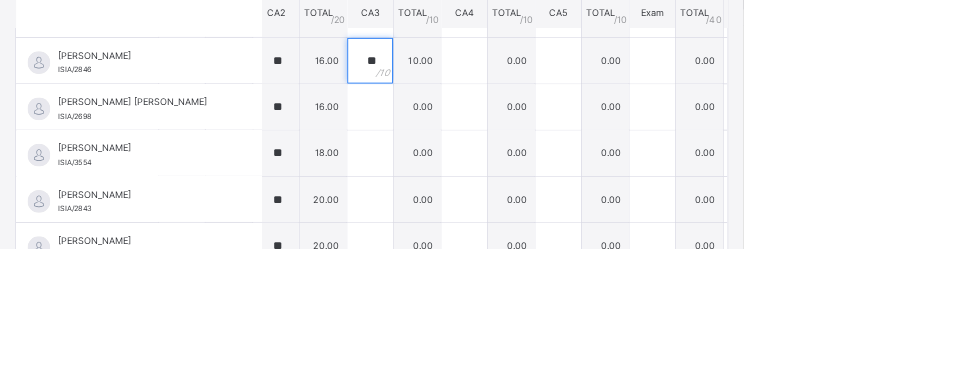 type on "**" 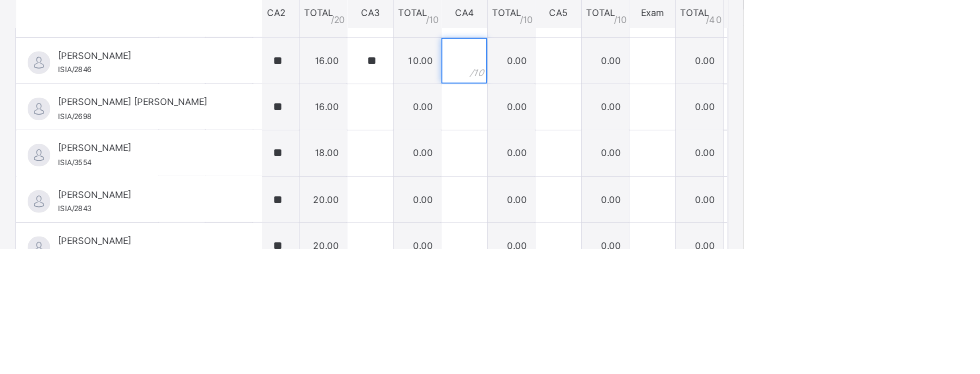click at bounding box center (612, 126) 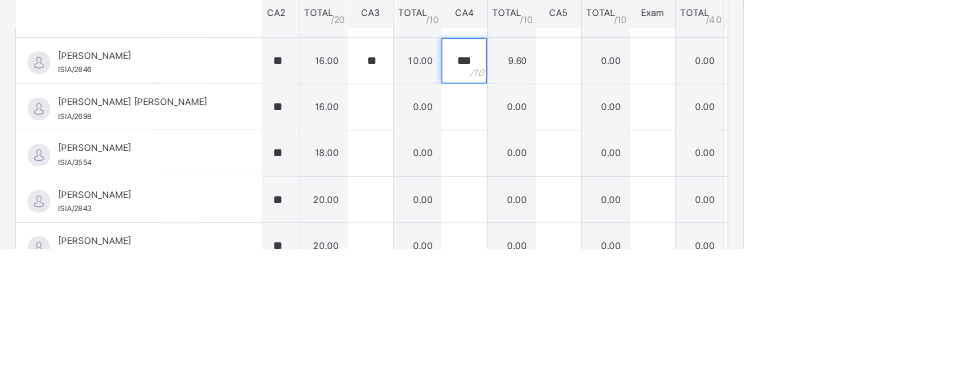 type on "***" 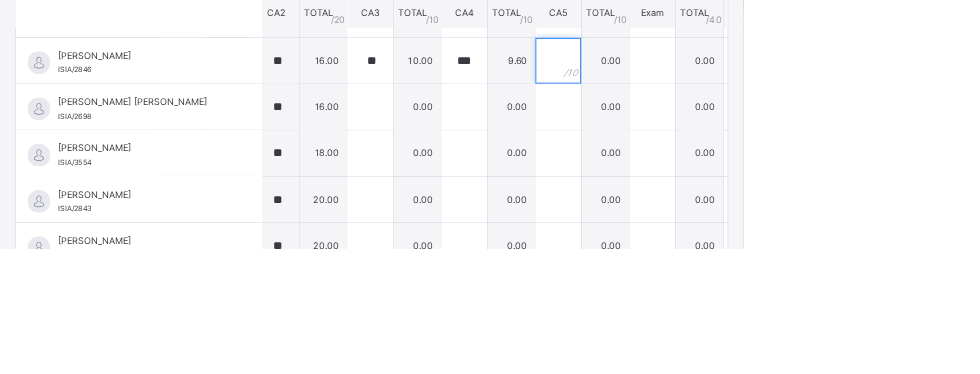 click at bounding box center (736, 126) 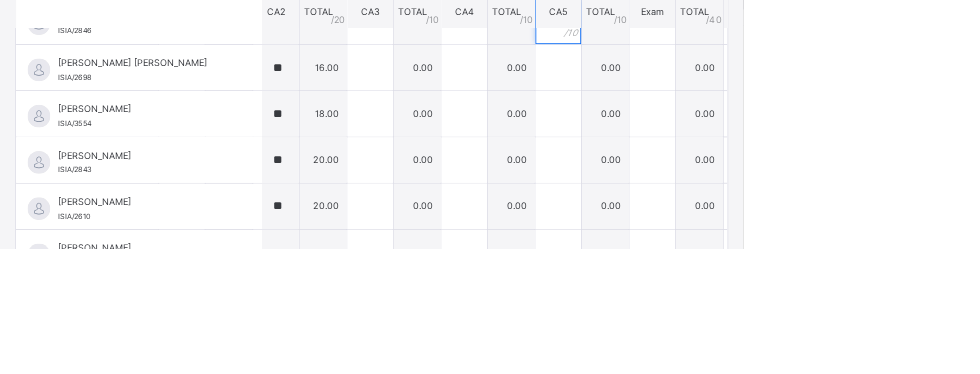 scroll, scrollTop: 102, scrollLeft: 136, axis: both 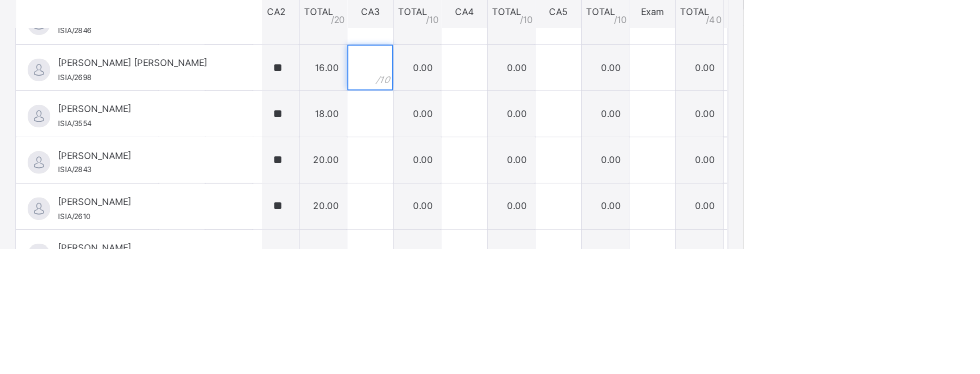 click at bounding box center [488, 135] 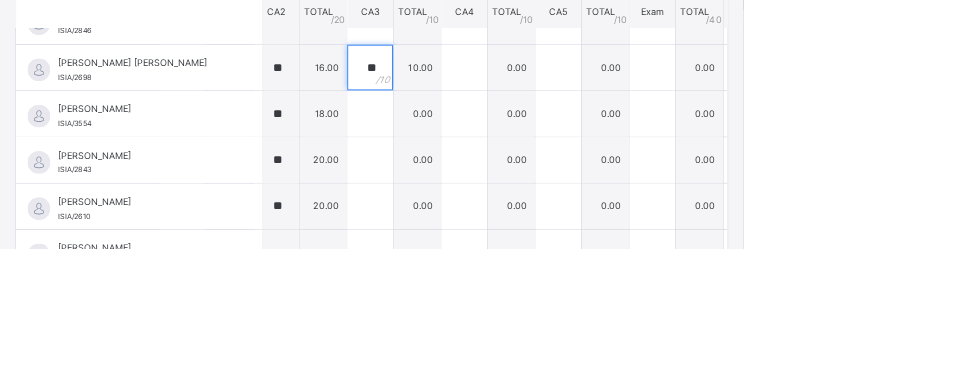 type on "**" 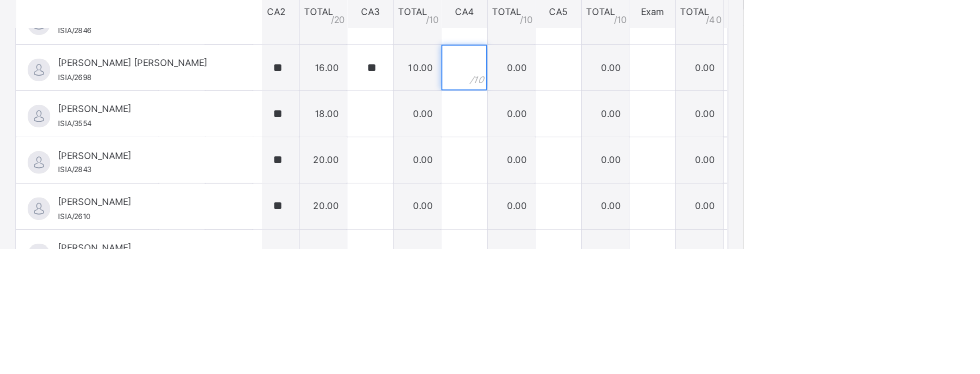 click at bounding box center (612, 135) 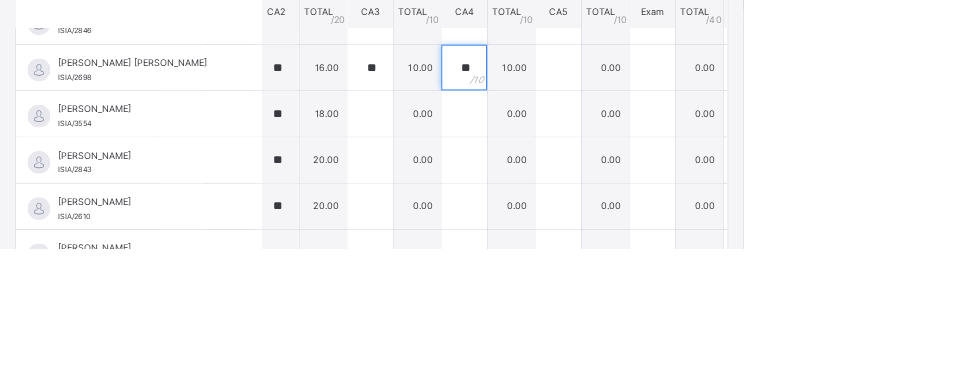 type on "**" 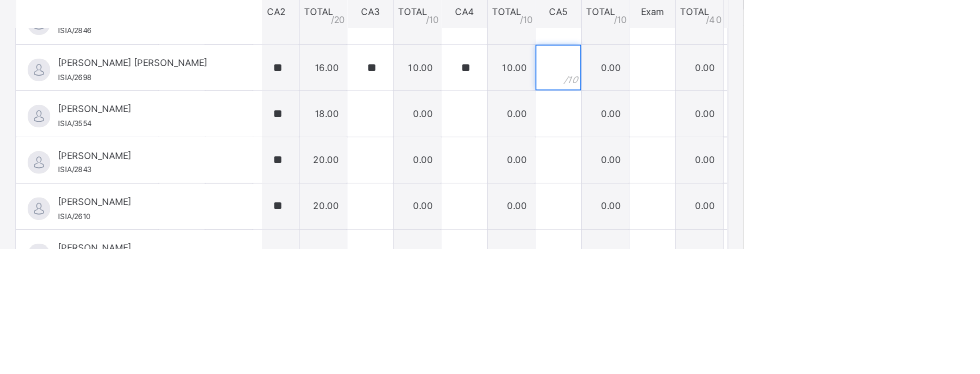 click at bounding box center (736, 135) 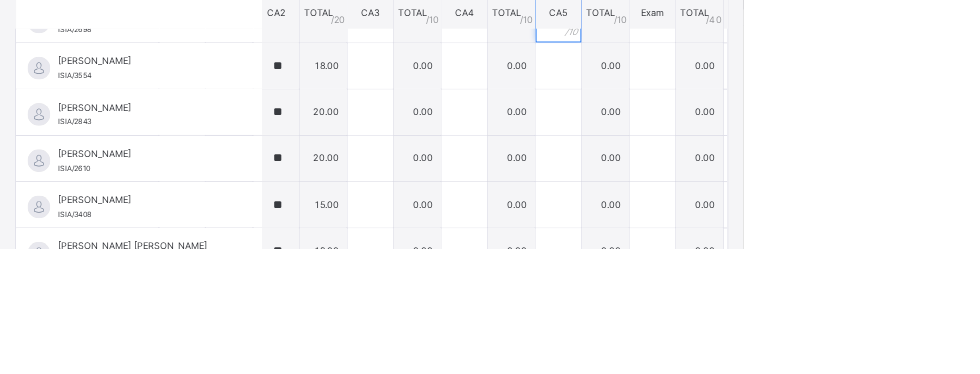 scroll, scrollTop: 169, scrollLeft: 136, axis: both 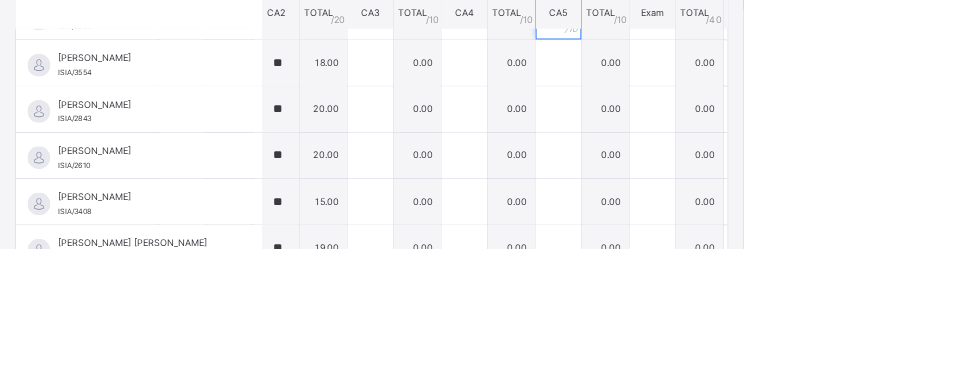type on "**" 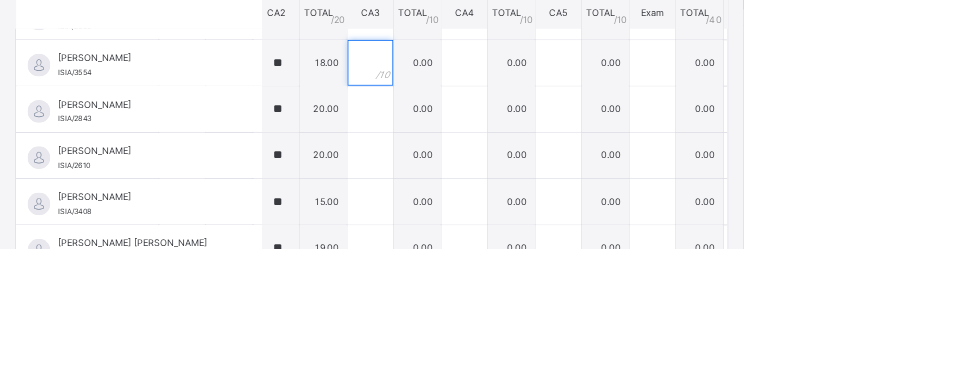 click at bounding box center [488, 129] 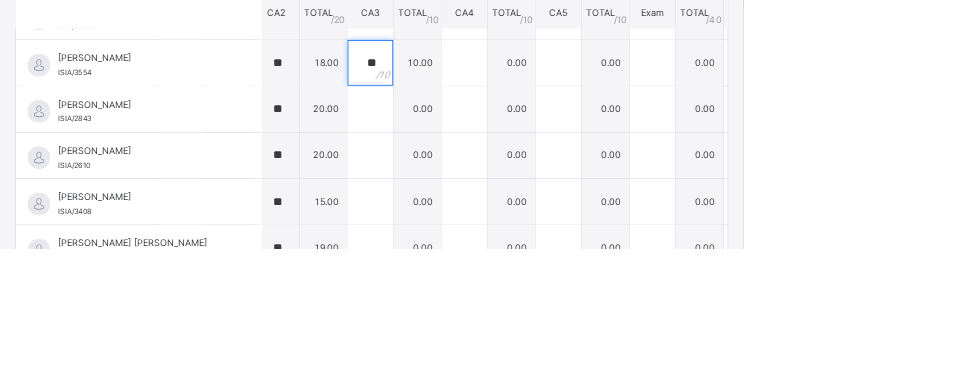 type on "**" 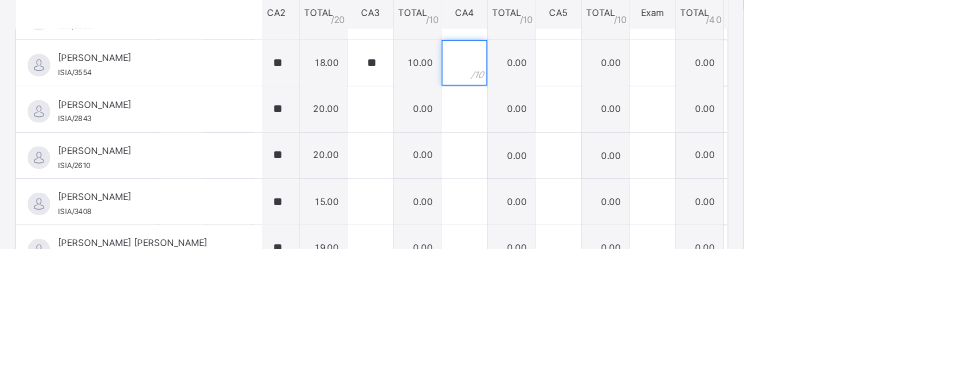 click at bounding box center (612, 129) 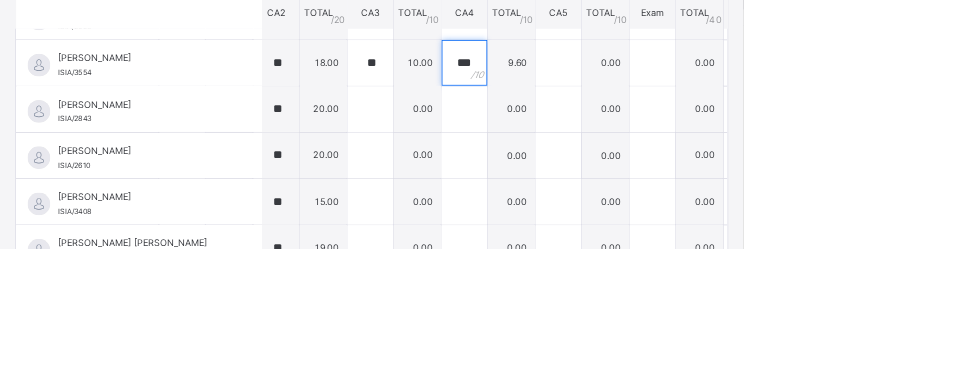 type on "***" 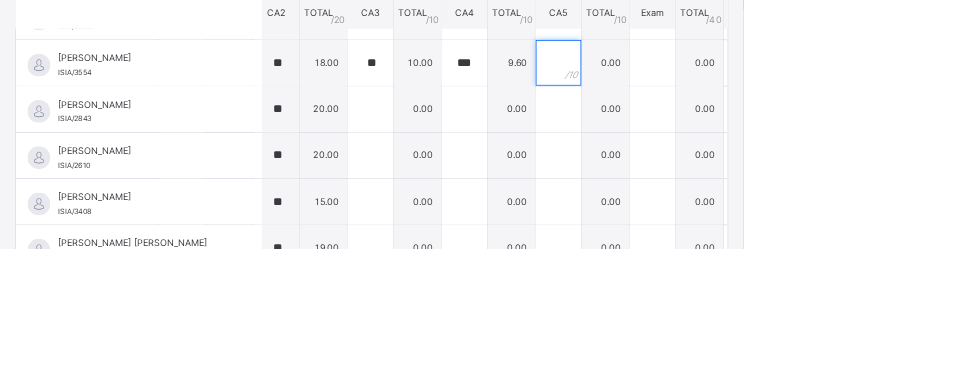 click at bounding box center (736, 129) 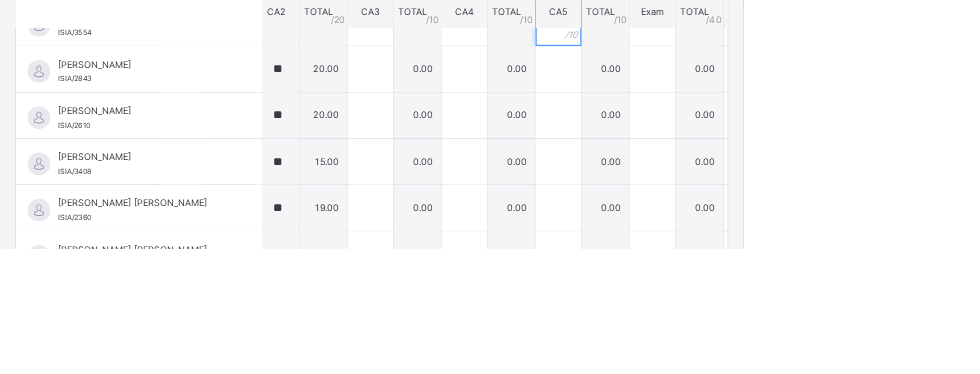 scroll, scrollTop: 227, scrollLeft: 136, axis: both 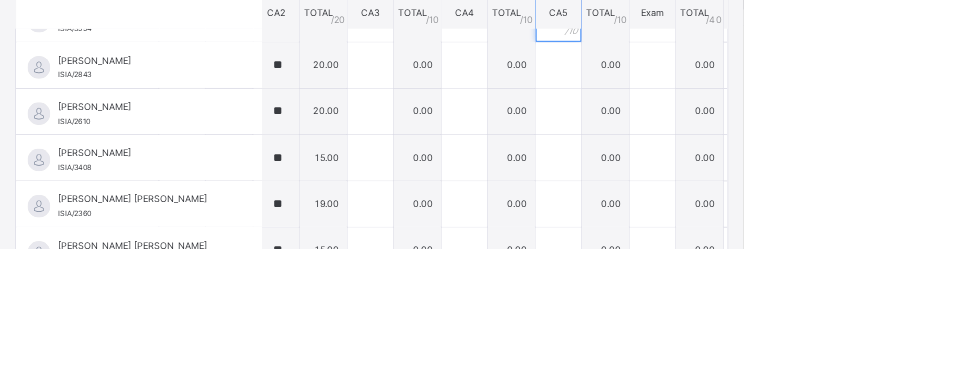 type on "**" 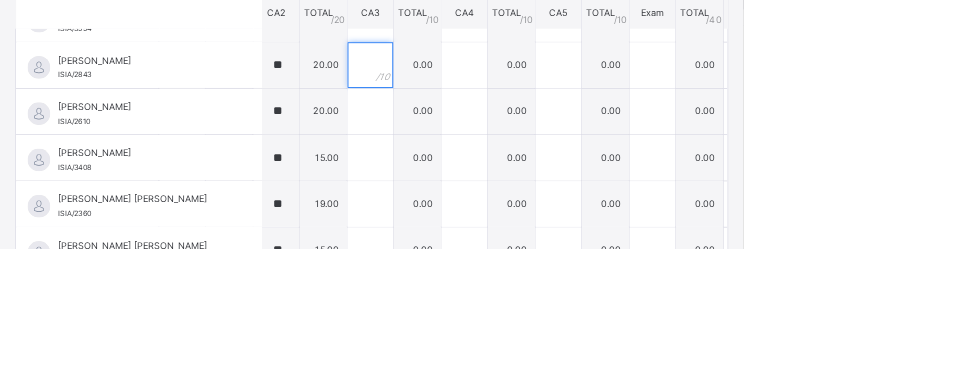 click at bounding box center (488, 132) 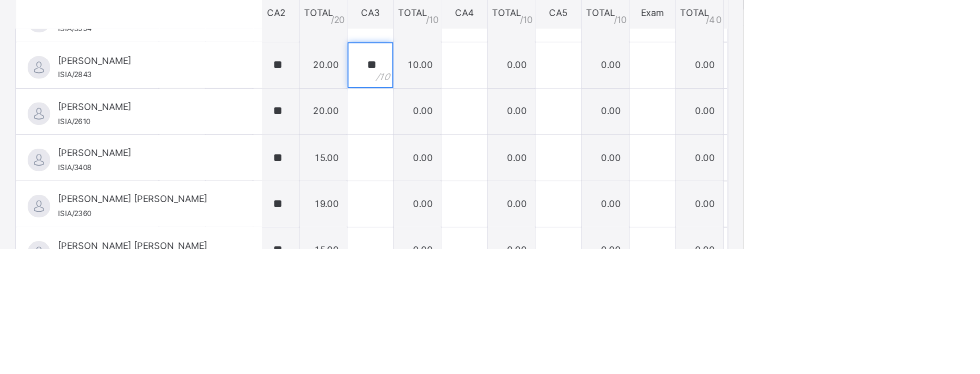 type on "**" 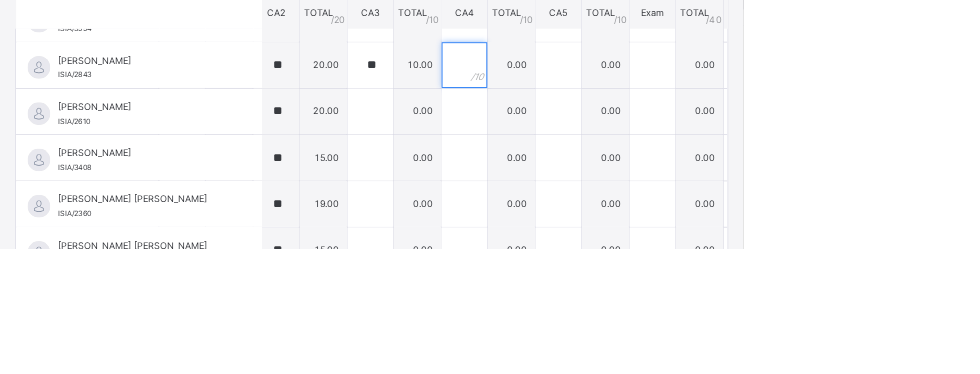 click at bounding box center (612, 132) 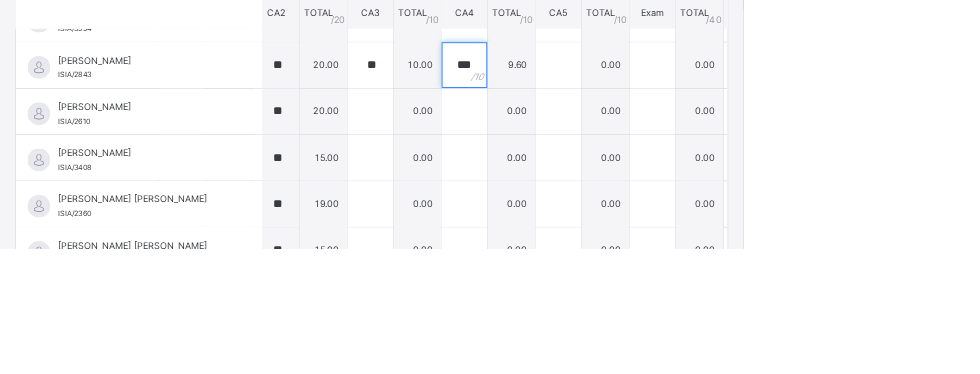 type on "***" 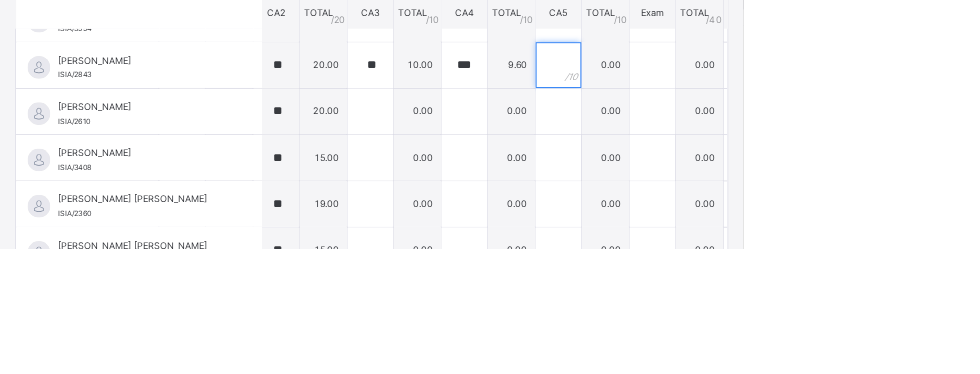 click at bounding box center [736, 132] 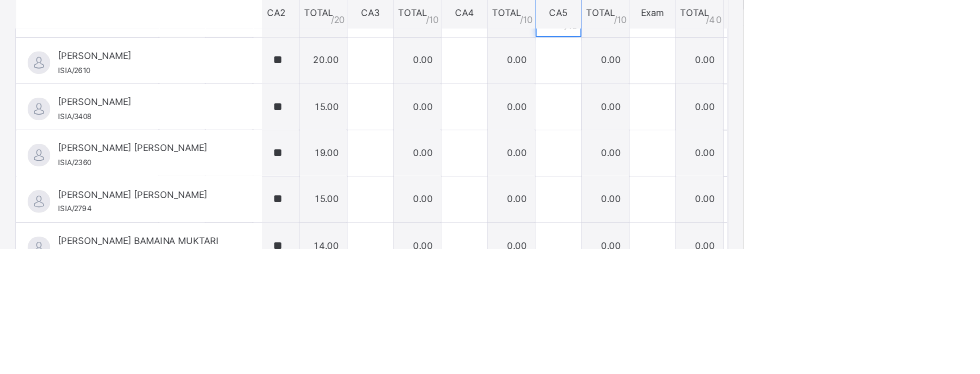scroll, scrollTop: 295, scrollLeft: 136, axis: both 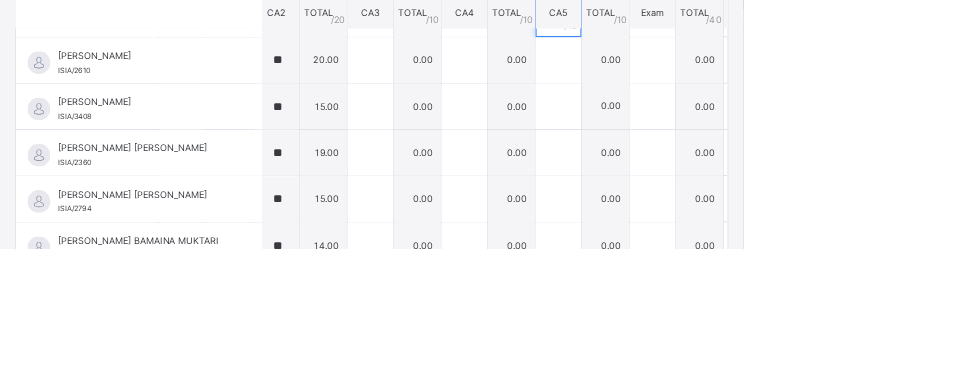 type on "**" 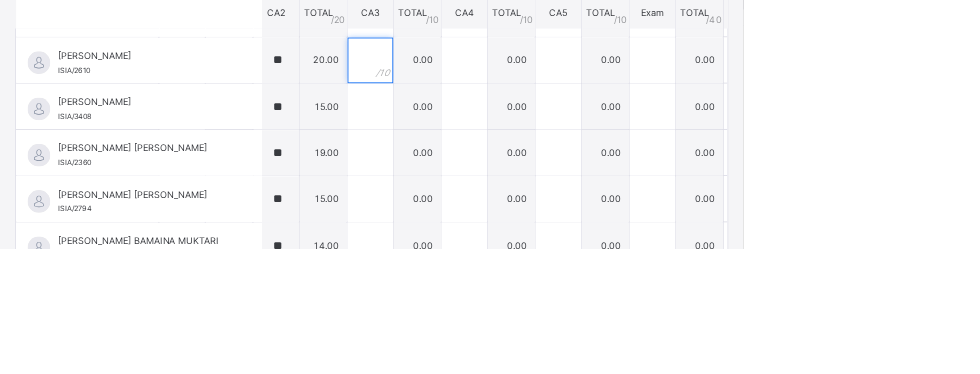 click at bounding box center (488, 125) 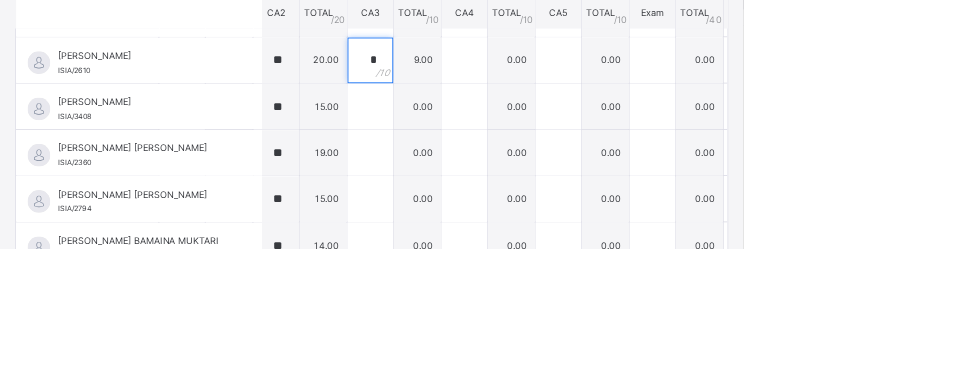 type on "*" 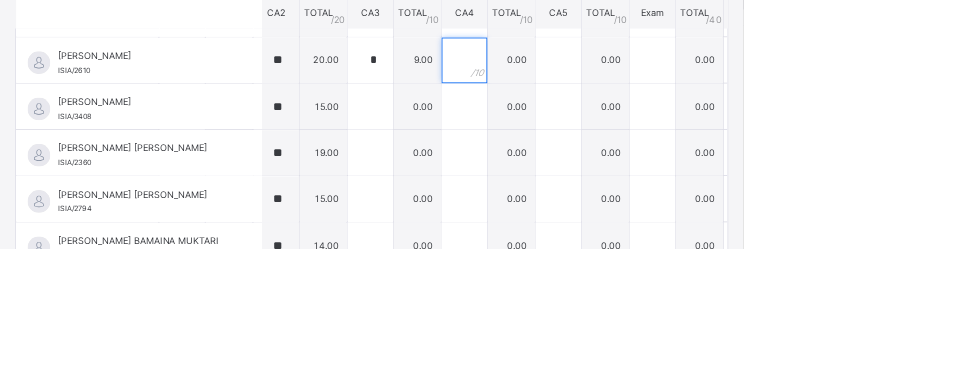 click at bounding box center [612, 125] 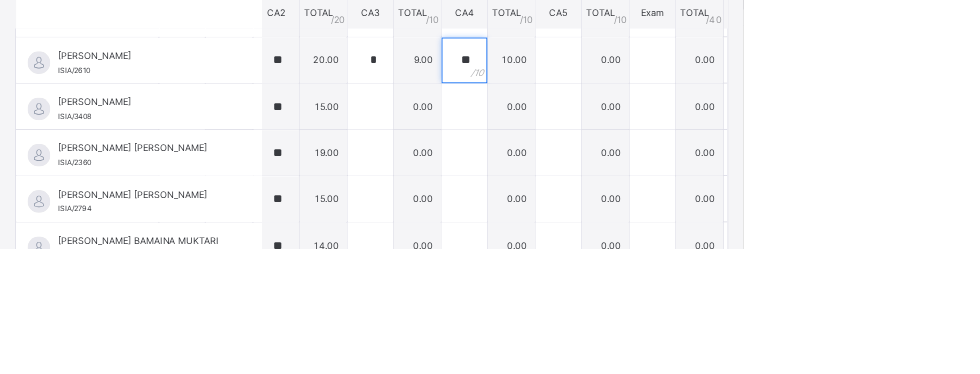 type on "**" 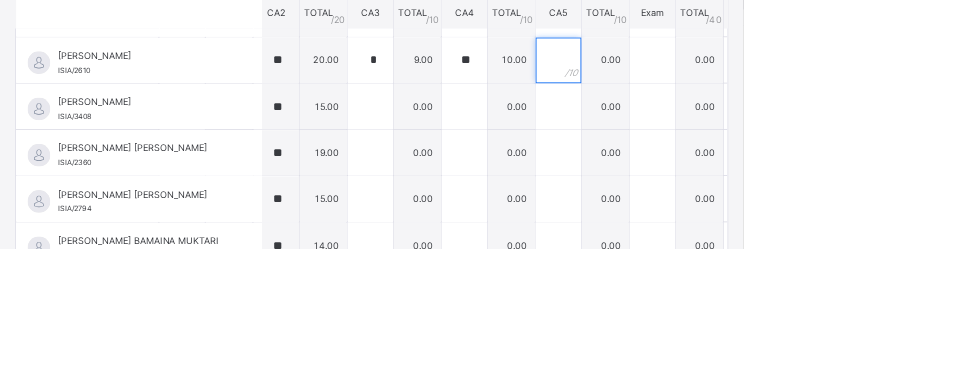 click at bounding box center [736, 125] 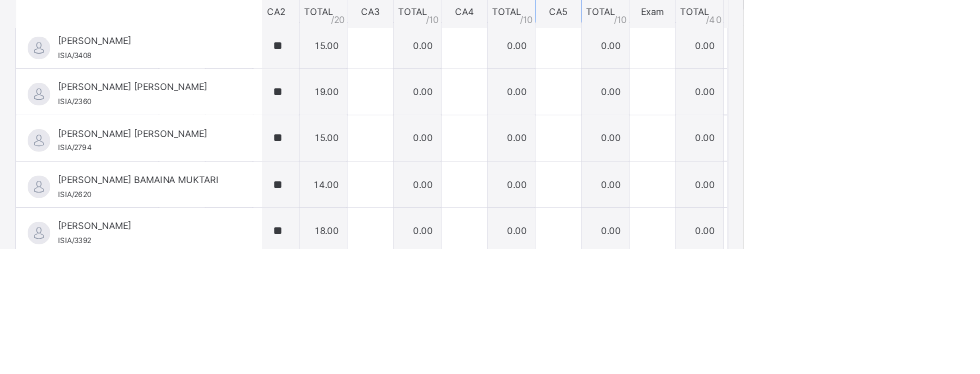 scroll, scrollTop: 374, scrollLeft: 136, axis: both 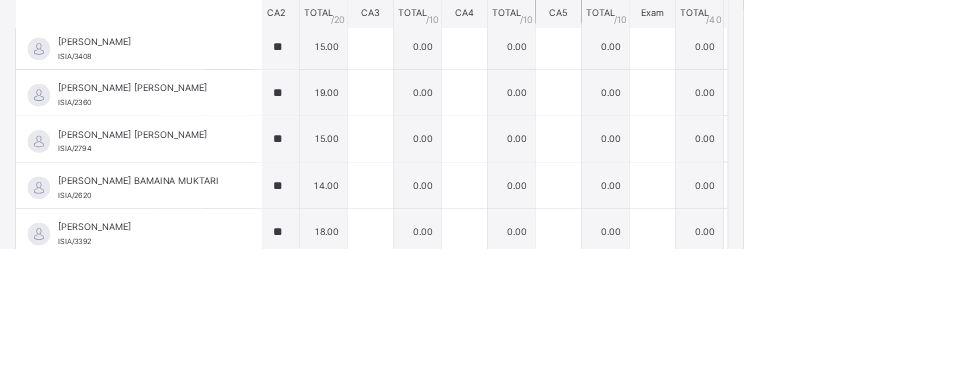 type on "**" 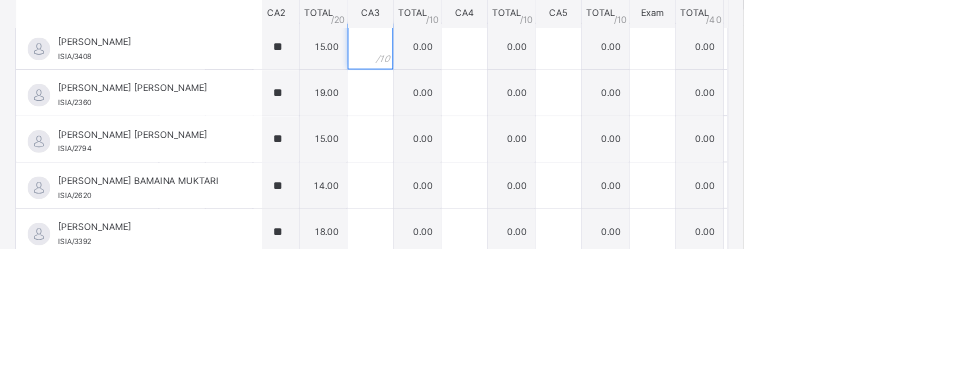 click at bounding box center [488, 107] 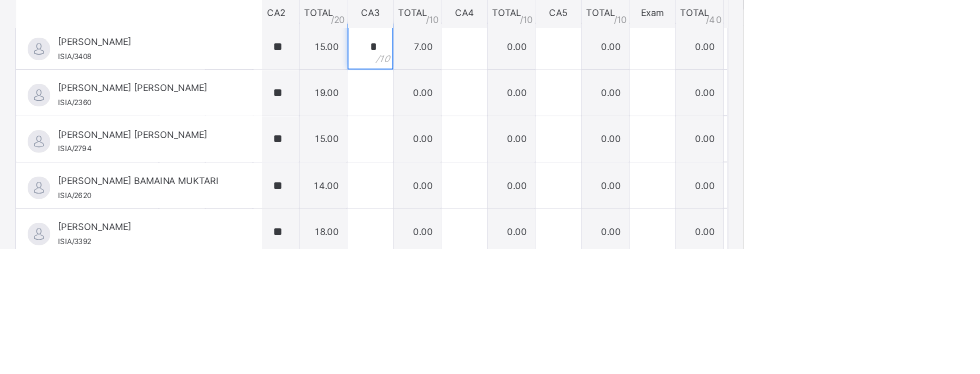 type on "*" 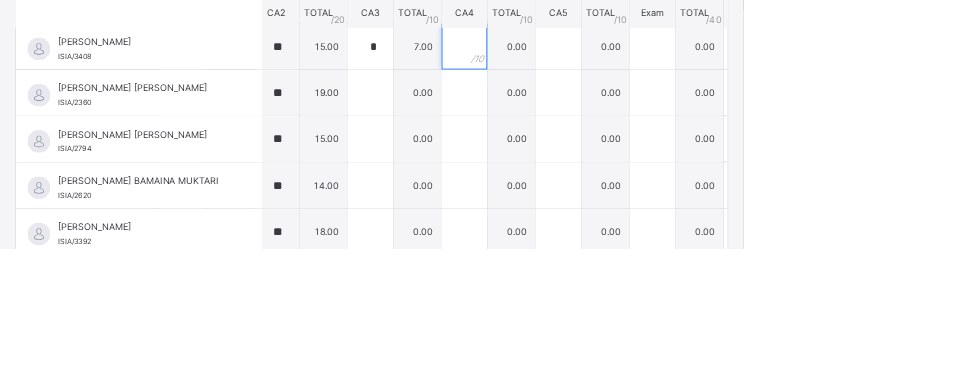 click at bounding box center [612, 107] 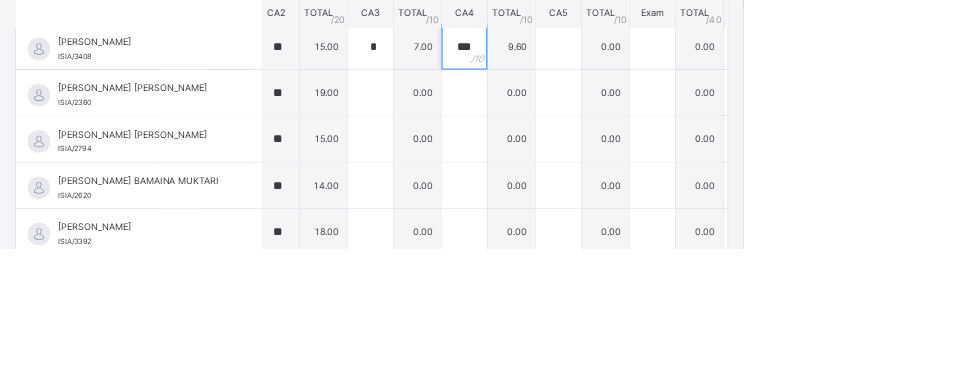 type on "***" 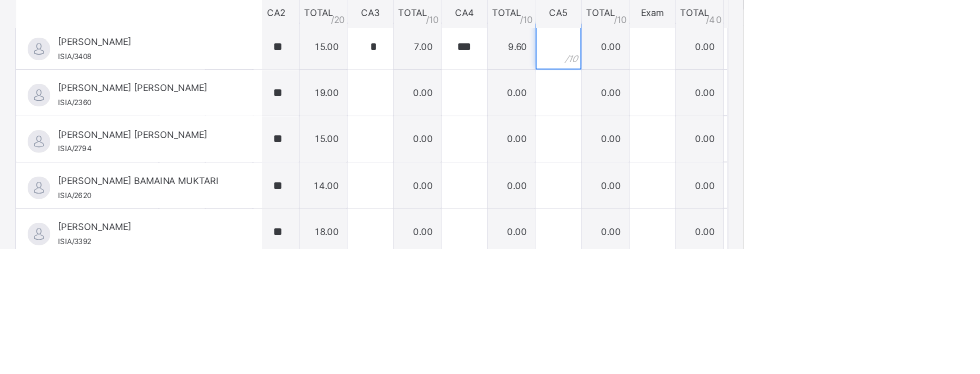 click at bounding box center (736, 107) 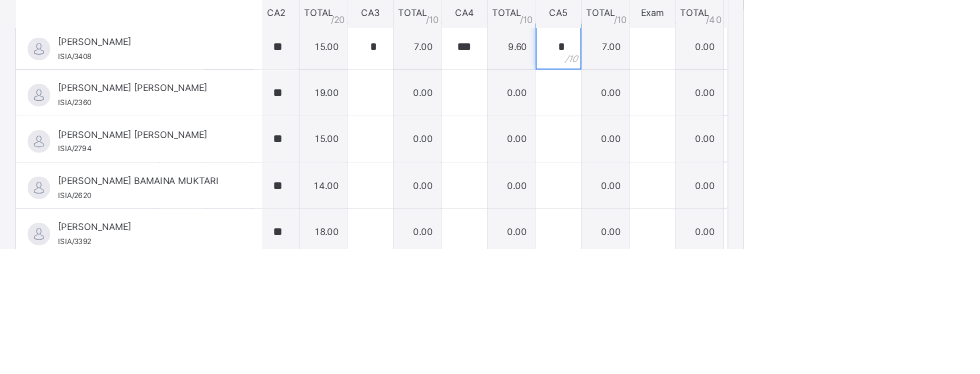 type on "*" 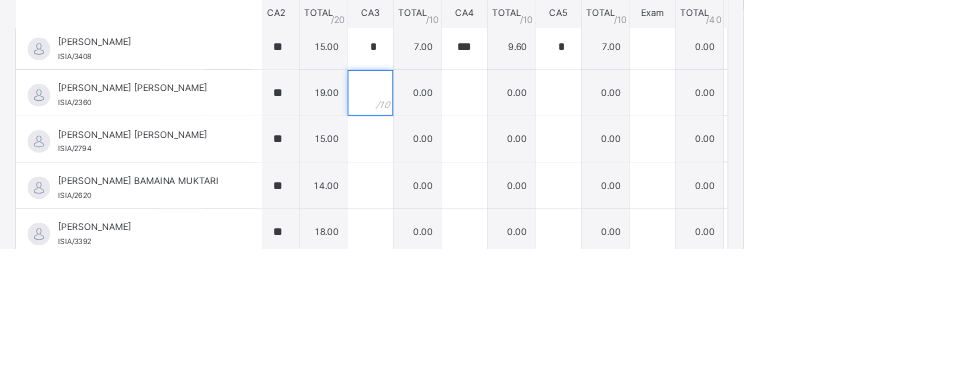 click at bounding box center (488, 168) 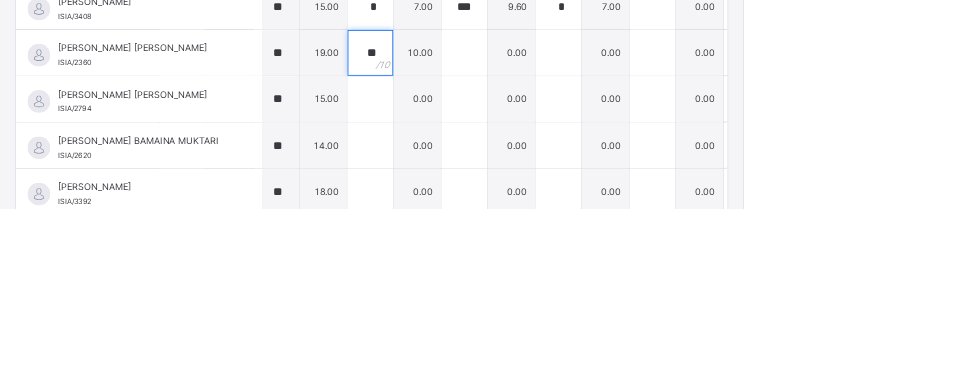 type on "**" 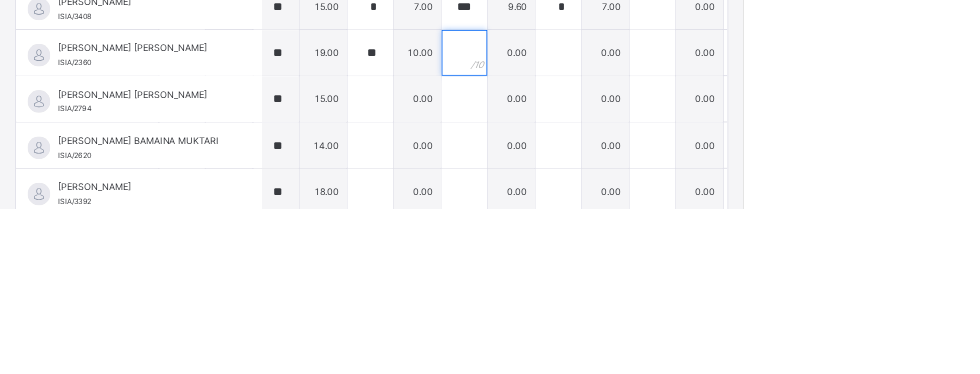 click at bounding box center (612, 168) 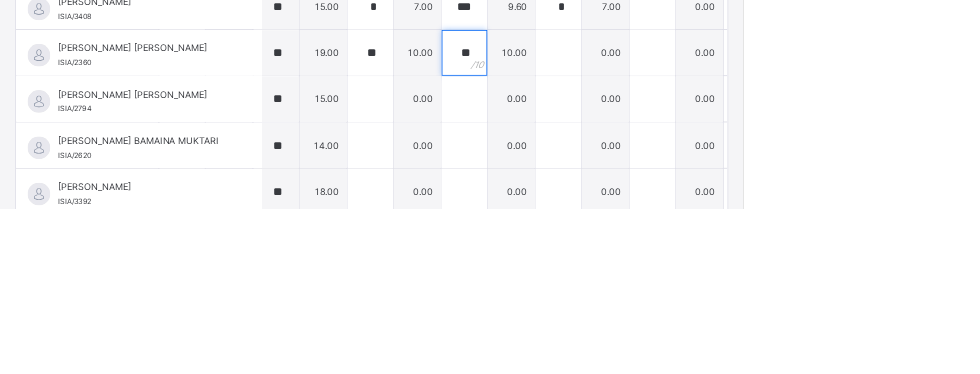 type on "**" 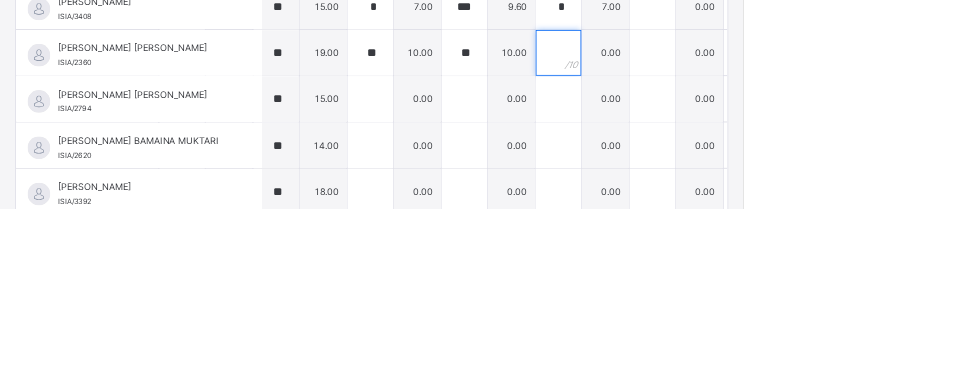 click at bounding box center [736, 168] 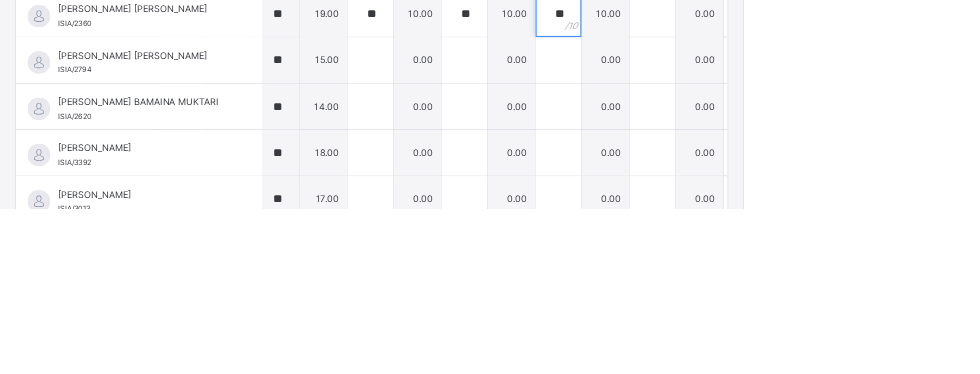 scroll, scrollTop: 426, scrollLeft: 136, axis: both 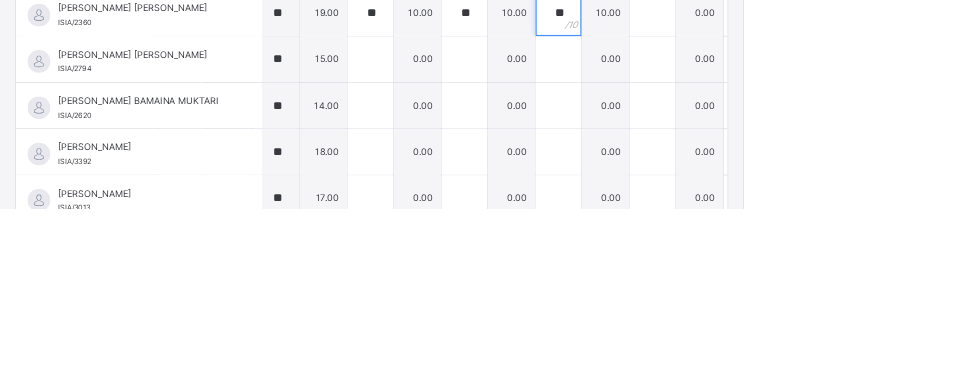 type on "**" 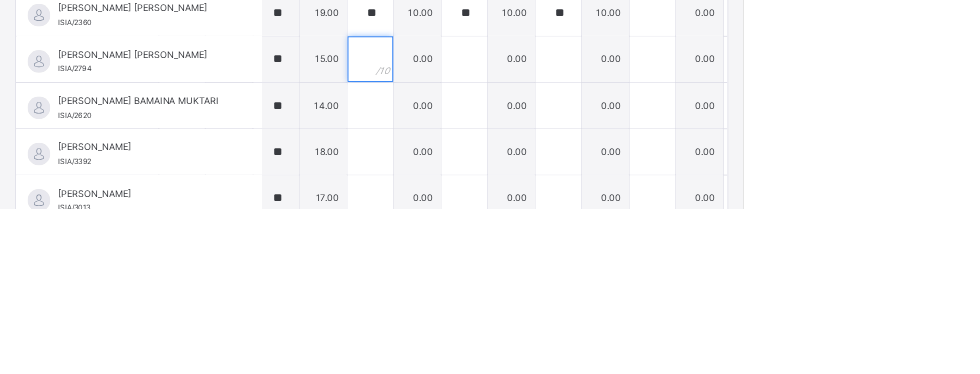 click at bounding box center (488, 177) 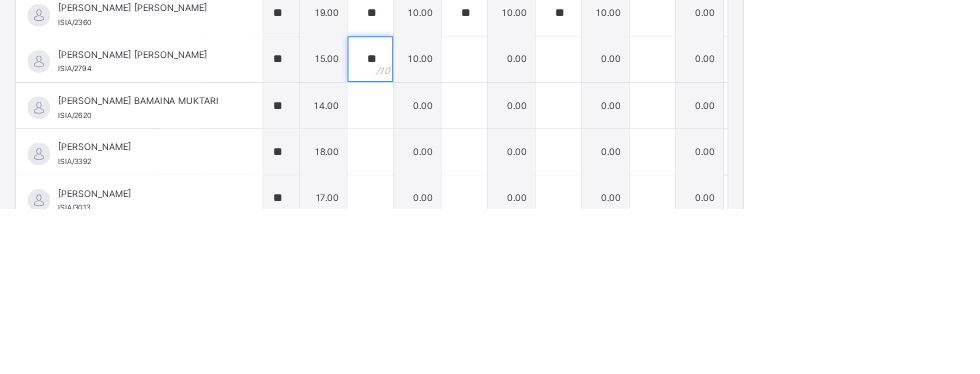 type on "**" 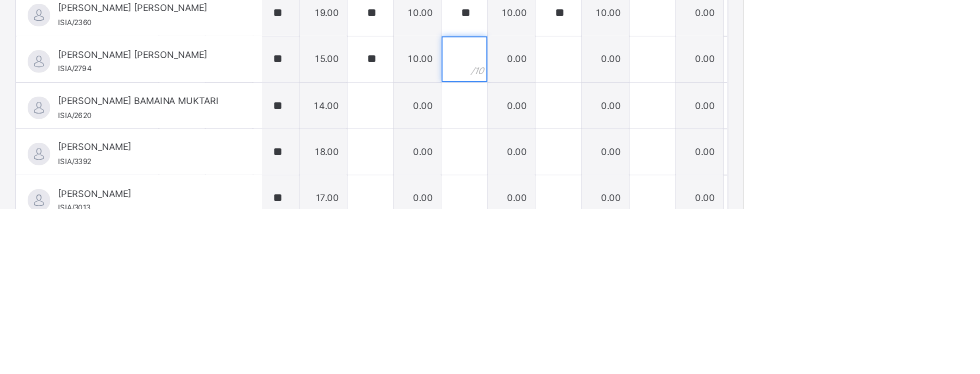 click at bounding box center (612, 177) 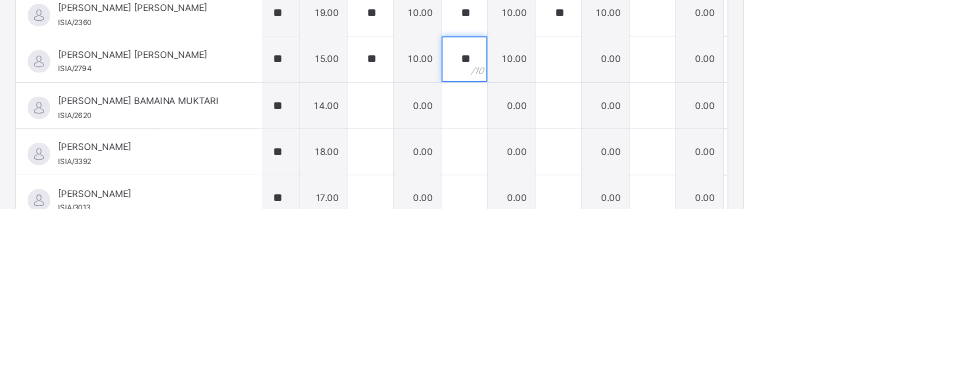 type on "**" 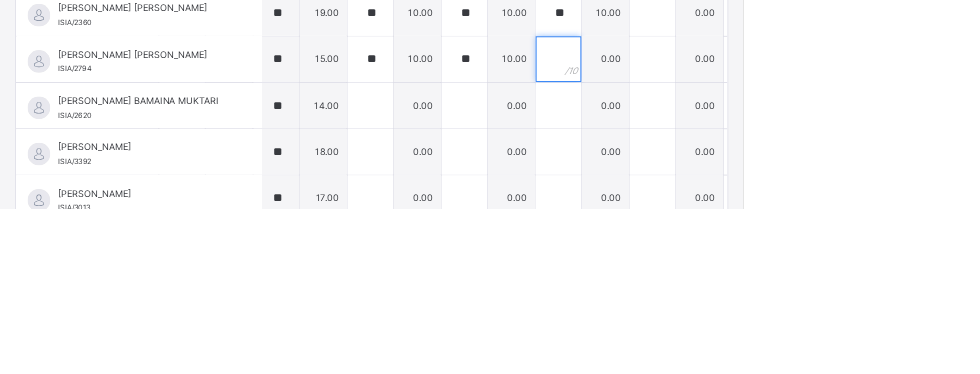 click at bounding box center [736, 177] 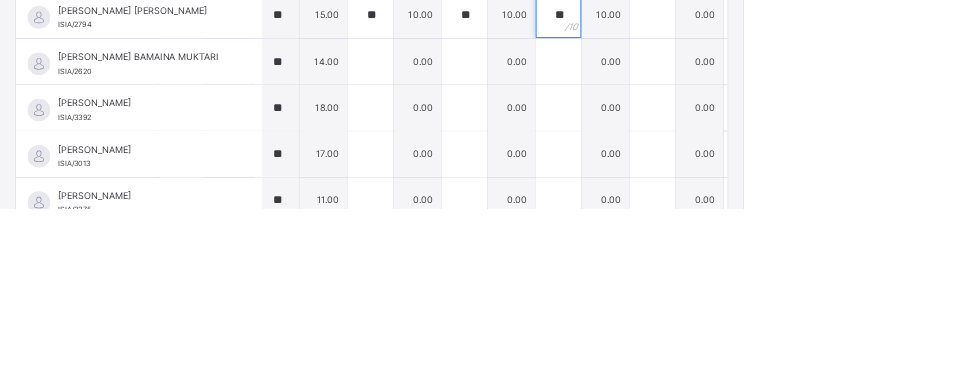 scroll, scrollTop: 488, scrollLeft: 136, axis: both 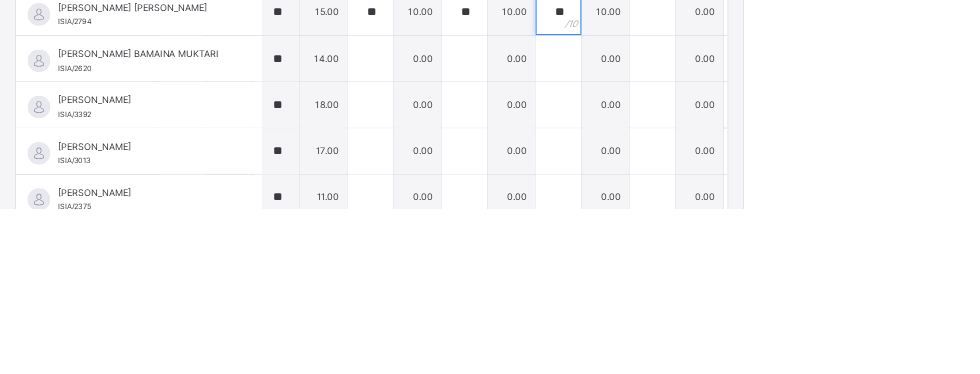 type on "**" 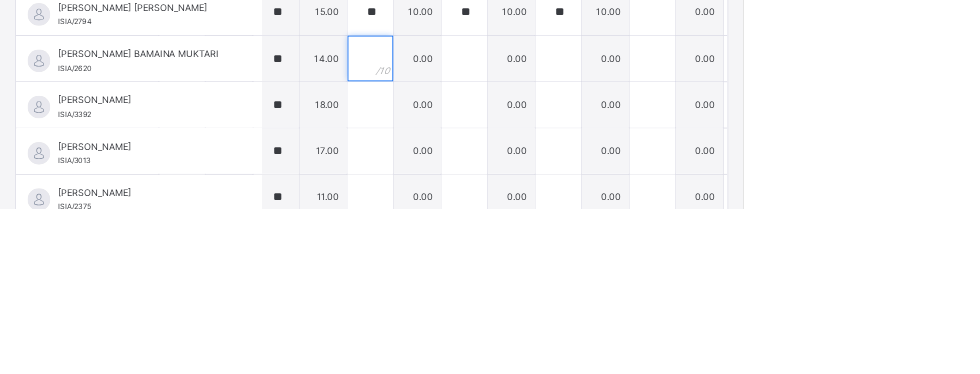 click at bounding box center (488, 176) 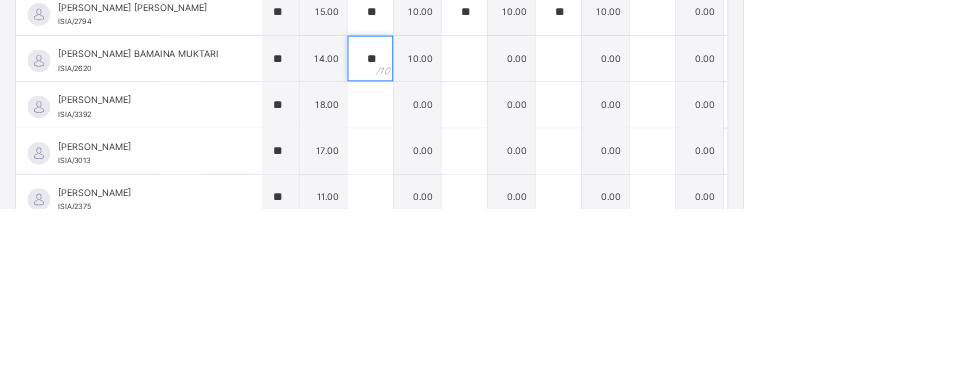 type on "**" 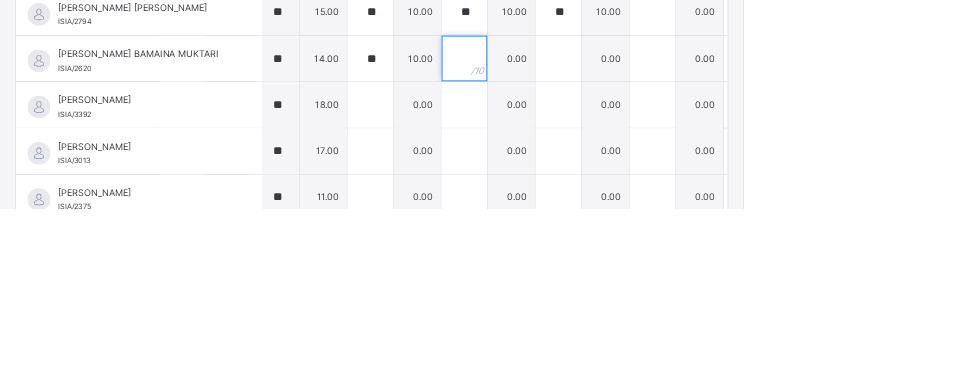 click at bounding box center [612, 176] 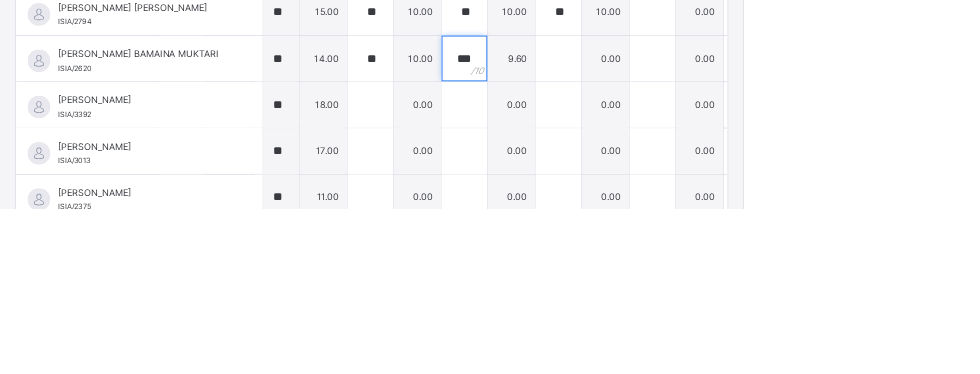 type on "***" 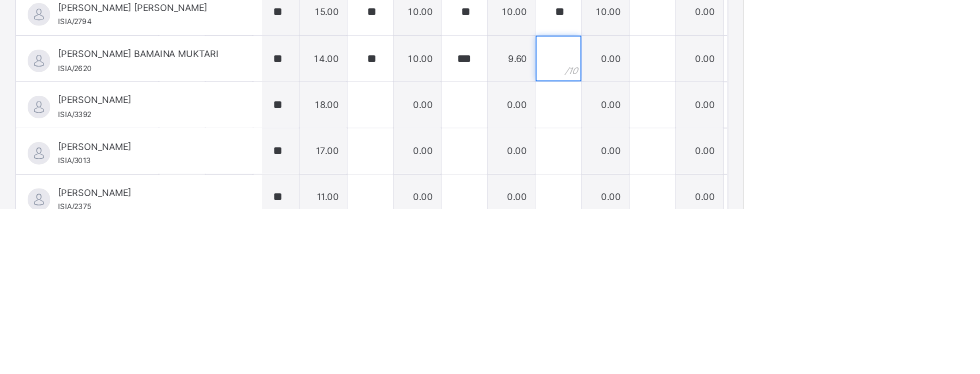 click at bounding box center (736, 176) 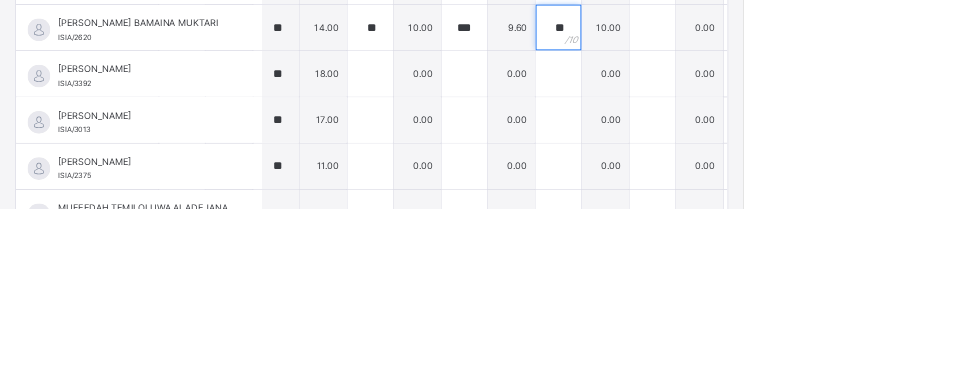 scroll, scrollTop: 530, scrollLeft: 136, axis: both 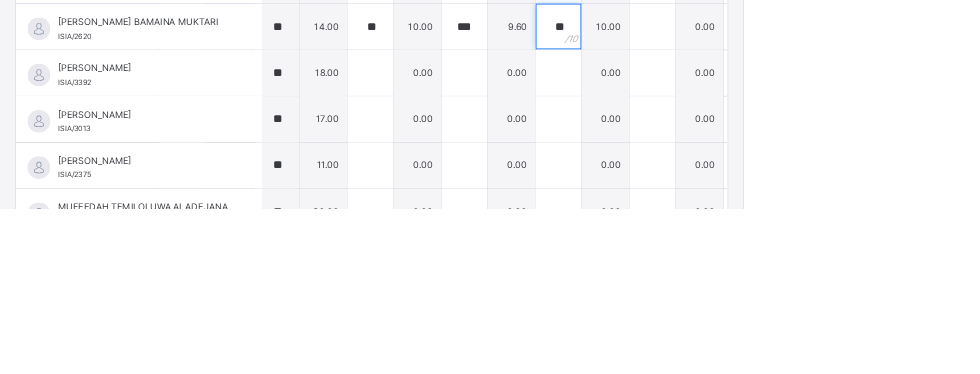 type on "**" 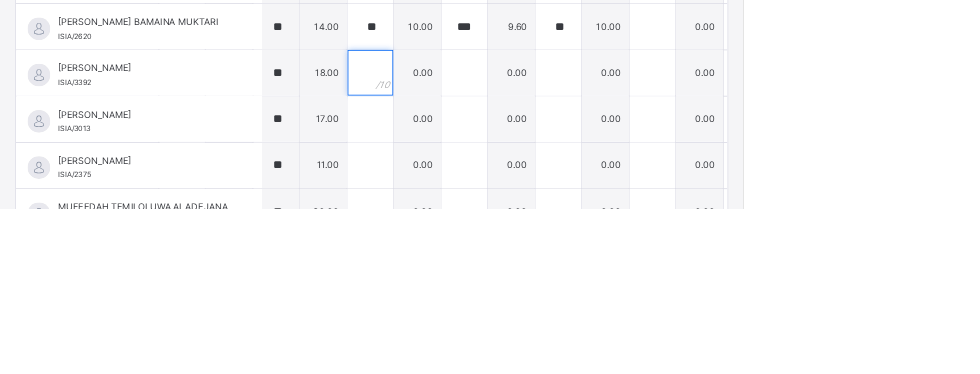 click at bounding box center [488, 195] 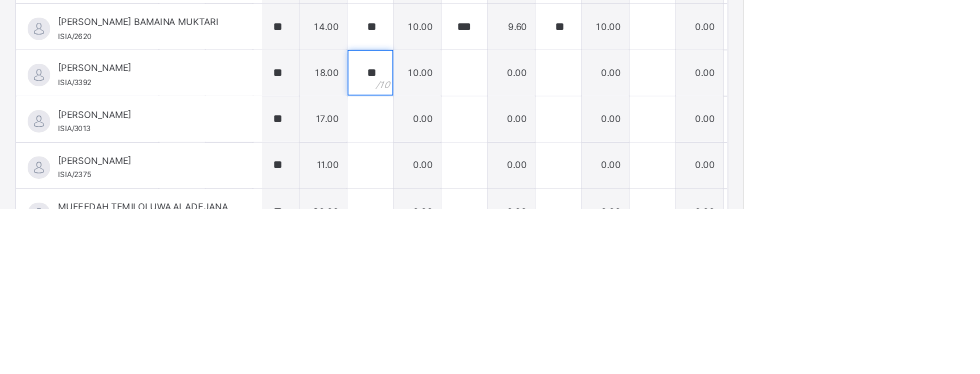 type on "**" 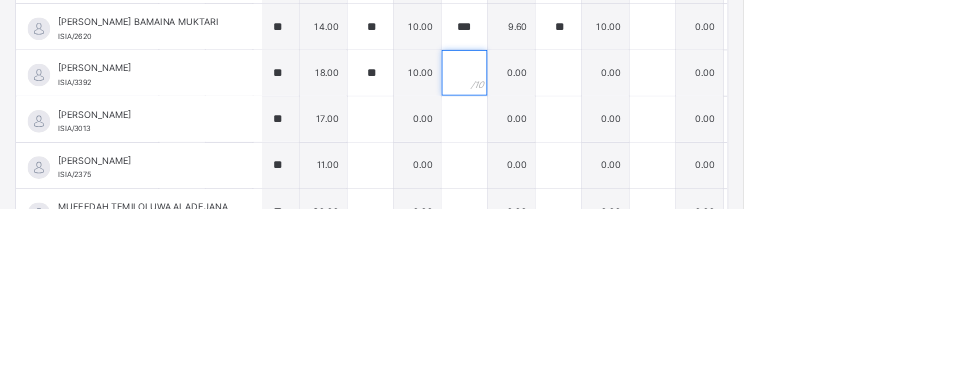 click at bounding box center (612, 195) 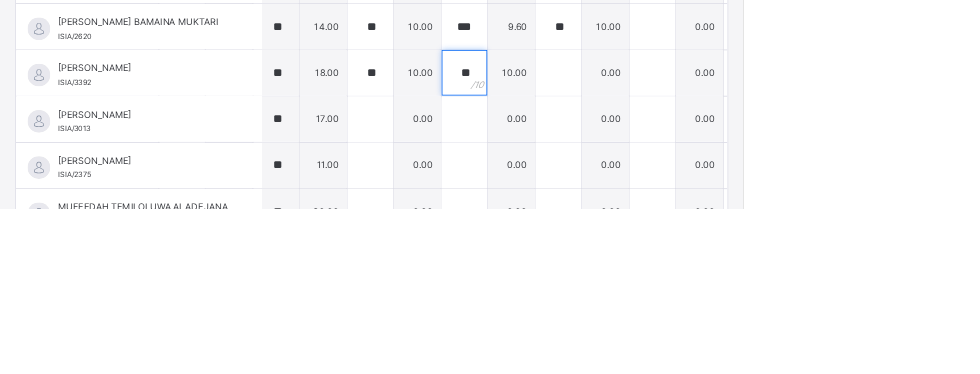 type on "**" 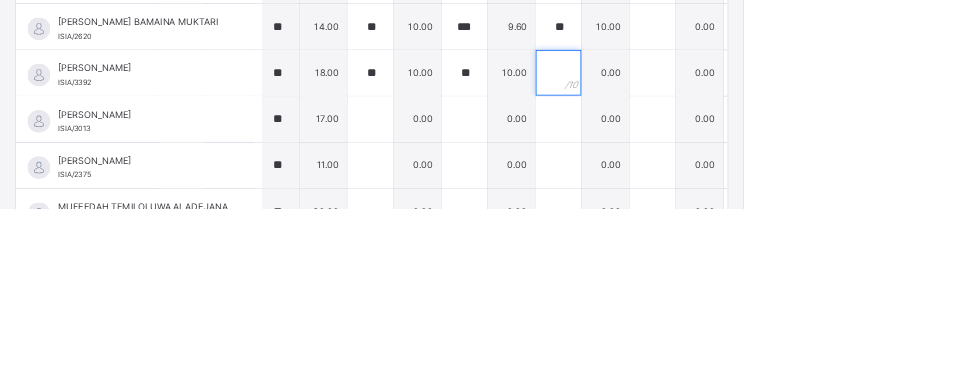 click at bounding box center [736, 195] 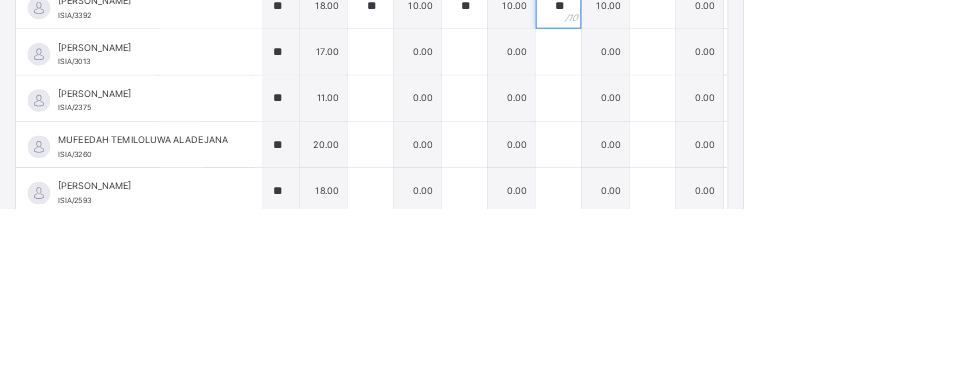 scroll, scrollTop: 628, scrollLeft: 136, axis: both 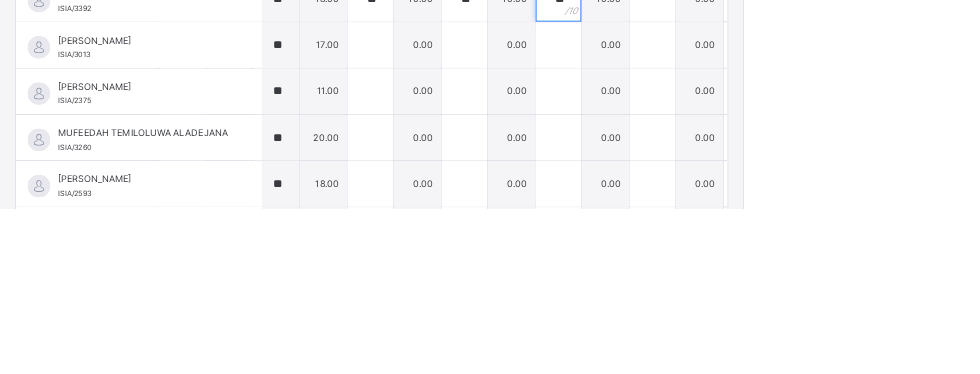 type on "**" 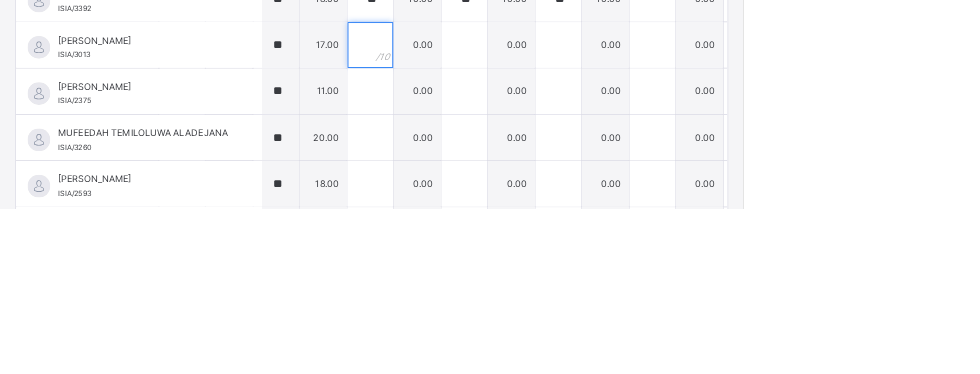click at bounding box center [488, 158] 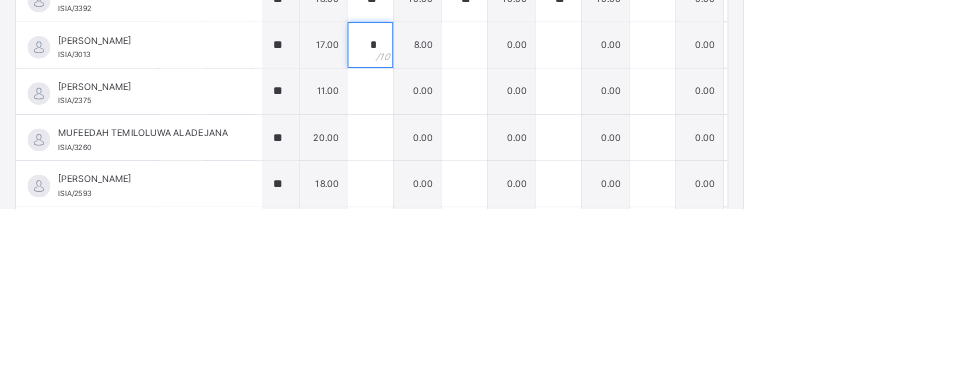 type on "*" 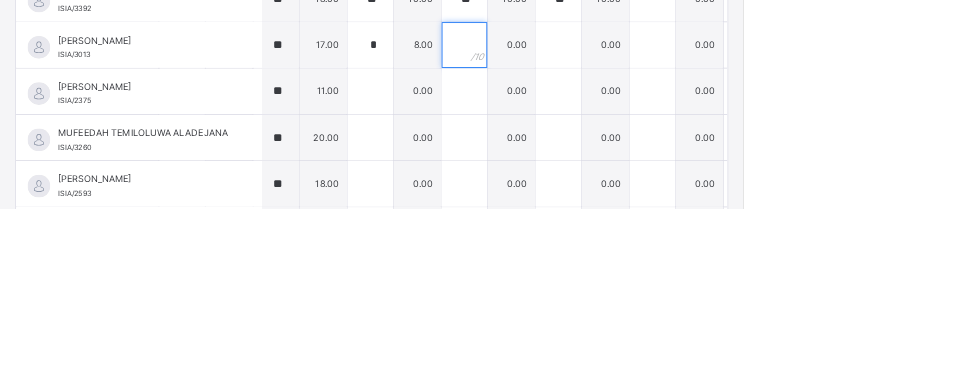 click at bounding box center (612, 158) 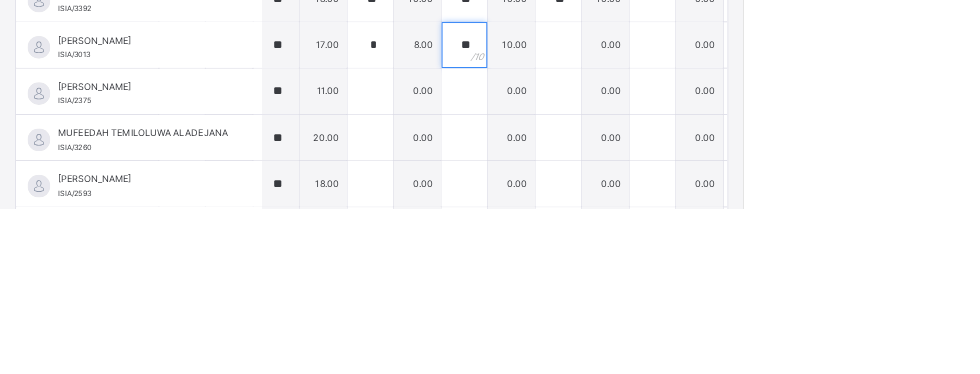 type on "**" 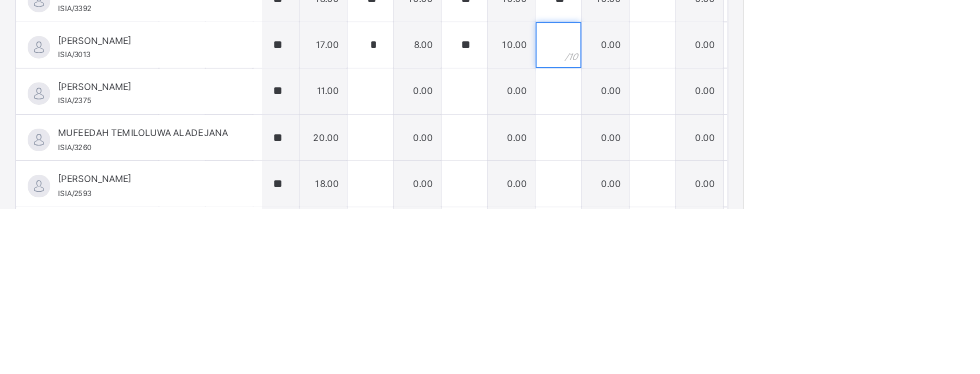 click at bounding box center (736, 158) 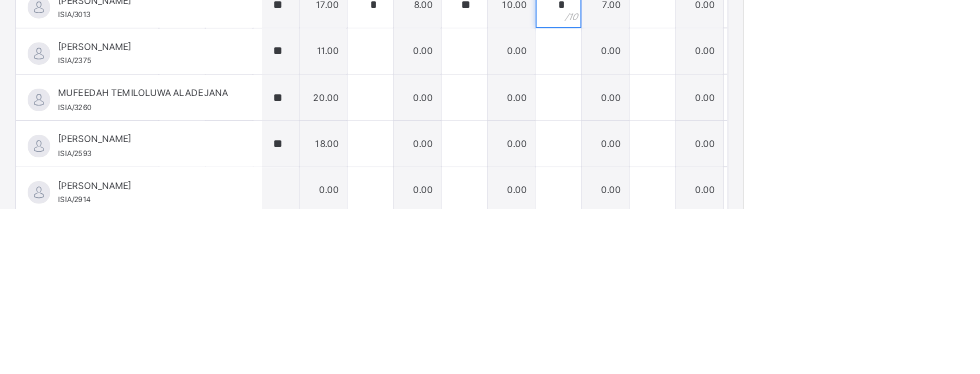 scroll, scrollTop: 682, scrollLeft: 136, axis: both 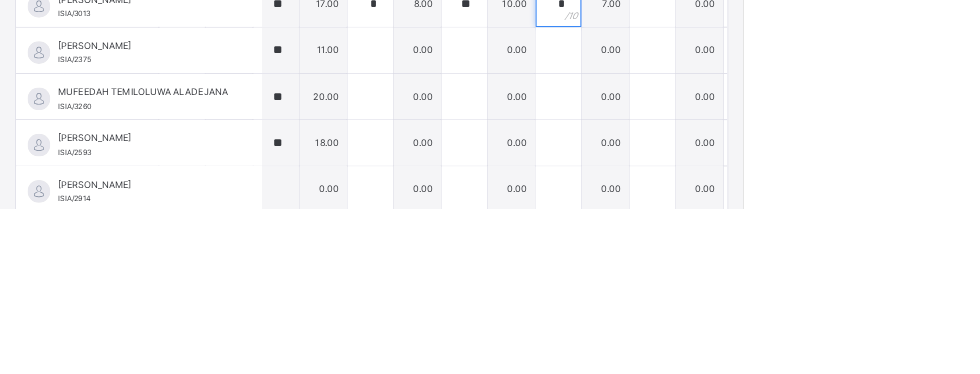 type on "*" 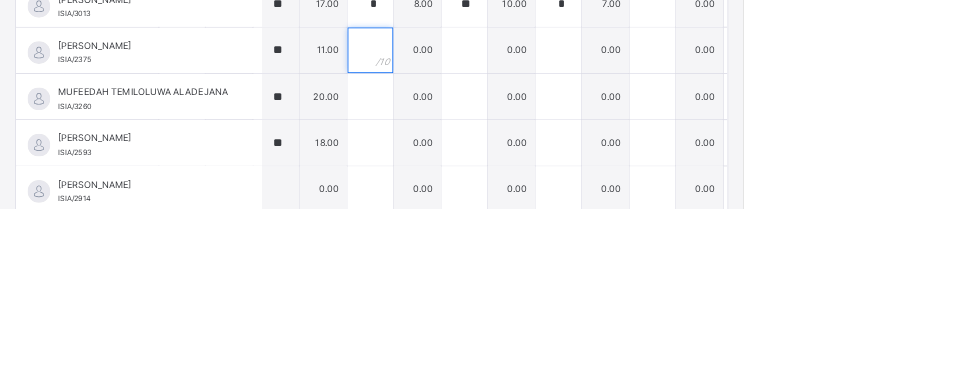 click at bounding box center (488, 165) 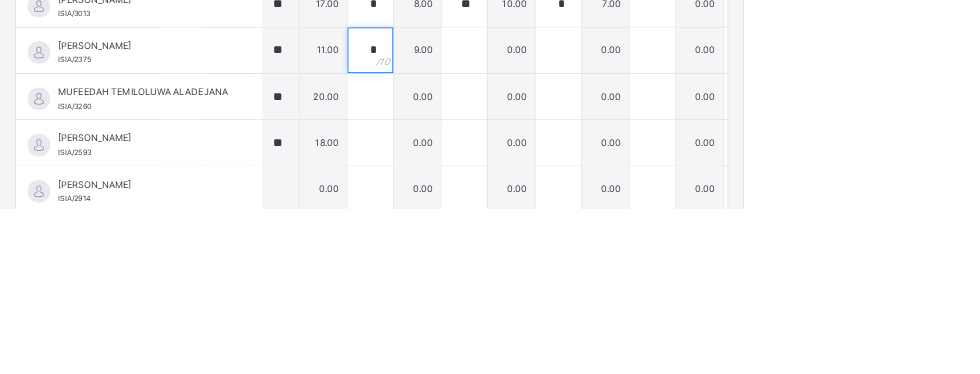 type on "*" 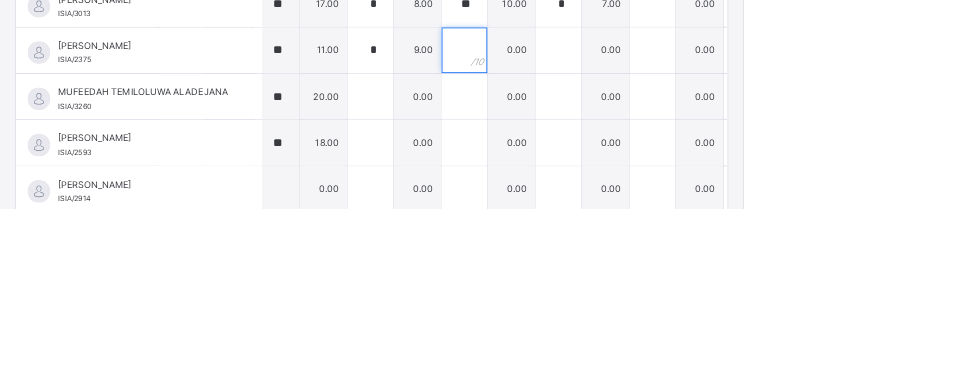 click at bounding box center (612, 165) 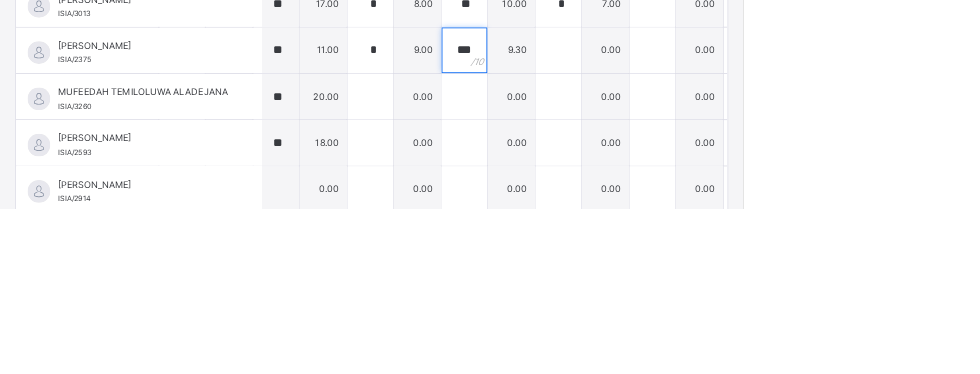 type on "***" 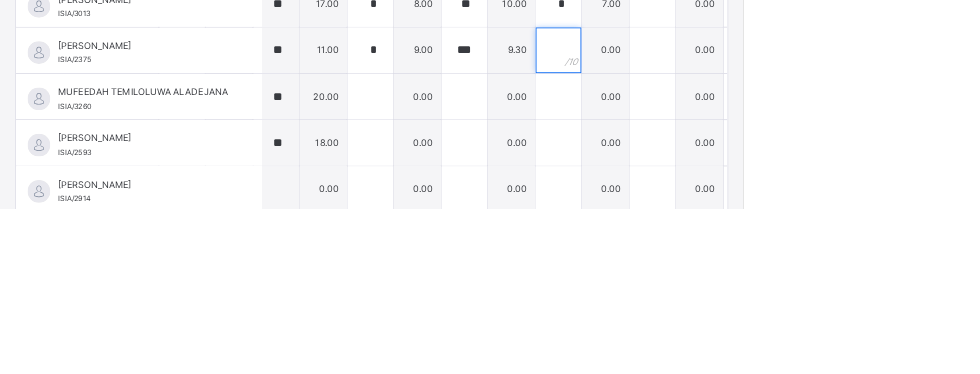 click at bounding box center [736, 165] 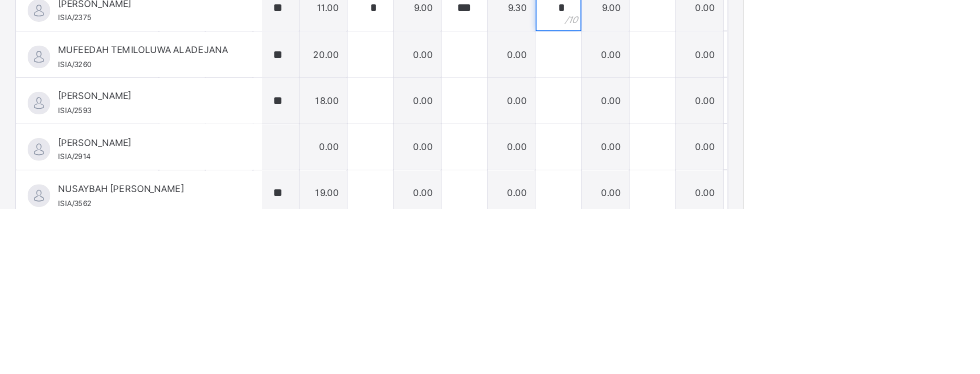 scroll, scrollTop: 739, scrollLeft: 136, axis: both 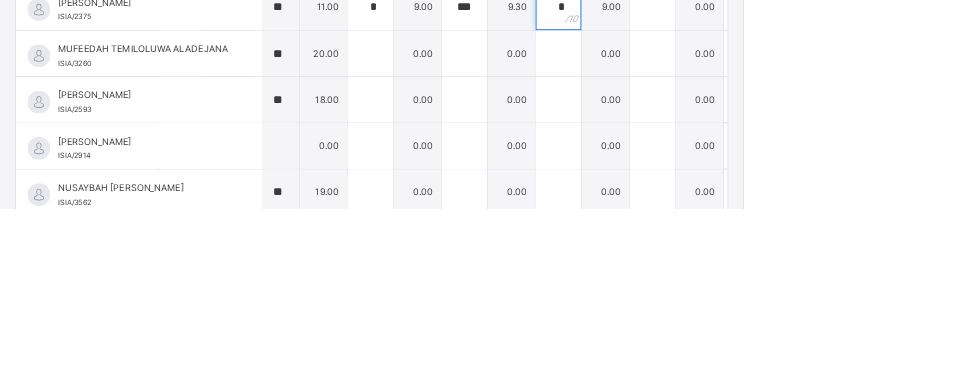 type on "*" 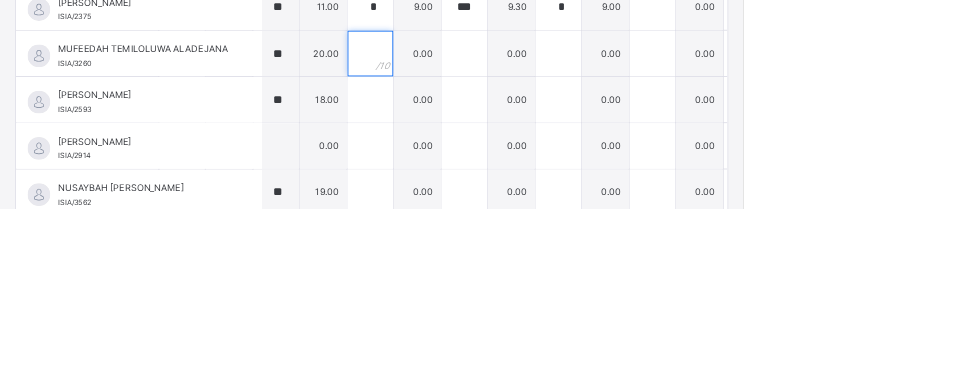 click at bounding box center [488, 169] 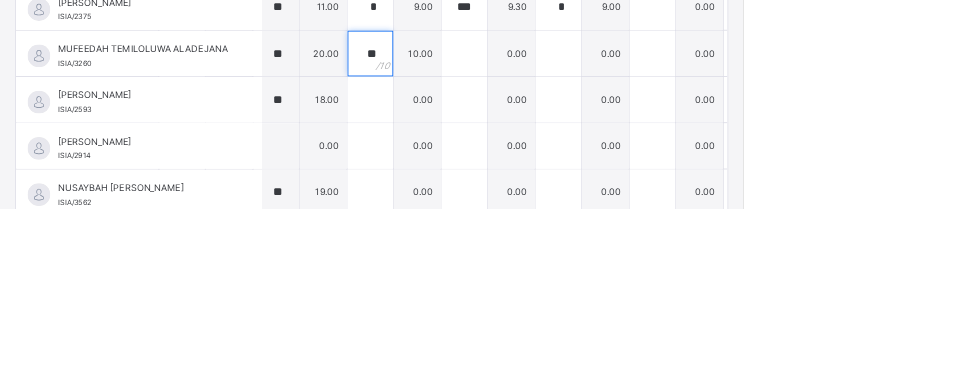 type on "**" 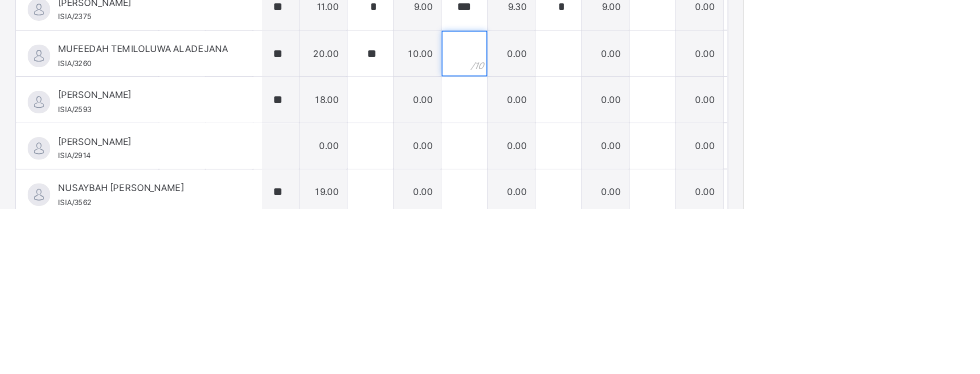 click at bounding box center (612, 169) 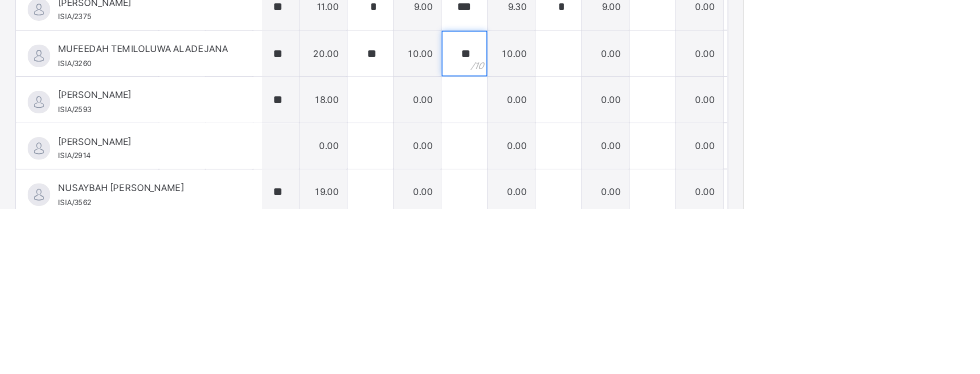 type on "**" 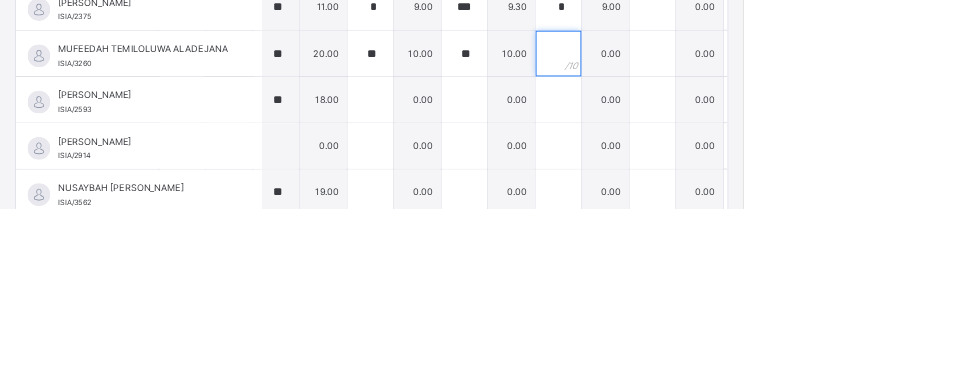 click at bounding box center (736, 169) 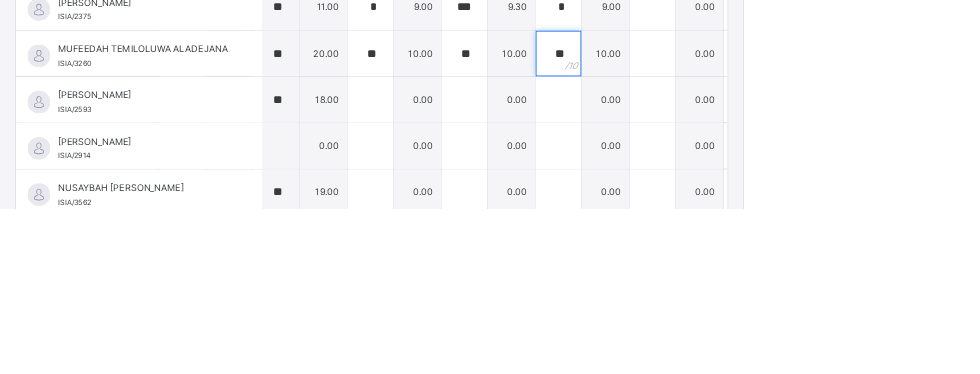 type on "**" 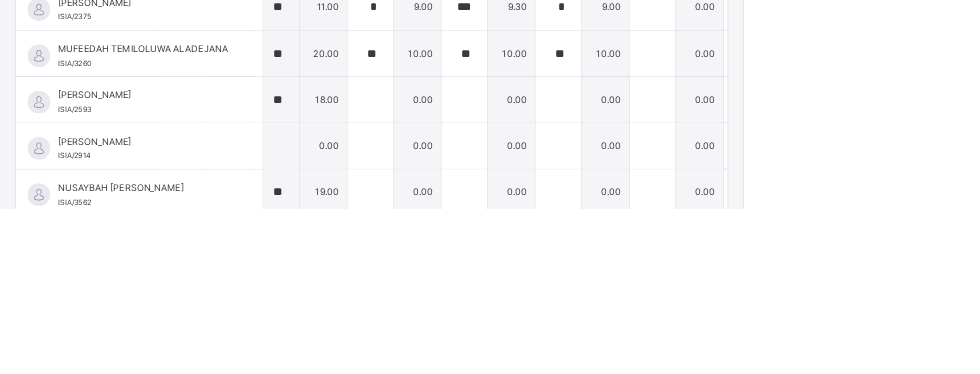 scroll, scrollTop: 751, scrollLeft: 136, axis: both 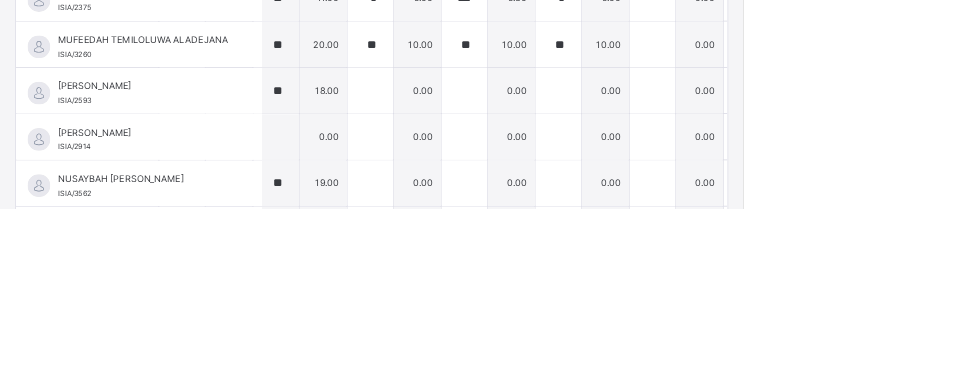 click on "CA3" at bounding box center [488, 62] 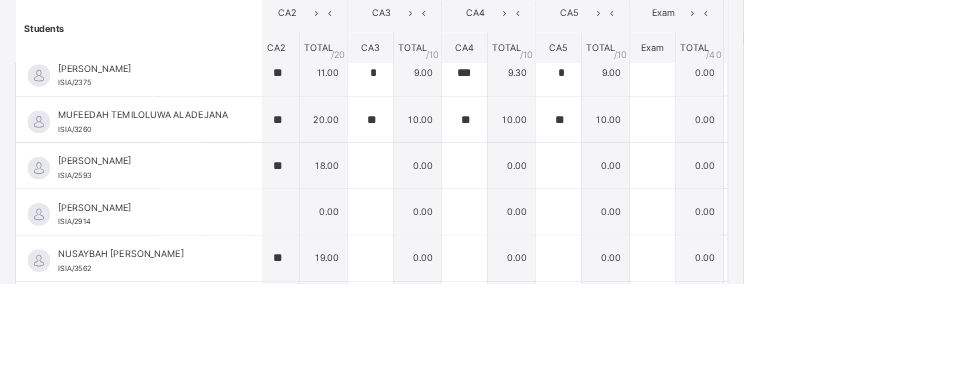 scroll, scrollTop: 813, scrollLeft: 136, axis: both 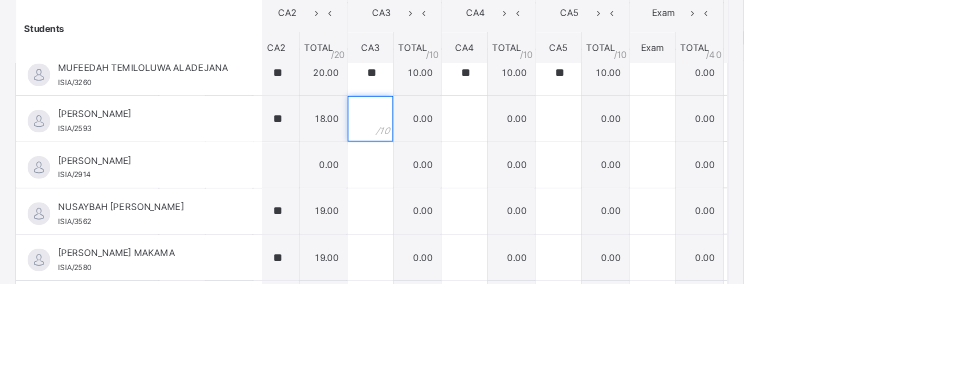 click at bounding box center (488, 156) 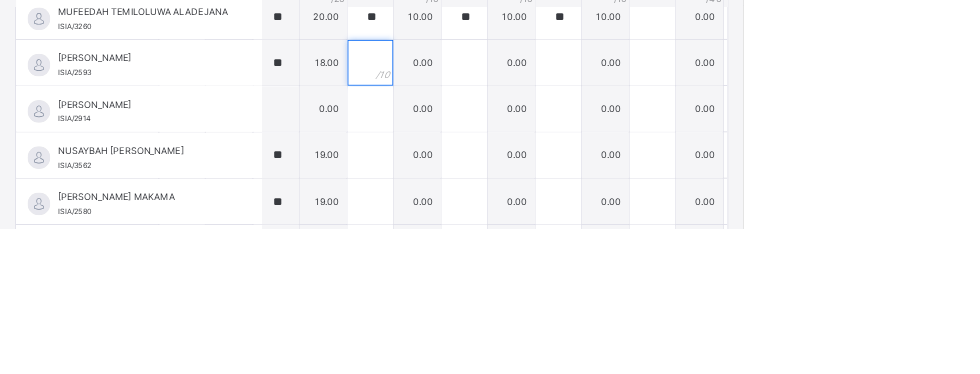 scroll, scrollTop: 417, scrollLeft: 0, axis: vertical 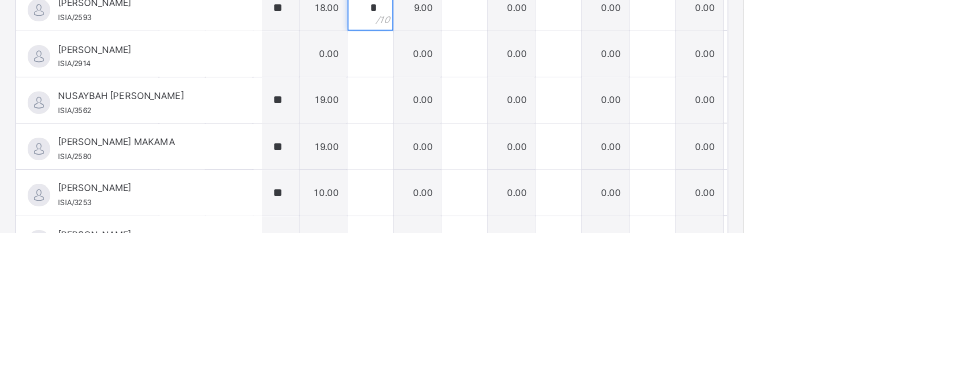 type on "*" 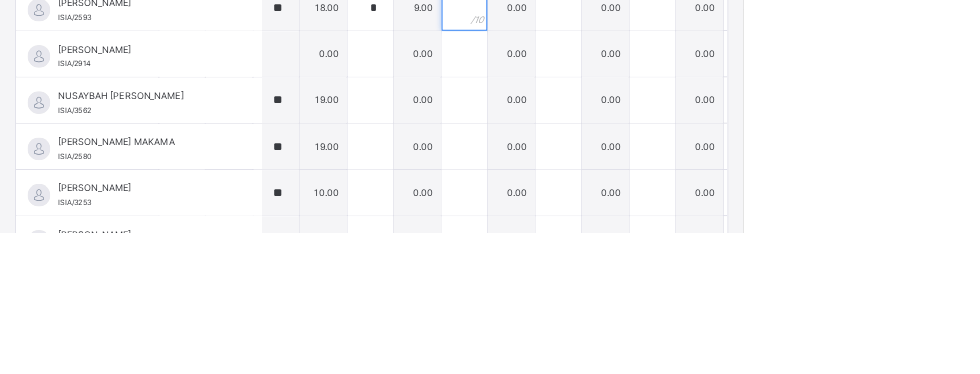 click at bounding box center (612, 78) 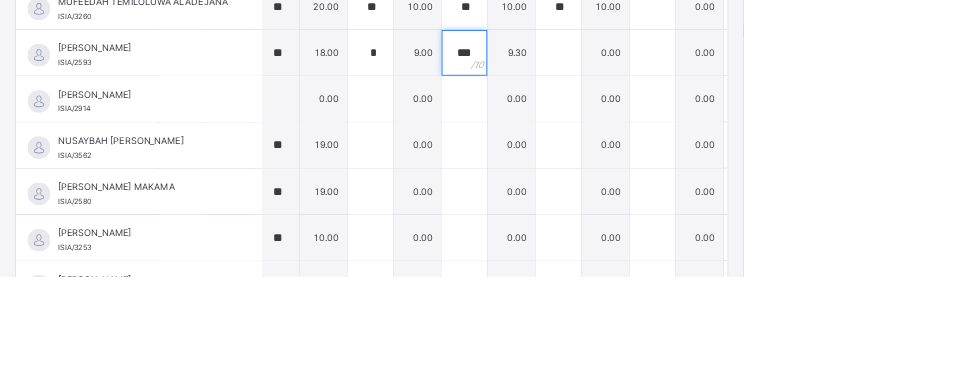 type on "***" 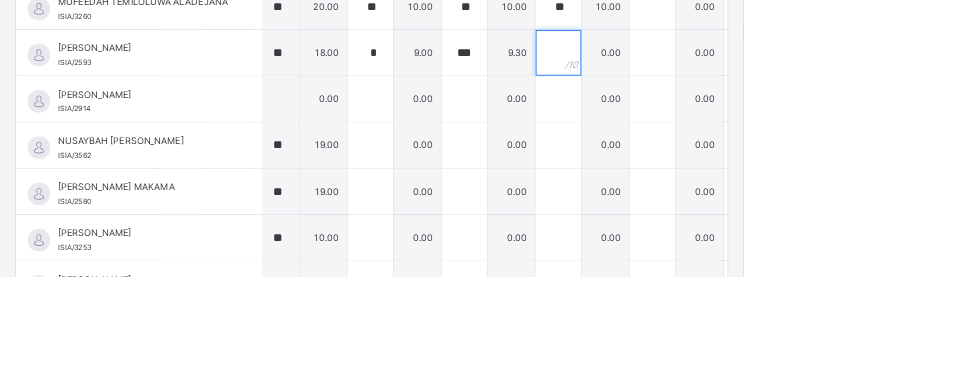 click at bounding box center (736, 78) 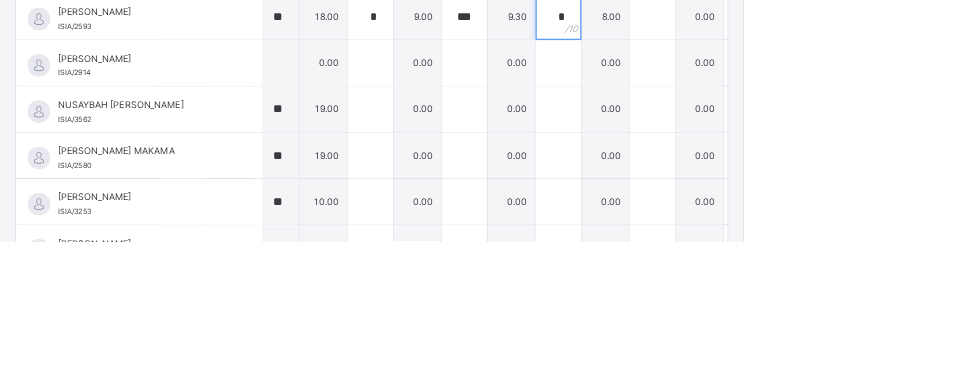 type on "*" 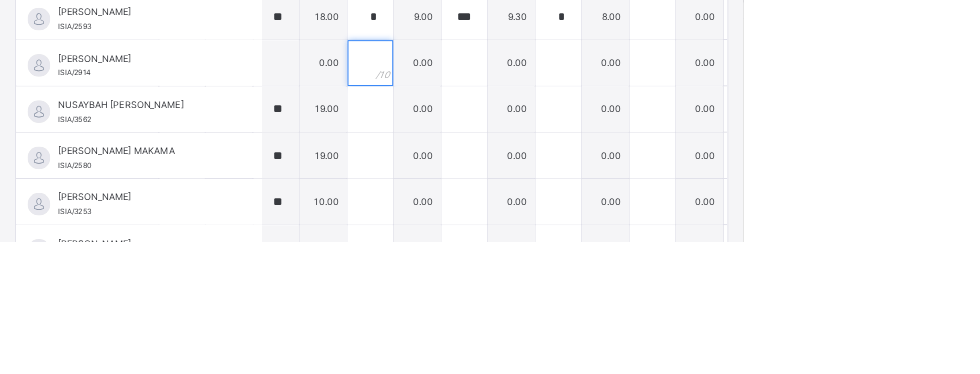 click at bounding box center [488, 139] 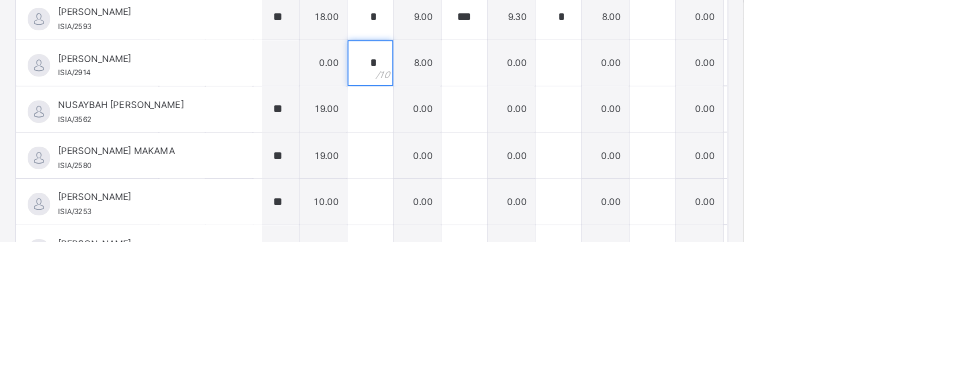 type on "*" 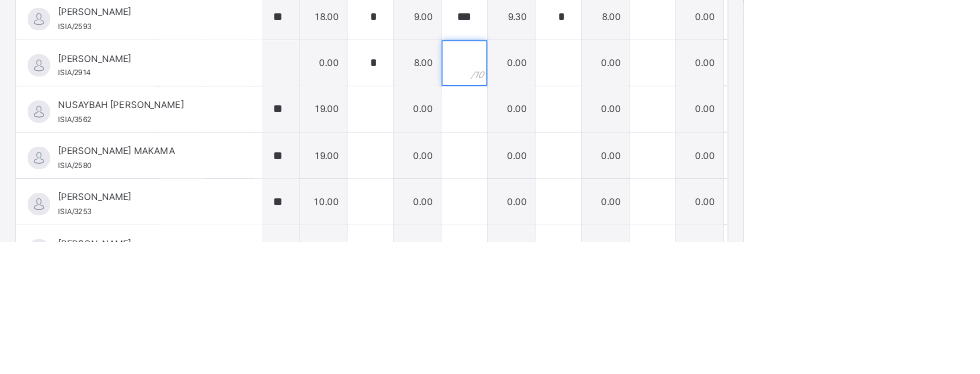 click at bounding box center (612, 139) 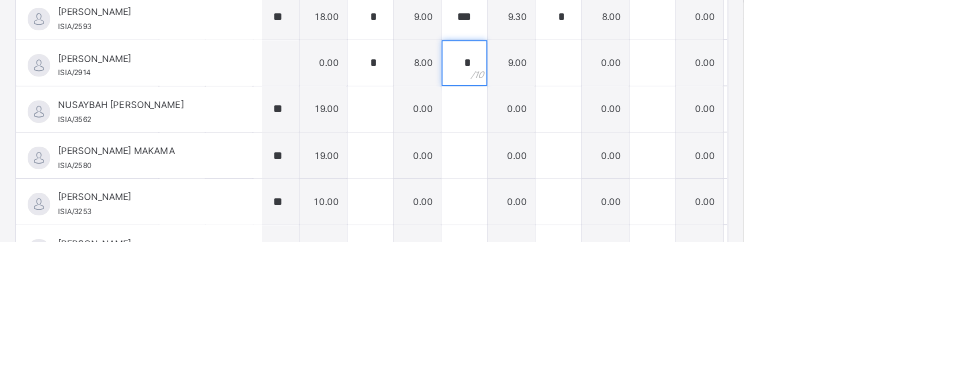 type on "*" 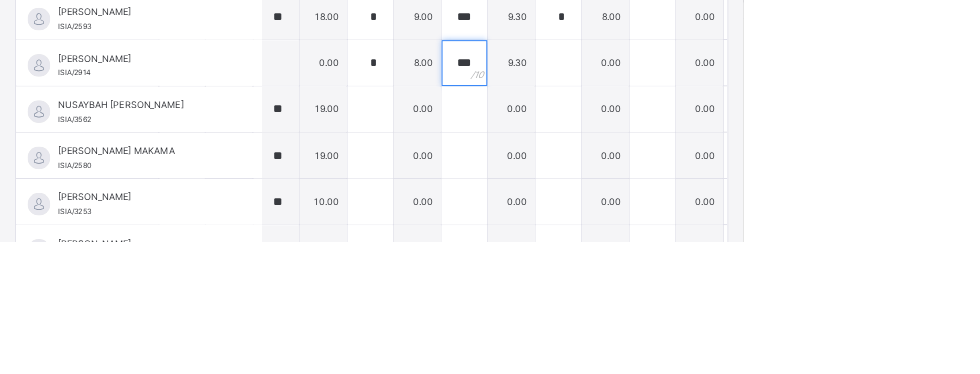 type on "***" 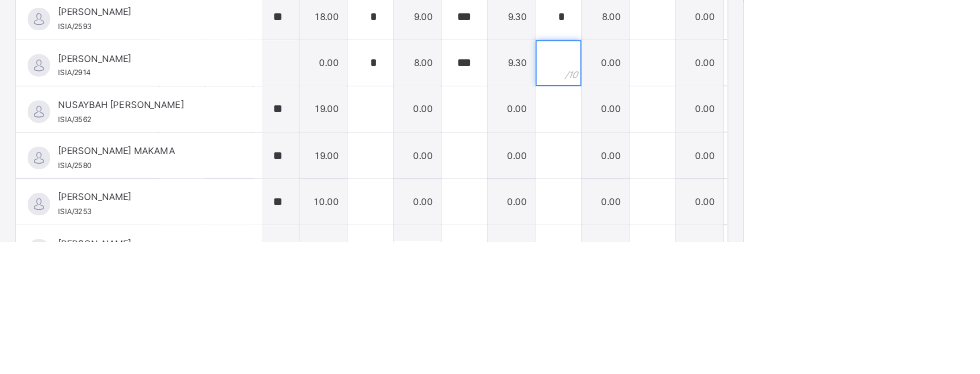 click at bounding box center (736, 139) 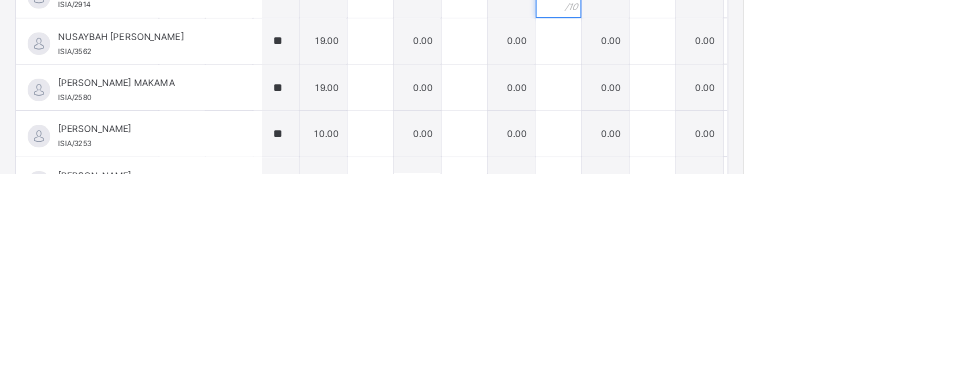 type on "*" 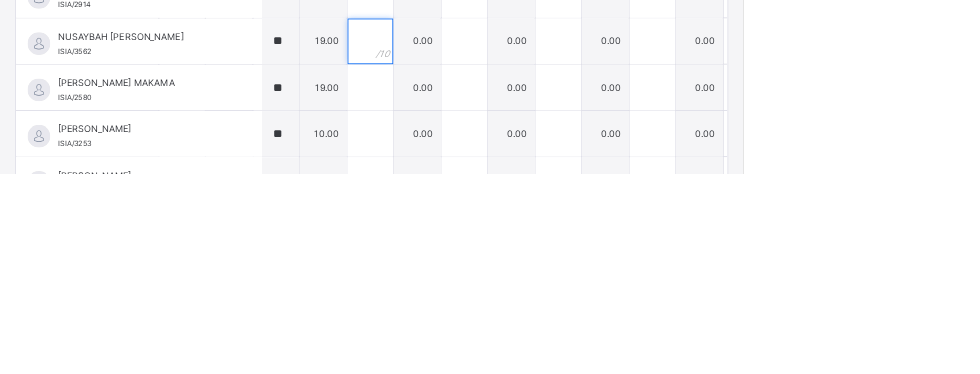 click at bounding box center [488, 200] 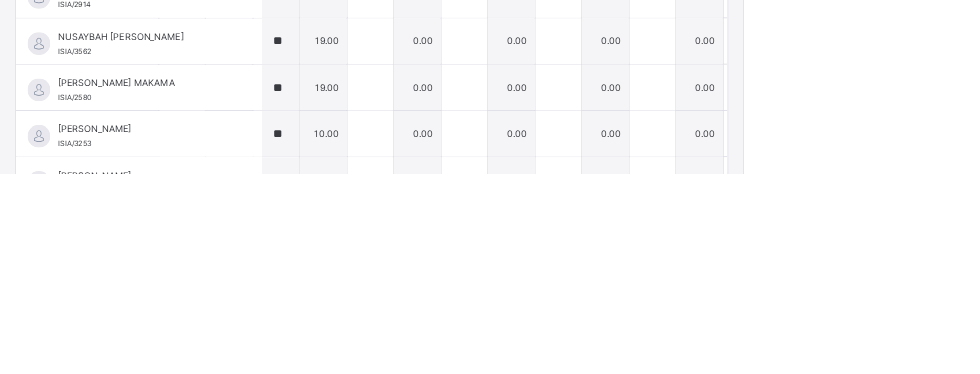 click on "**" at bounding box center (488, 17) 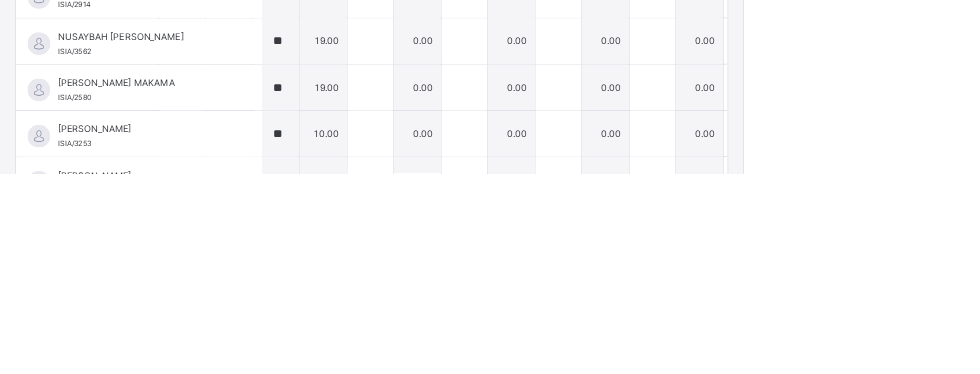 click on "**" at bounding box center [488, 17] 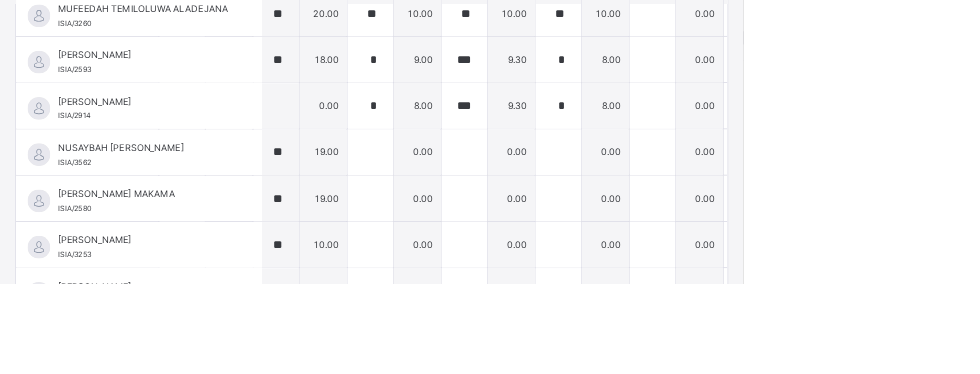 scroll, scrollTop: 7, scrollLeft: 0, axis: vertical 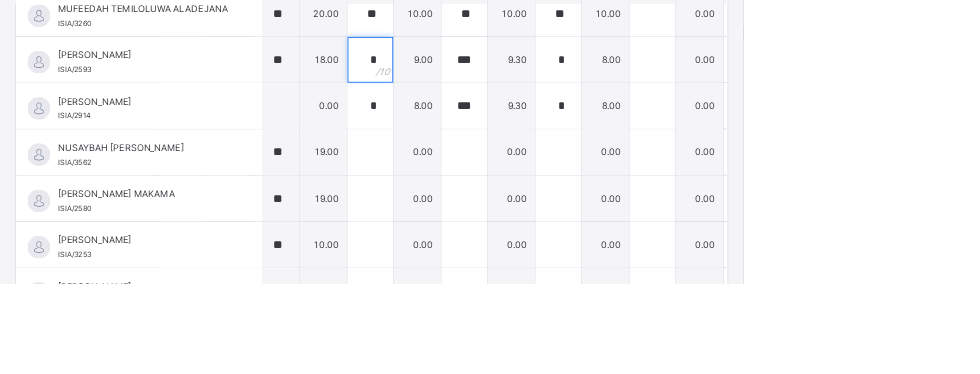 click on "*" at bounding box center [488, 78] 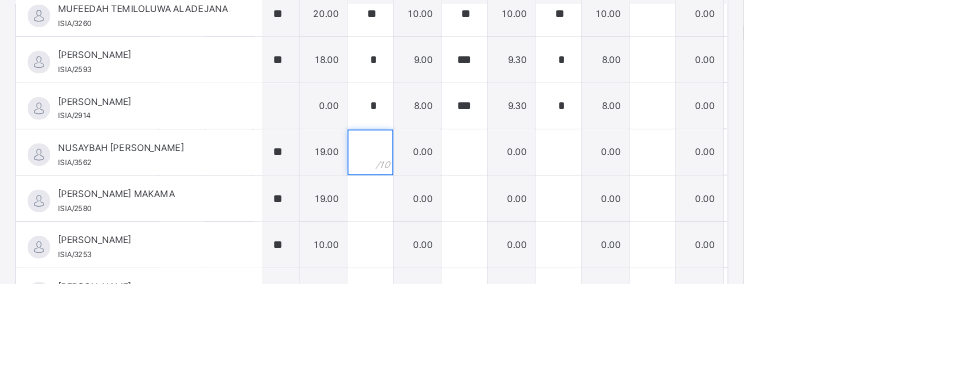click at bounding box center (488, 200) 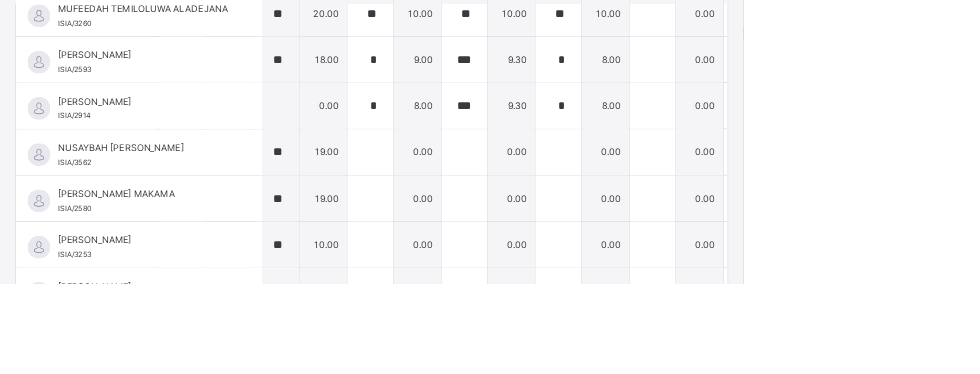 click at bounding box center (488, 200) 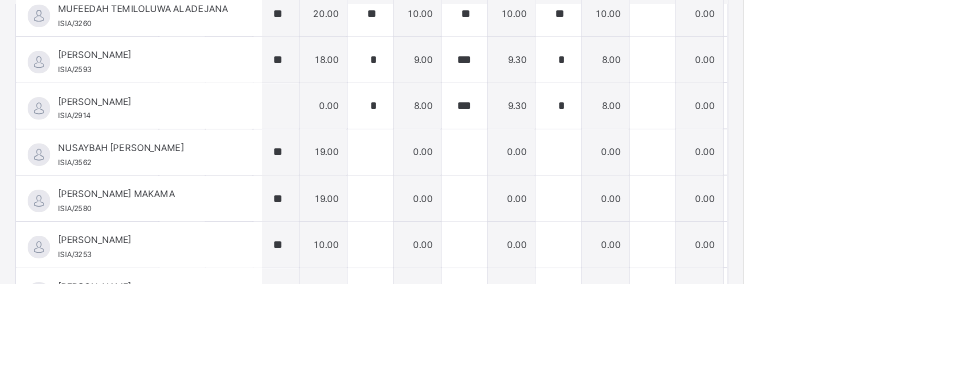 scroll, scrollTop: 417, scrollLeft: 0, axis: vertical 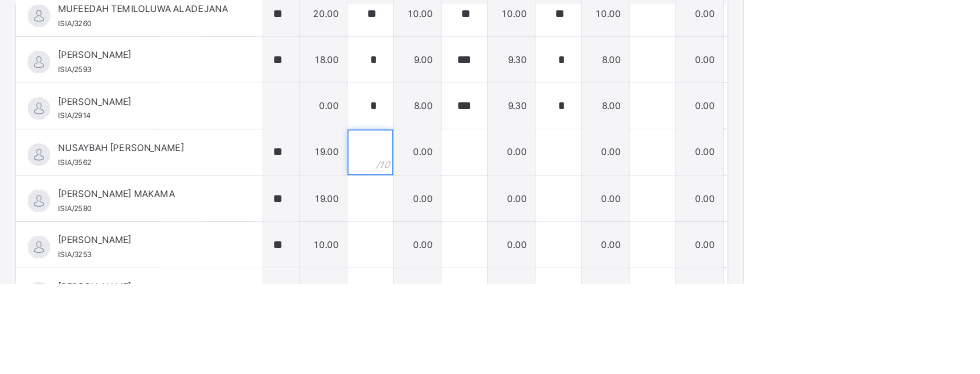 click at bounding box center [488, 200] 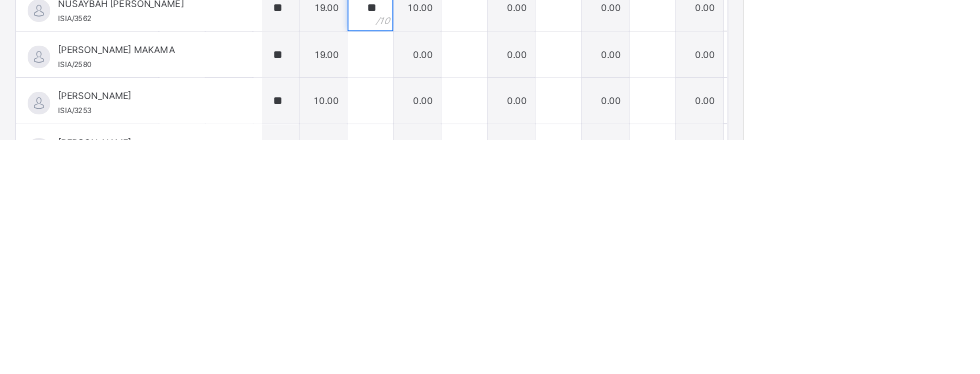 type on "**" 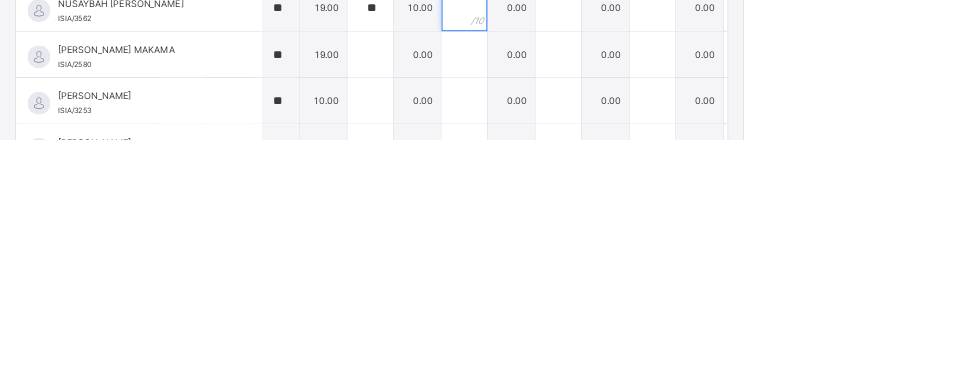 click at bounding box center (612, 200) 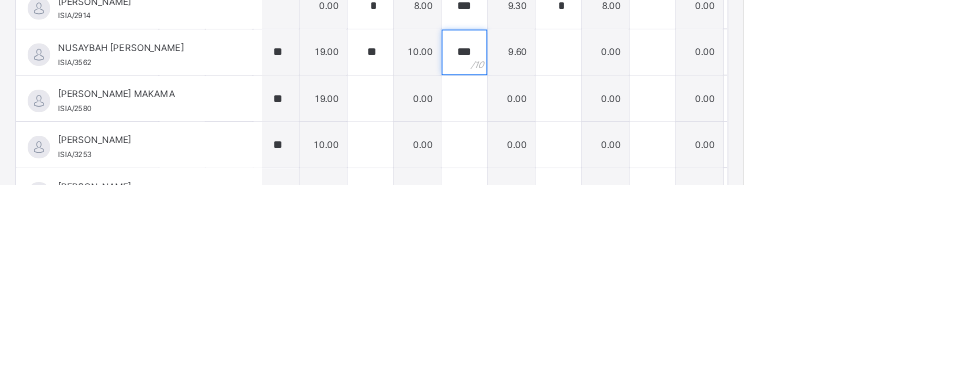 type on "***" 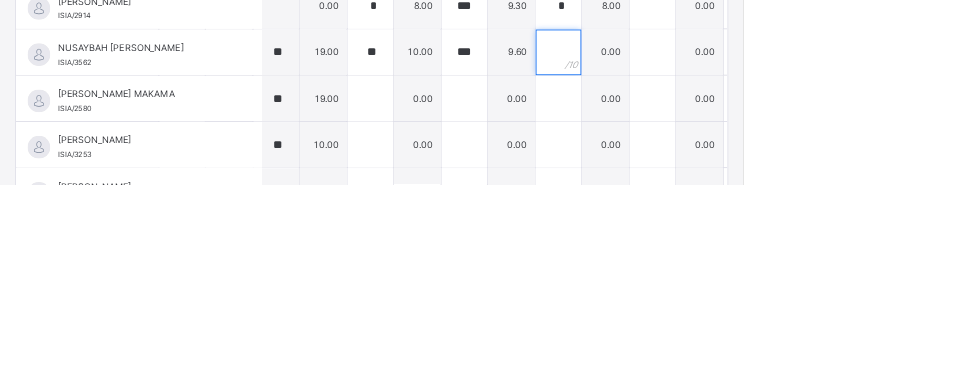 click at bounding box center (736, 200) 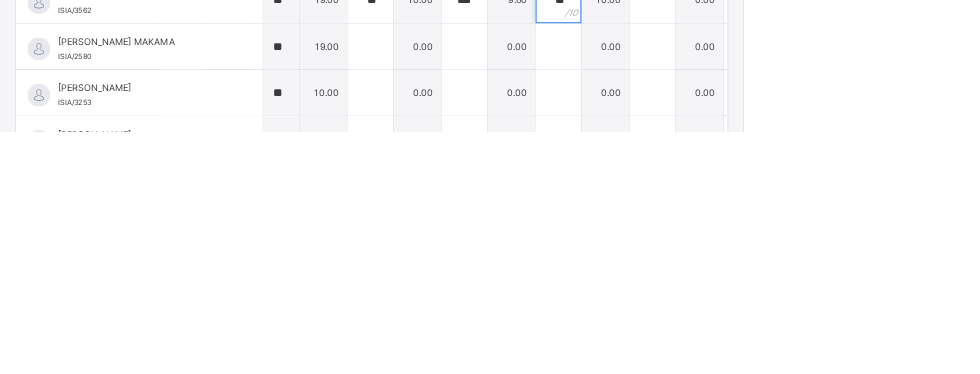 type on "**" 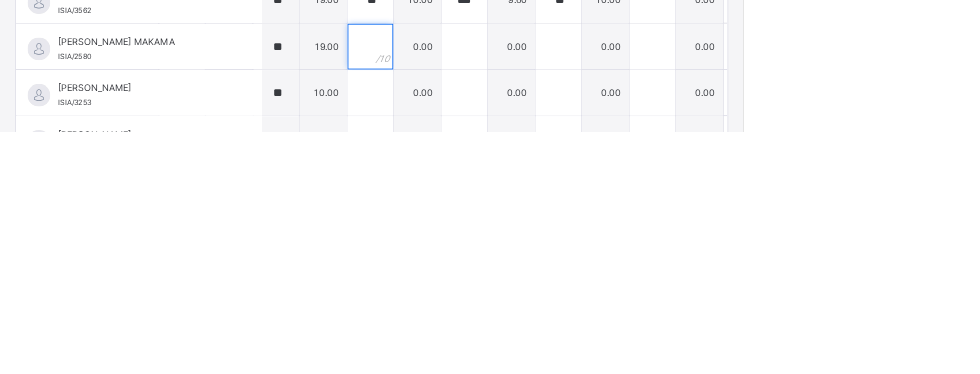 click at bounding box center [488, 261] 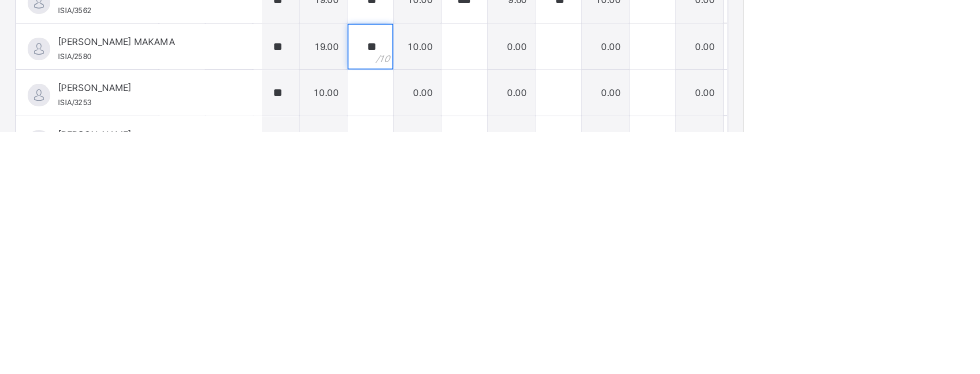 type on "**" 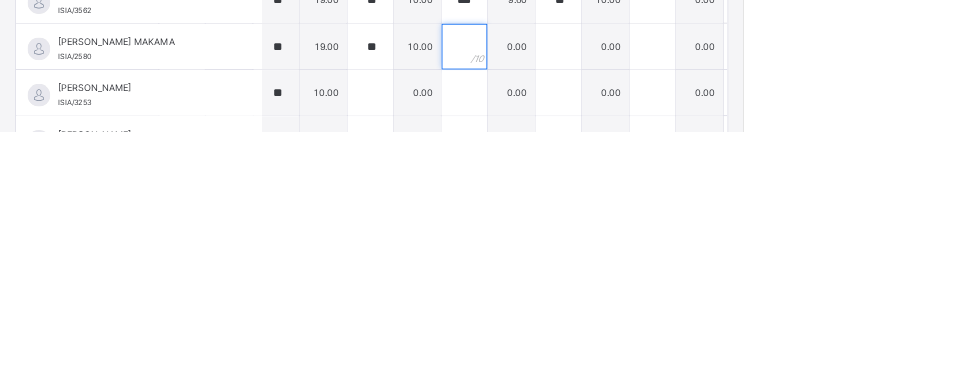 click at bounding box center [612, 261] 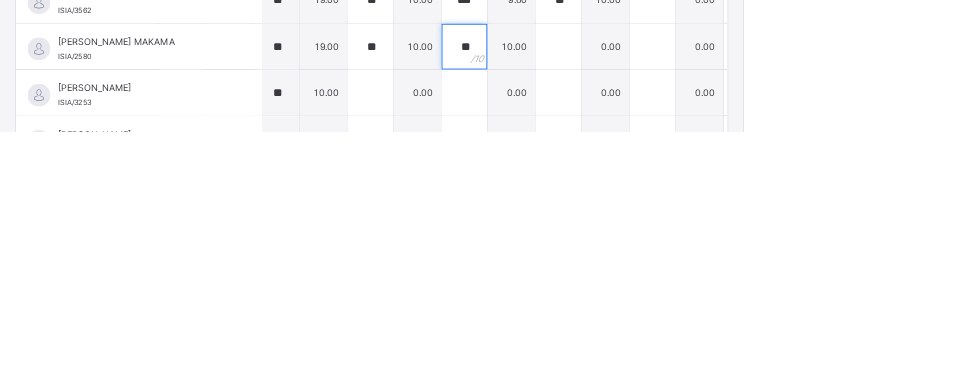 type on "**" 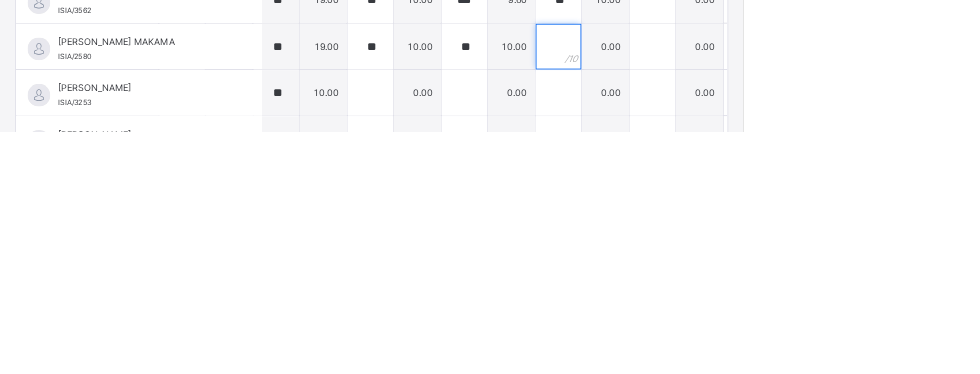 click at bounding box center [736, 261] 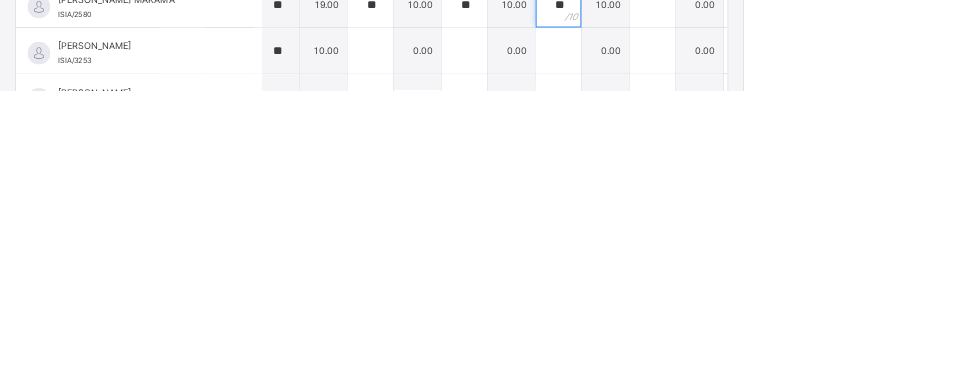 type on "**" 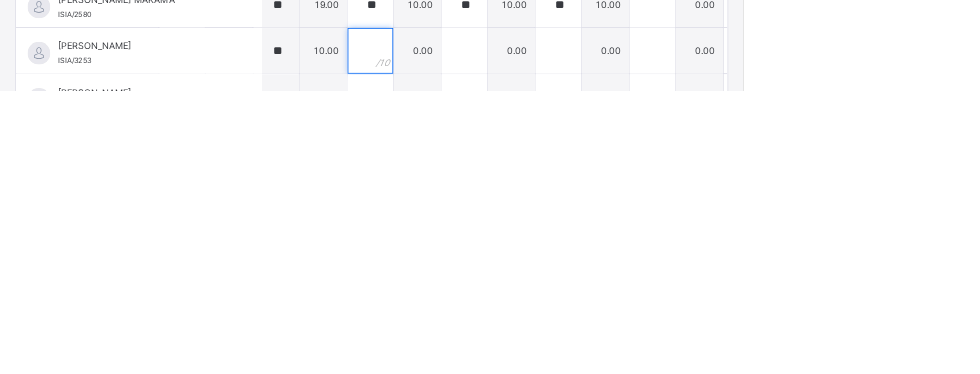 click at bounding box center (488, 322) 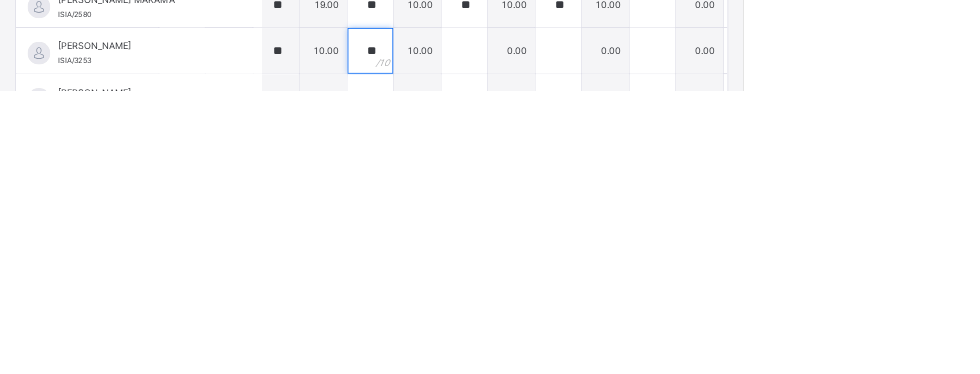 type on "**" 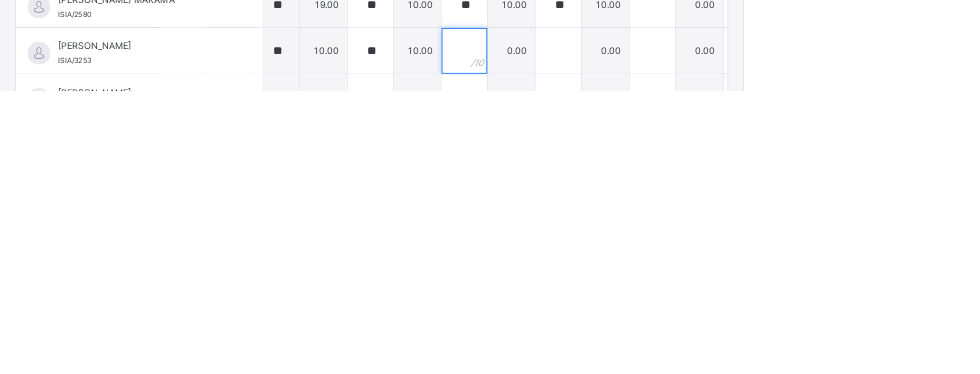 click at bounding box center [612, 322] 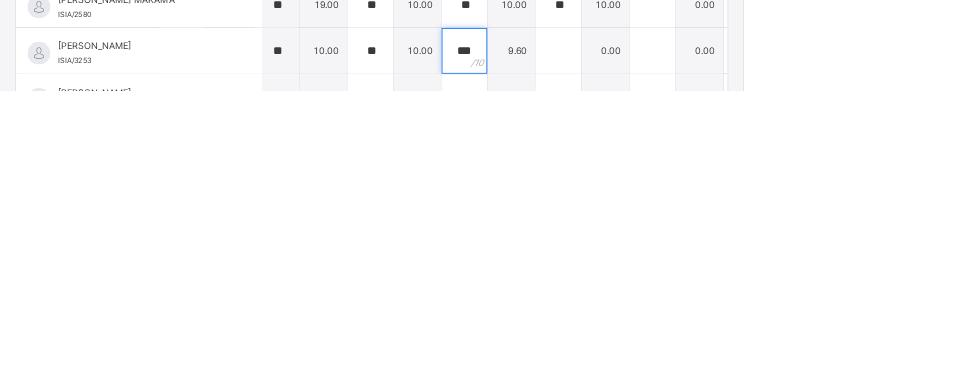 type on "***" 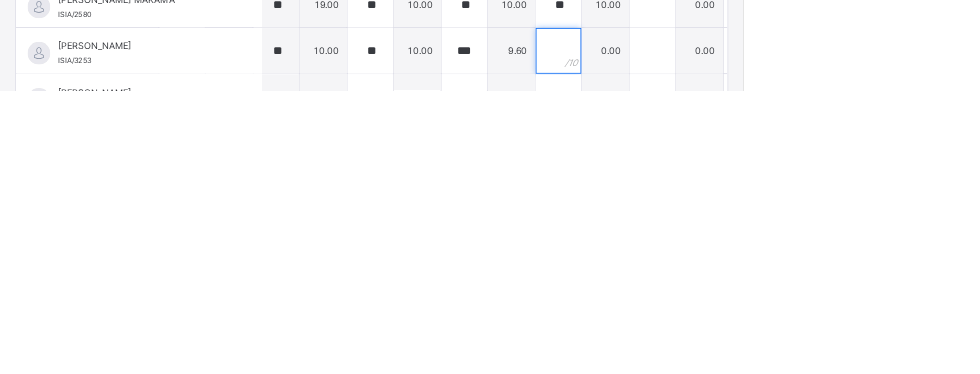 click at bounding box center [736, 322] 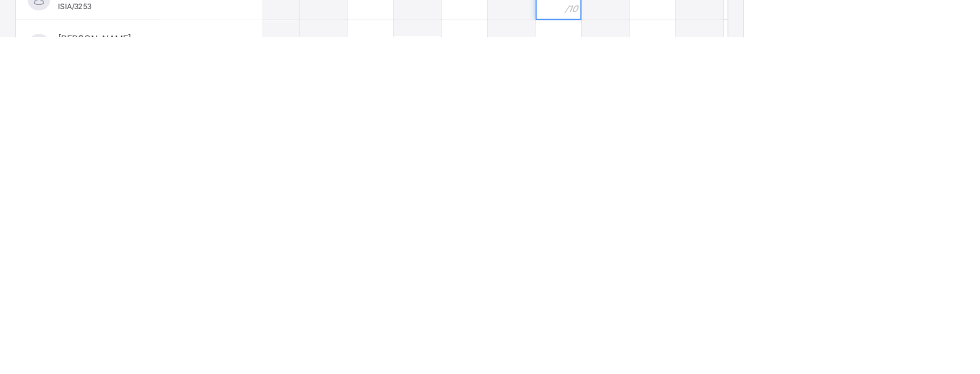 type on "*" 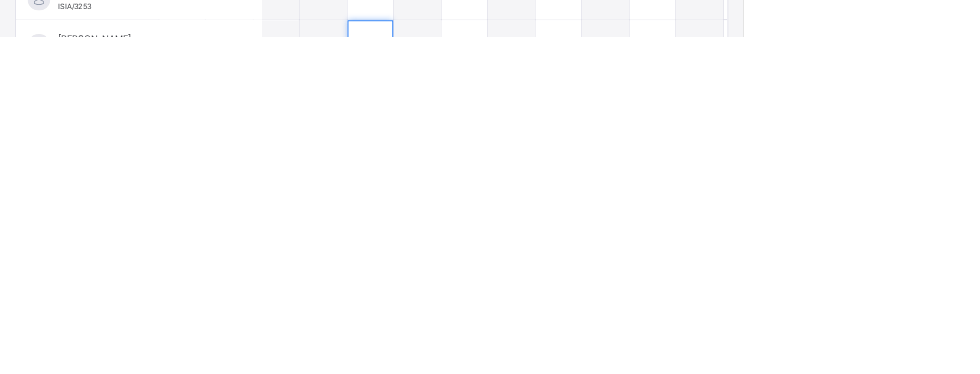 click at bounding box center [488, 383] 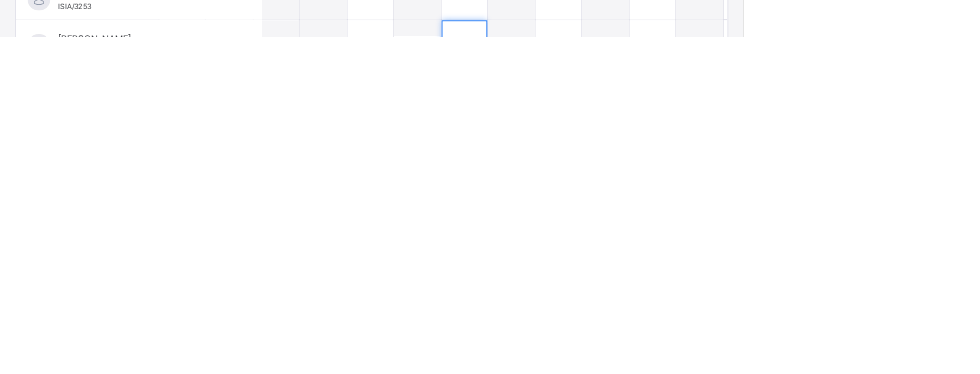 click at bounding box center (612, 383) 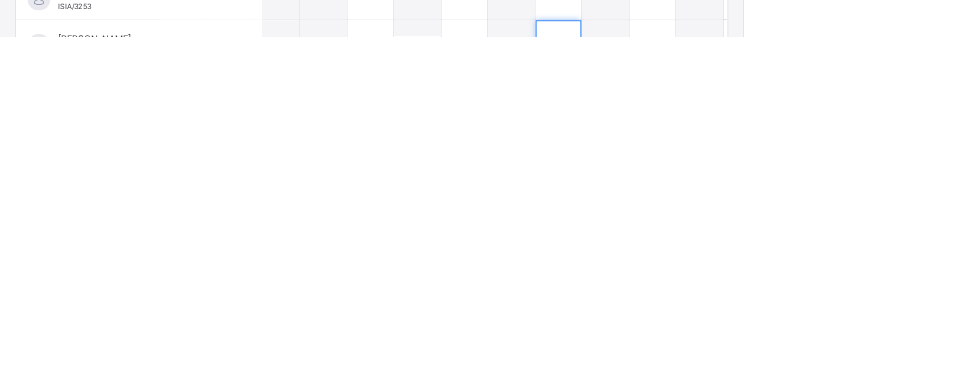click at bounding box center (736, 383) 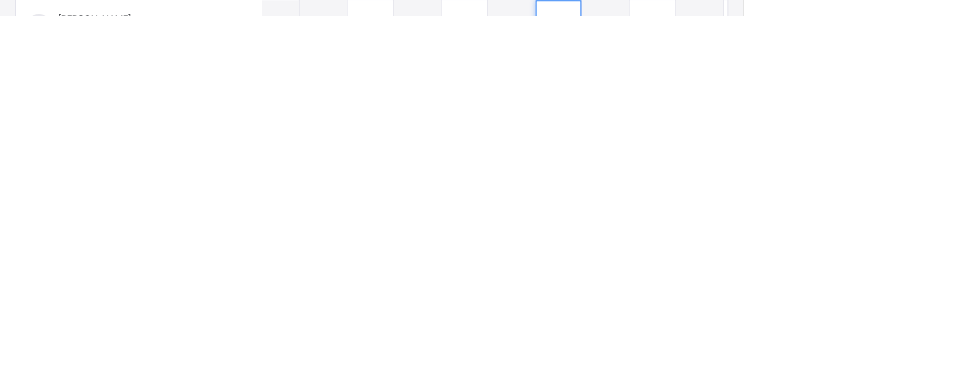 scroll, scrollTop: 0, scrollLeft: 0, axis: both 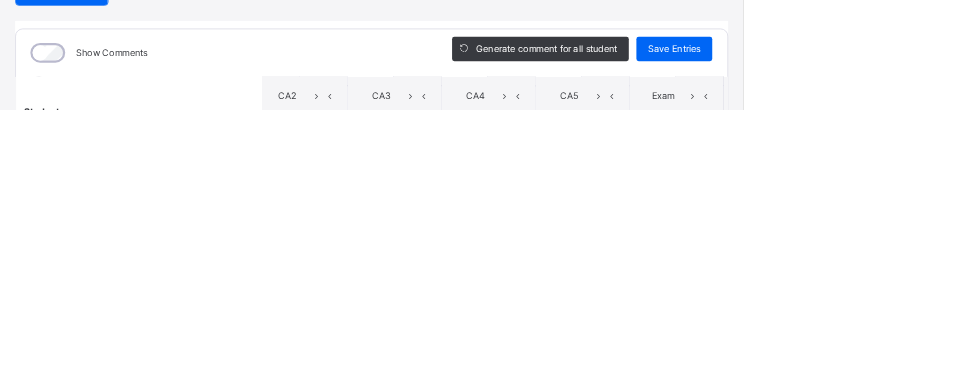 click on "Save Entries" at bounding box center [889, 294] 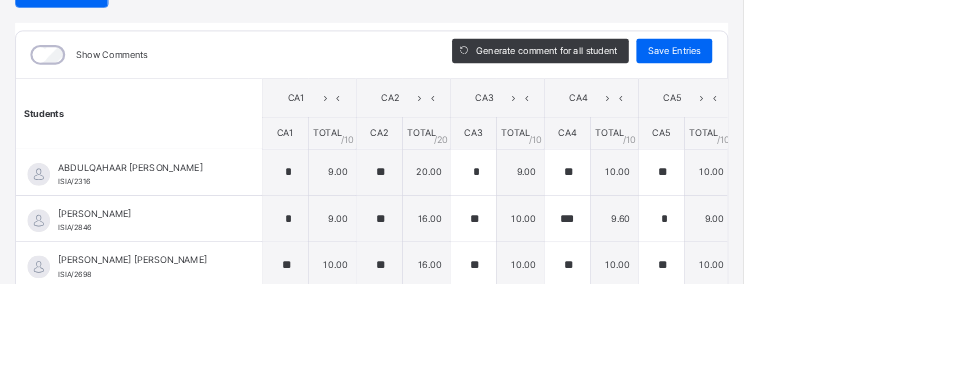 scroll, scrollTop: 229, scrollLeft: 0, axis: vertical 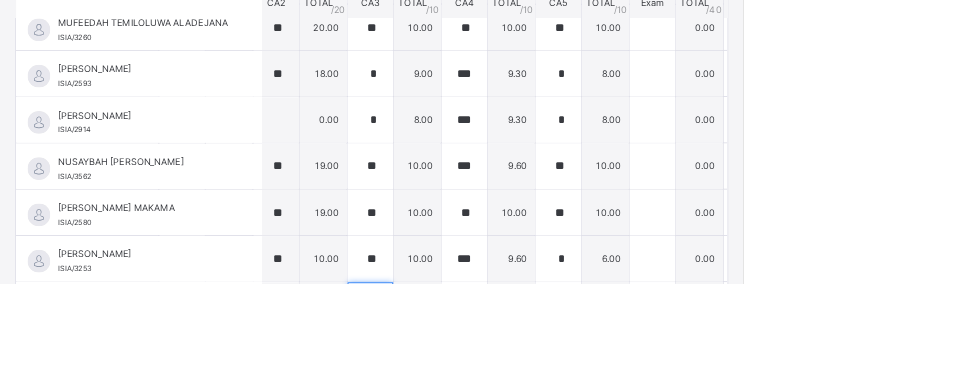 click on "*" at bounding box center (488, 402) 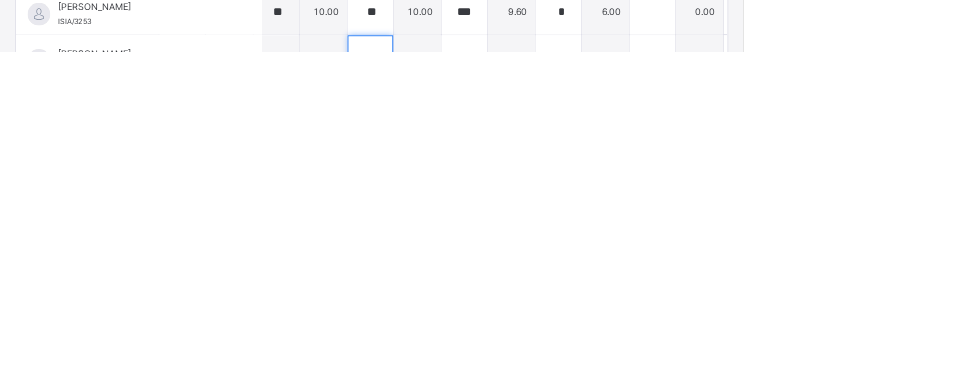 type on "**" 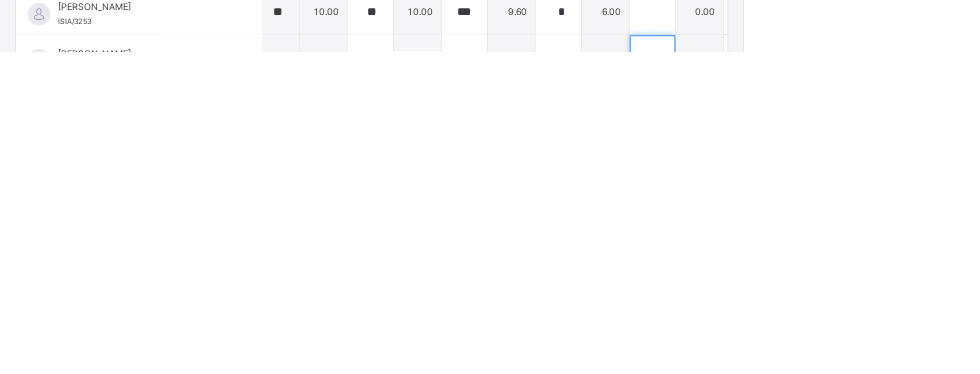 click at bounding box center (860, 383) 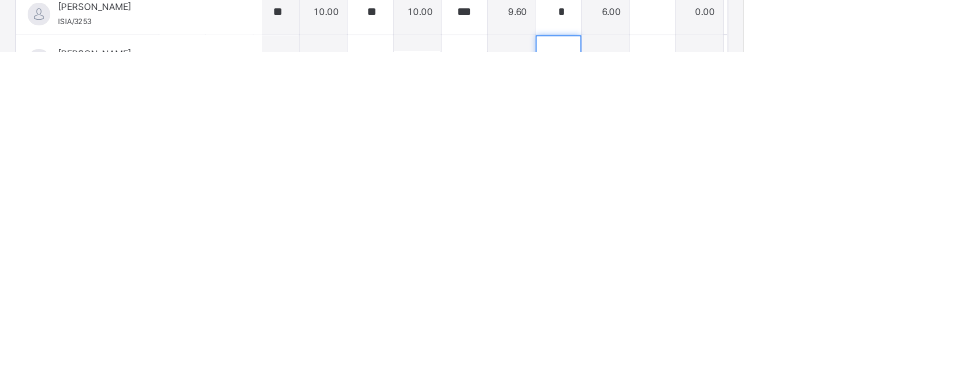 click on "*" at bounding box center [736, 383] 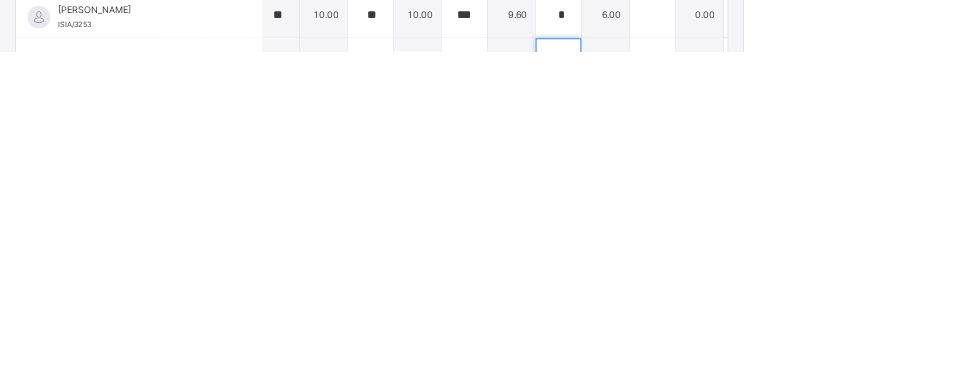 scroll, scrollTop: 778, scrollLeft: 136, axis: both 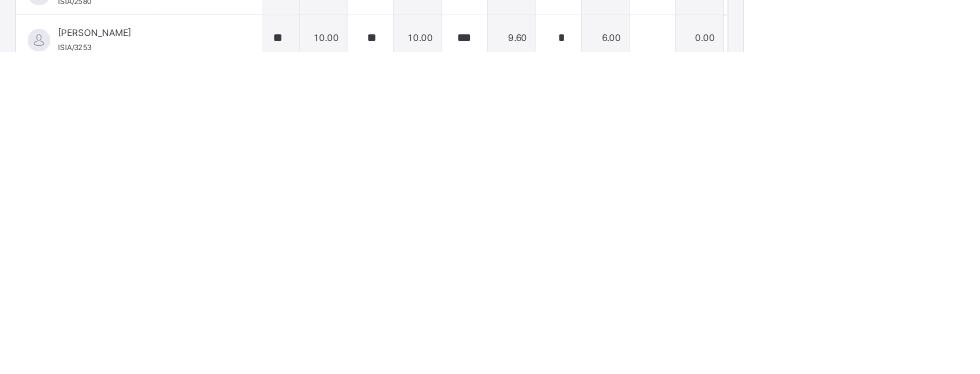 type on "*" 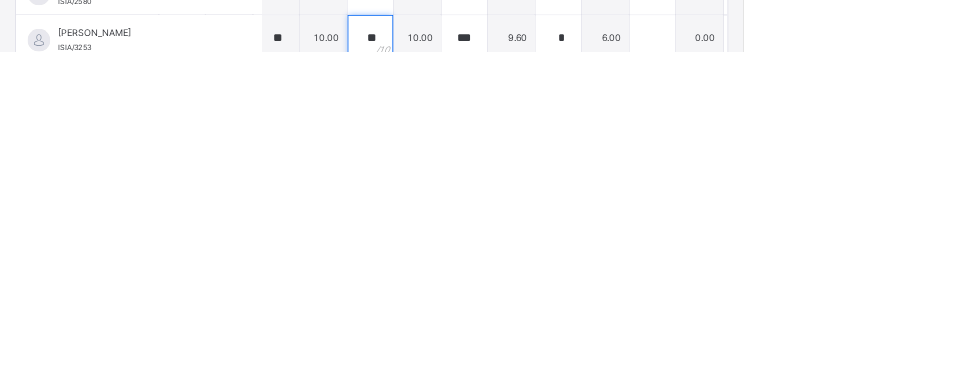 click on "**" at bounding box center (488, 357) 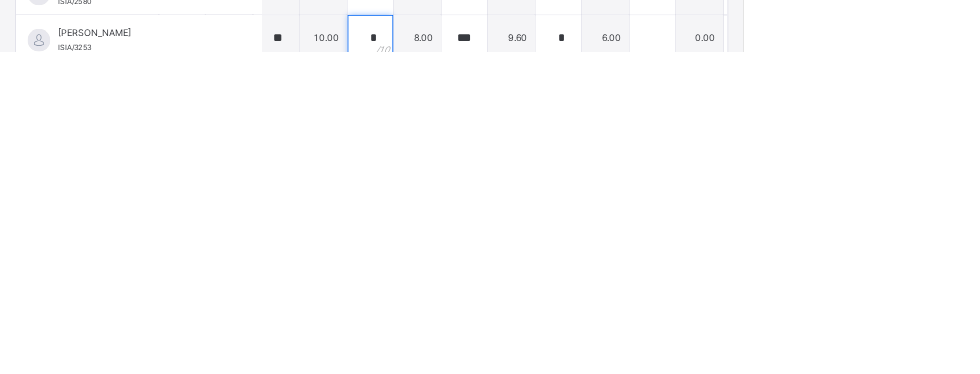 type on "*" 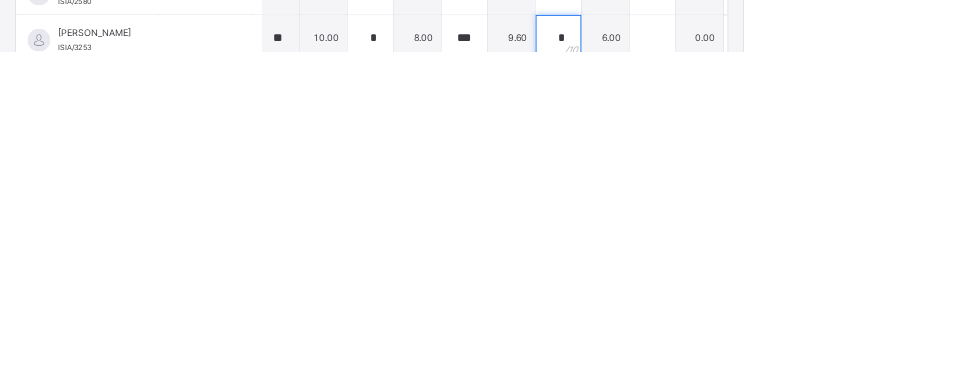 click on "*" at bounding box center (736, 357) 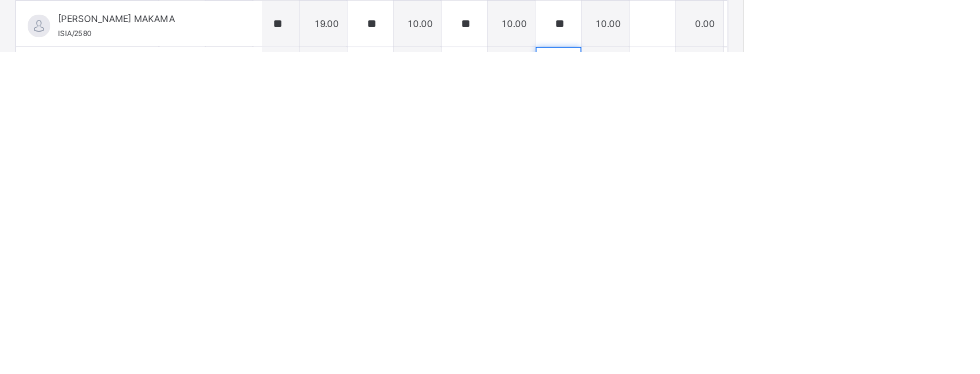 scroll, scrollTop: 728, scrollLeft: 136, axis: both 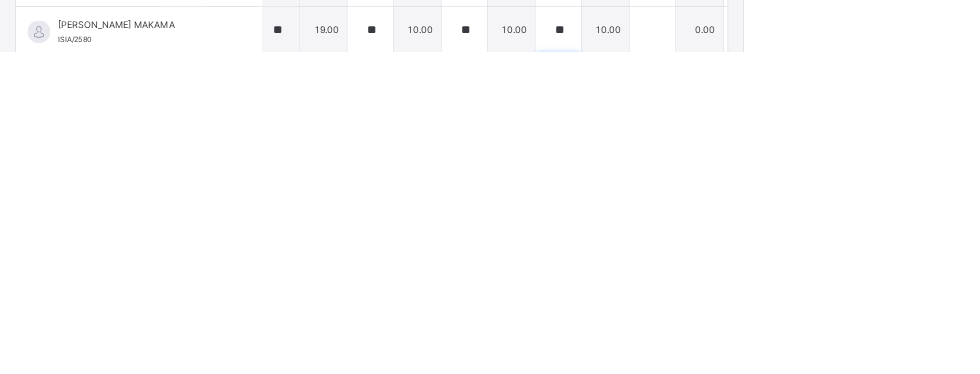 type on "**" 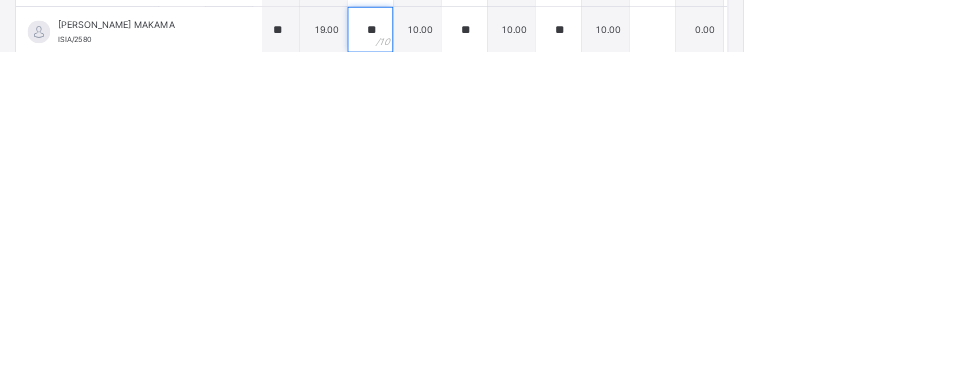 click on "**" at bounding box center [488, 346] 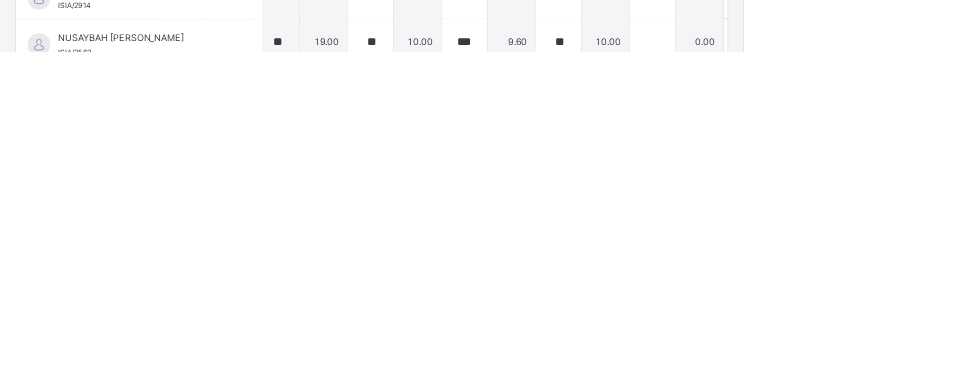 scroll, scrollTop: 648, scrollLeft: 136, axis: both 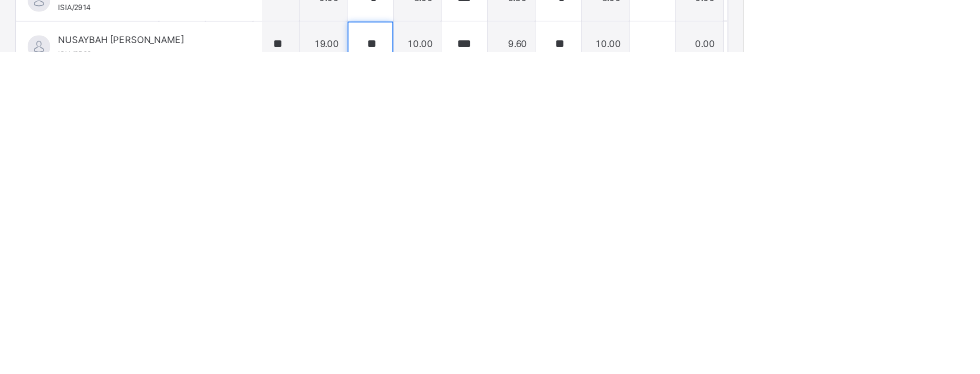 click on "**" at bounding box center [488, 365] 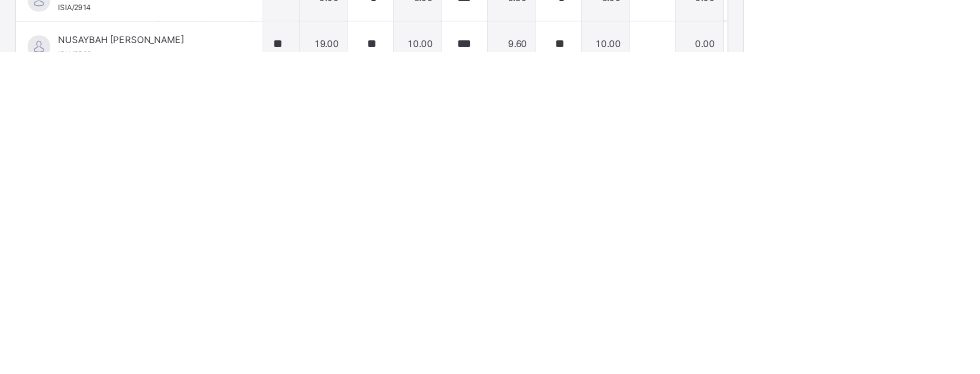 click on "**" at bounding box center [488, 365] 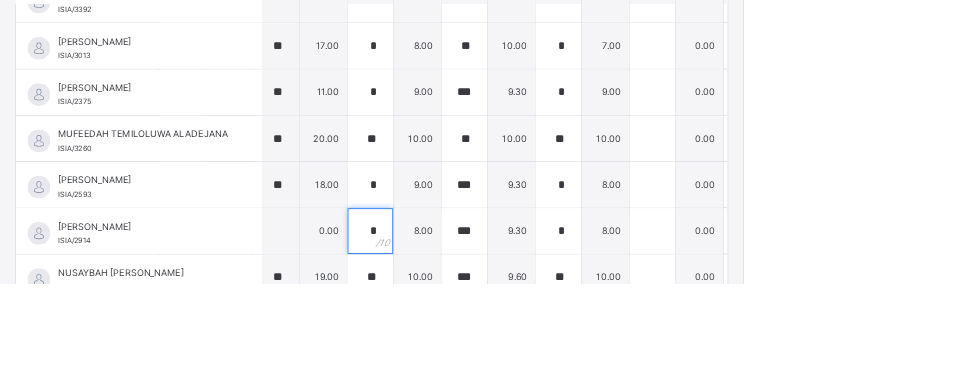 click on "*" at bounding box center [488, 304] 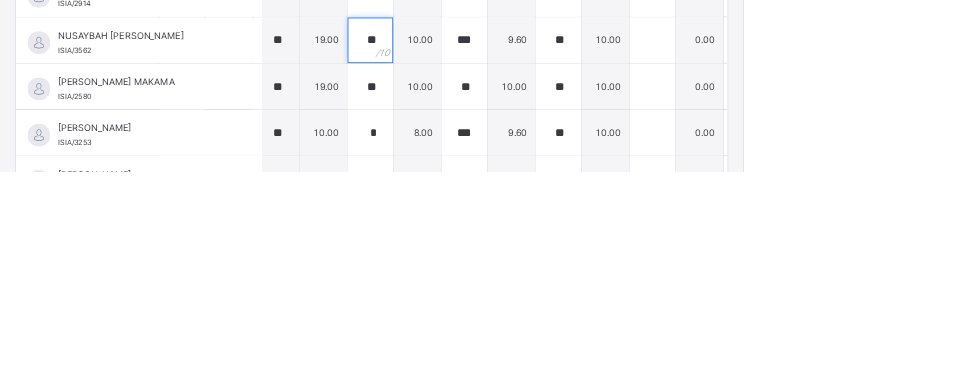click on "**" at bounding box center (488, 200) 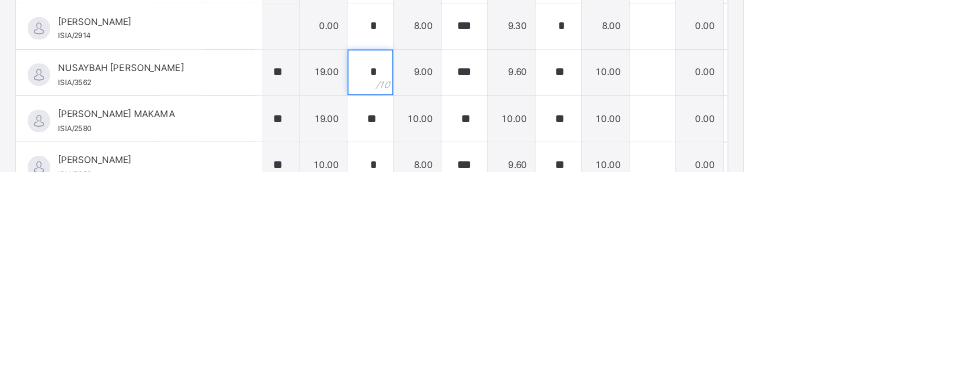 scroll, scrollTop: 737, scrollLeft: 136, axis: both 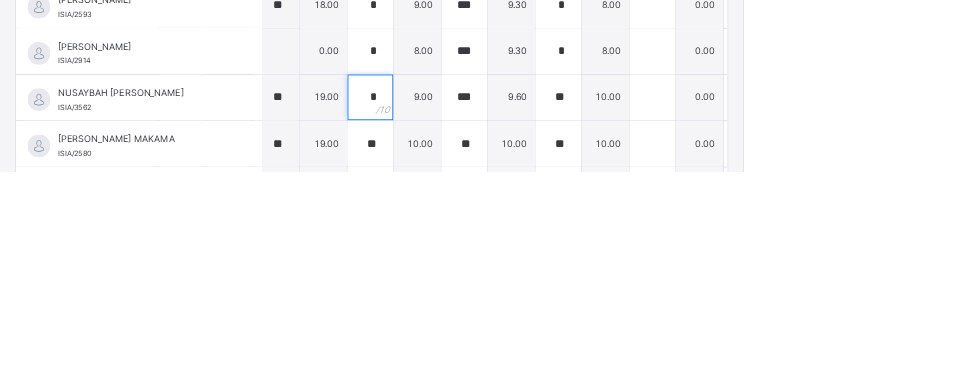 type on "*" 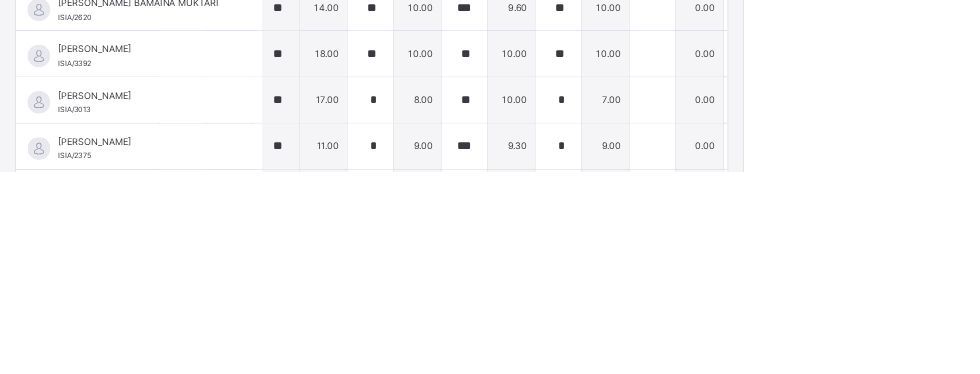 scroll, scrollTop: 0, scrollLeft: 136, axis: horizontal 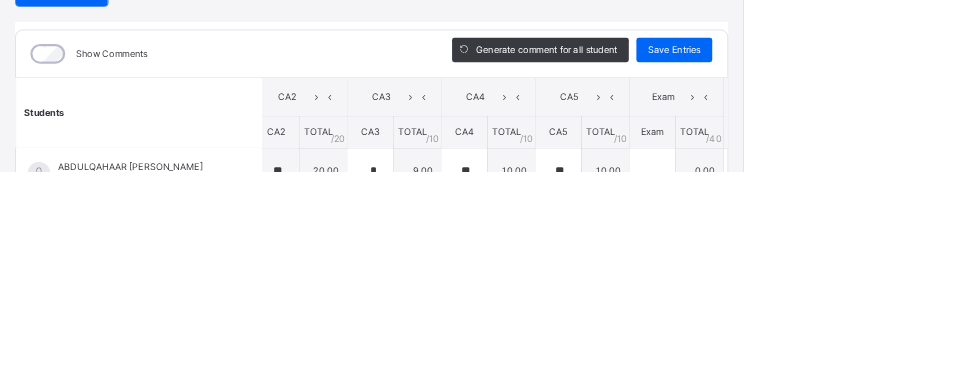 click on "Save Entries" at bounding box center [889, 214] 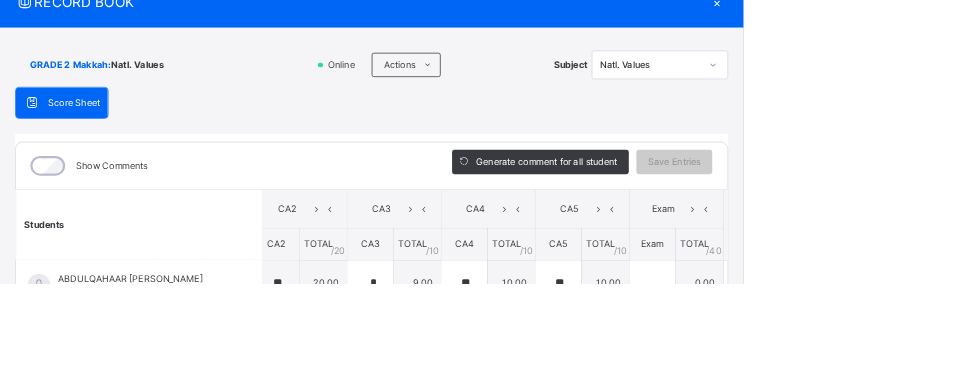 scroll, scrollTop: 180, scrollLeft: 0, axis: vertical 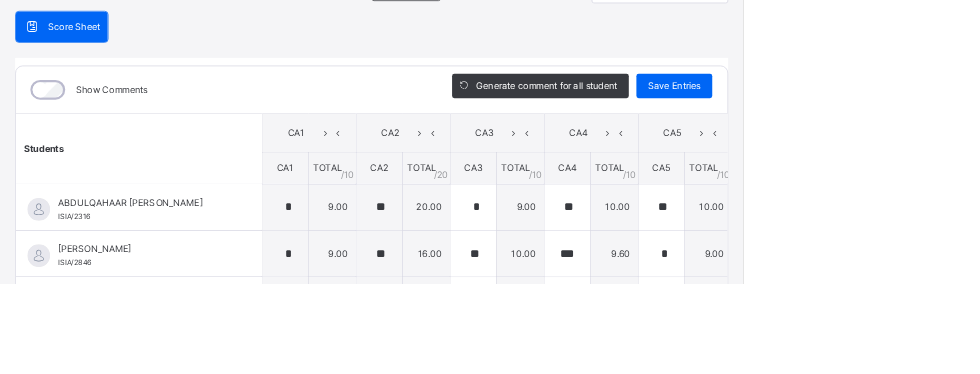 type on "*" 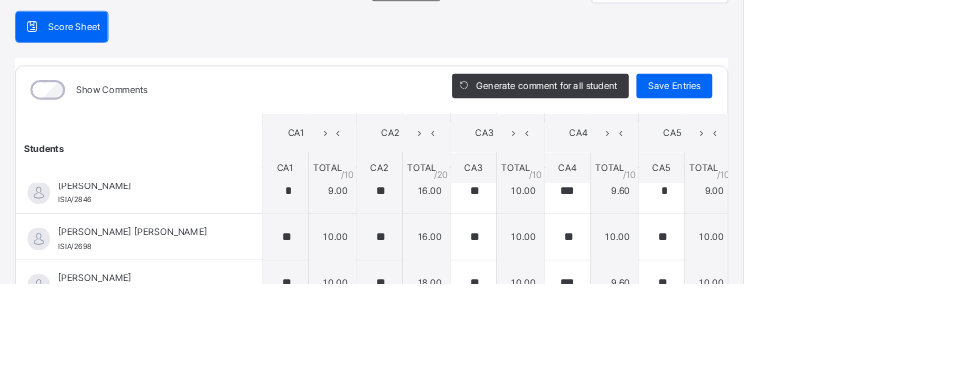 scroll, scrollTop: 0, scrollLeft: 0, axis: both 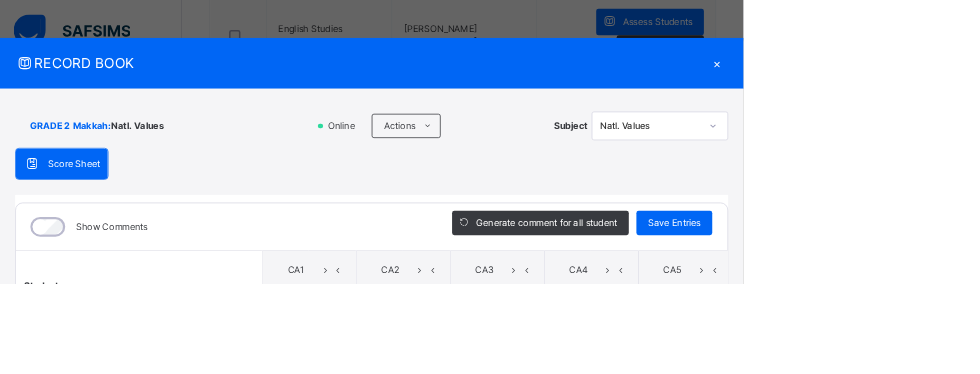 click on "×" at bounding box center [945, 83] 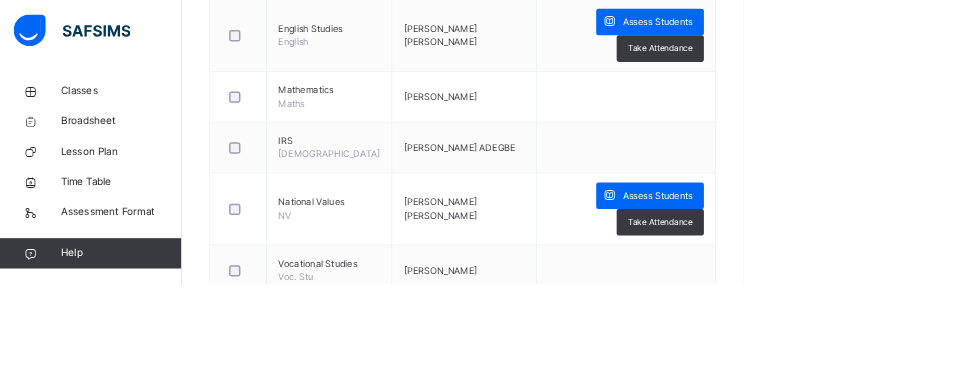 click on "Assess Students" at bounding box center [867, 30] 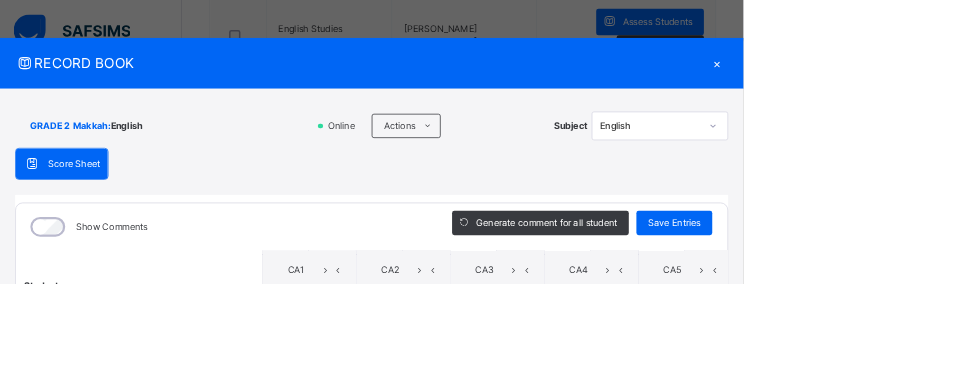 scroll, scrollTop: 123, scrollLeft: 0, axis: vertical 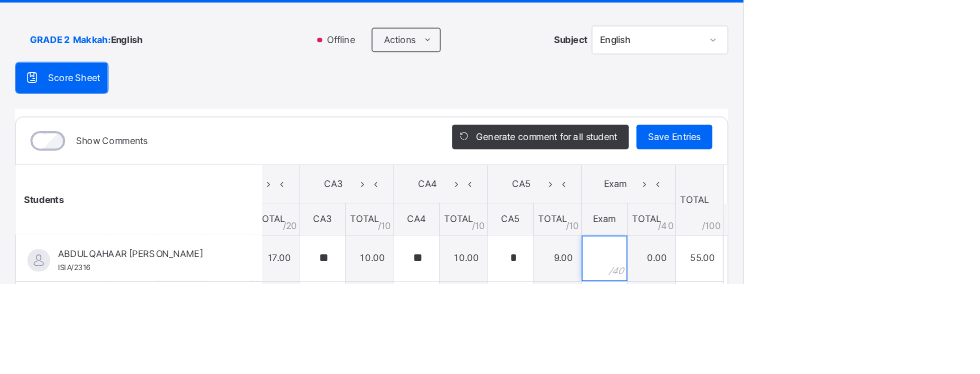 click at bounding box center (797, 341) 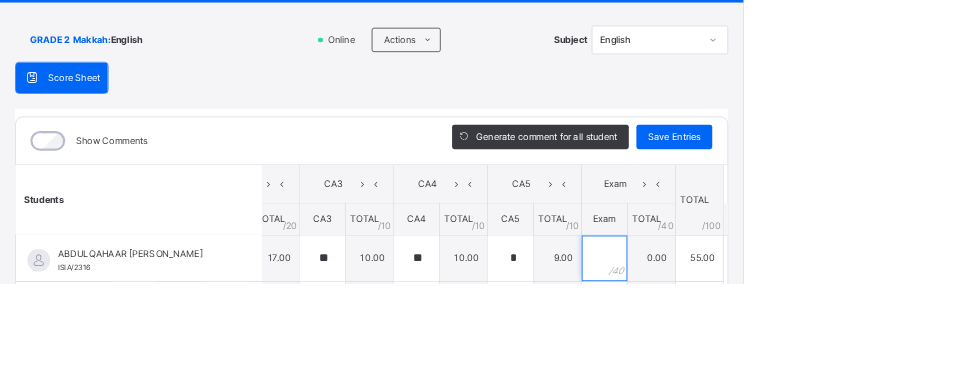 scroll, scrollTop: 356, scrollLeft: 0, axis: vertical 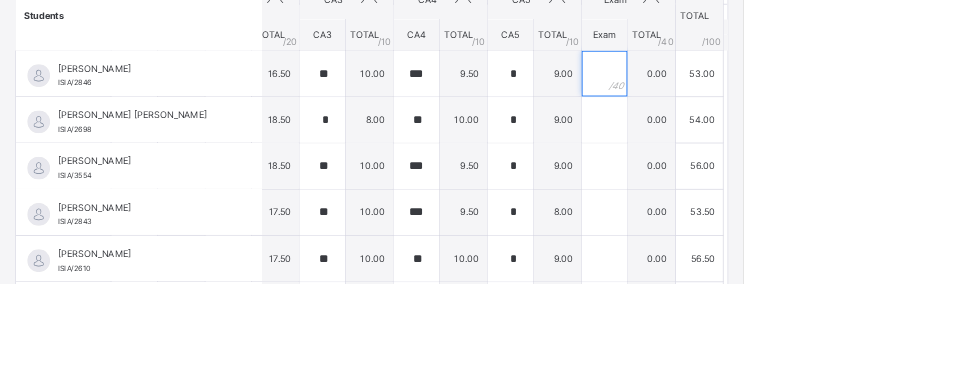 click at bounding box center [797, 97] 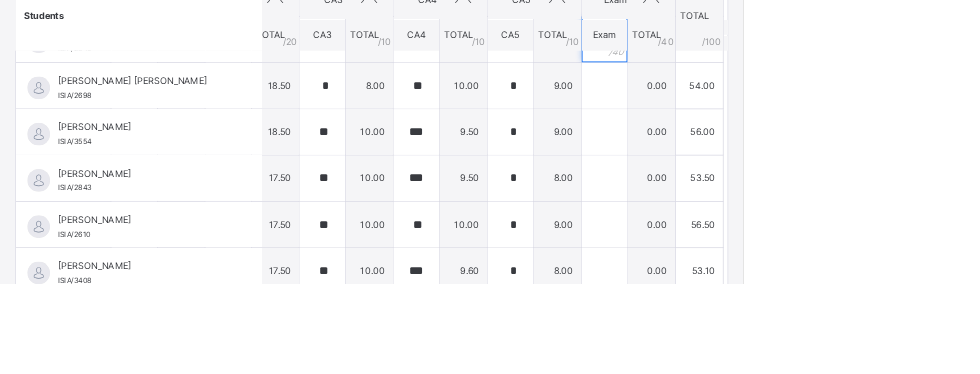 scroll, scrollTop: 109, scrollLeft: 199, axis: both 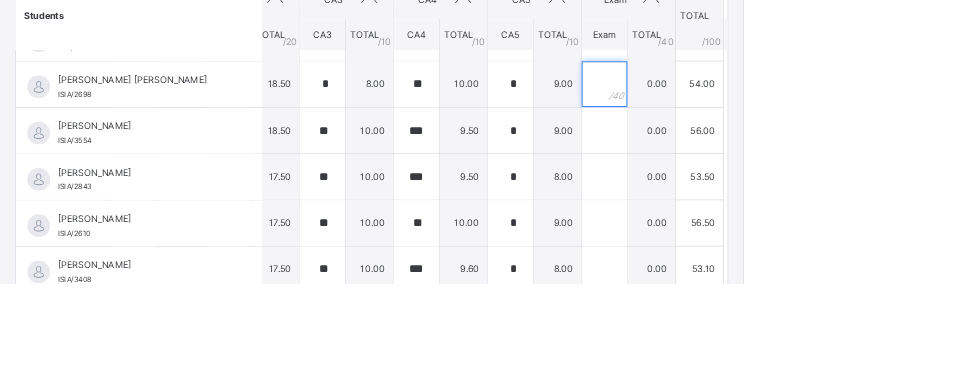 click at bounding box center [797, 111] 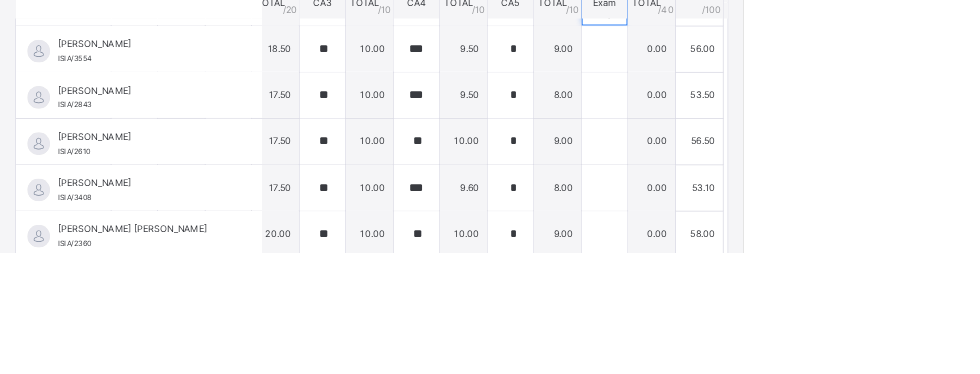scroll, scrollTop: 175, scrollLeft: 199, axis: both 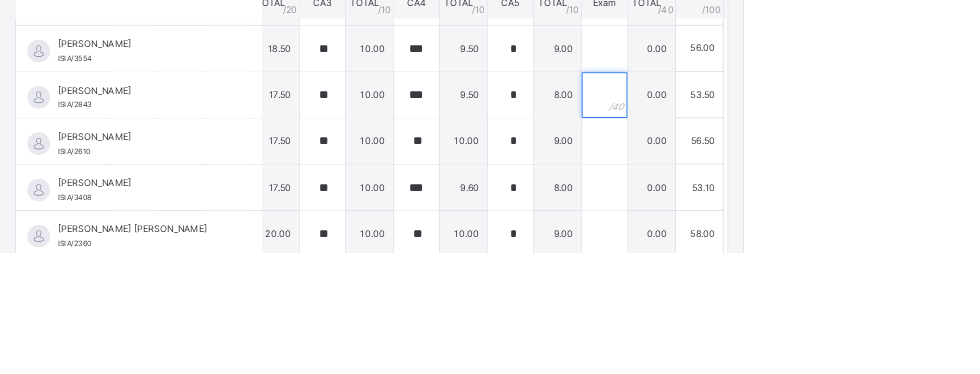 click at bounding box center (797, 167) 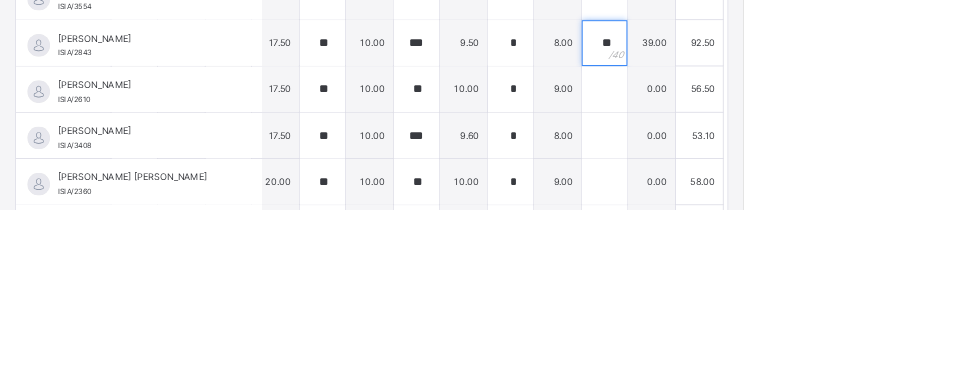 scroll, scrollTop: 210, scrollLeft: 199, axis: both 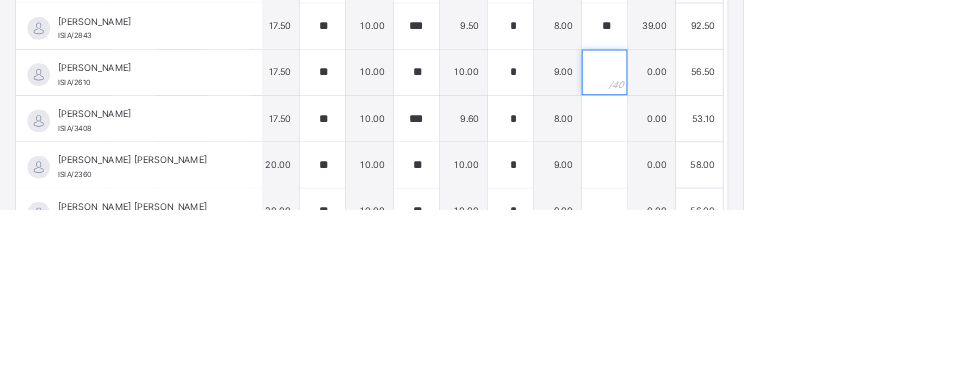 click at bounding box center [797, 193] 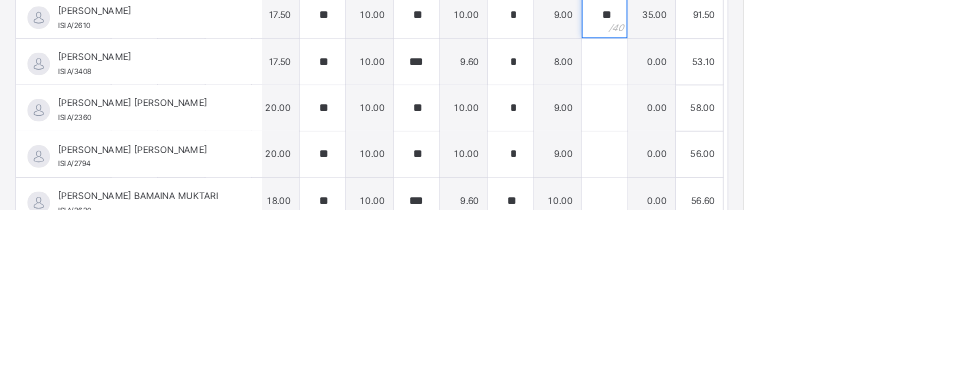 scroll, scrollTop: 290, scrollLeft: 199, axis: both 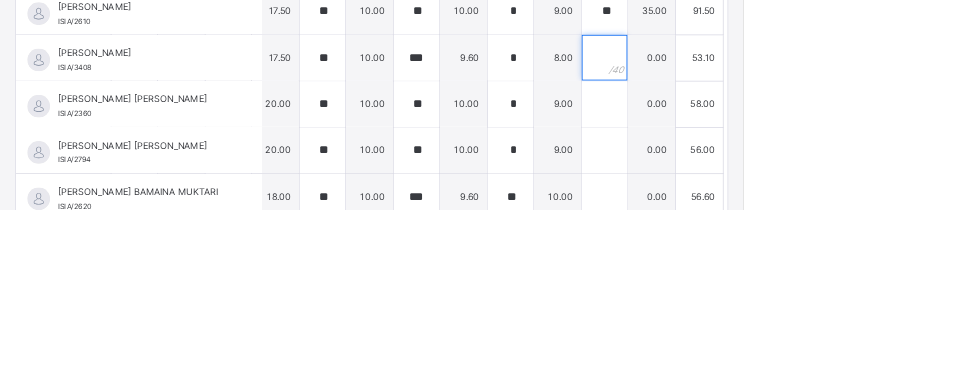 click at bounding box center [797, 174] 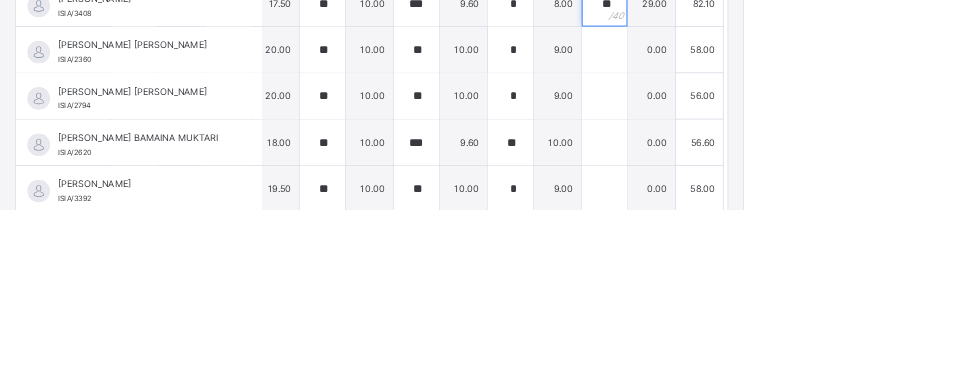 scroll, scrollTop: 363, scrollLeft: 199, axis: both 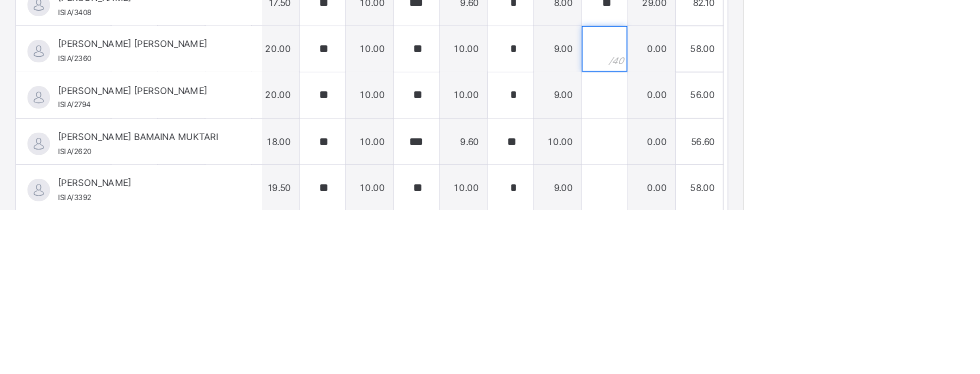 click at bounding box center (797, 162) 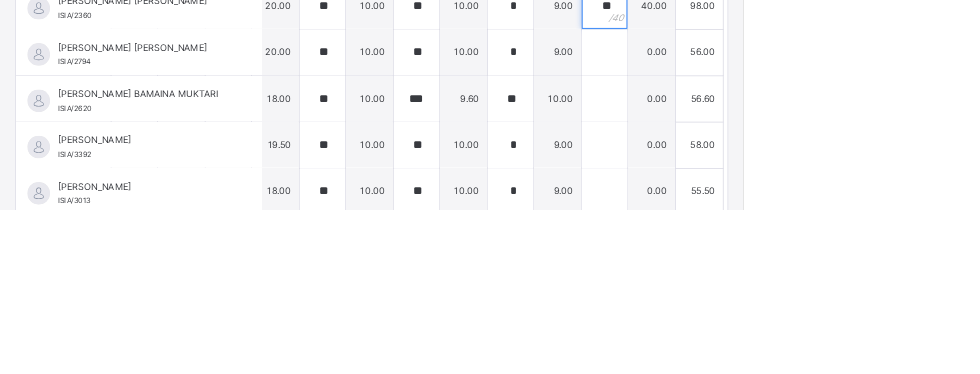 scroll, scrollTop: 425, scrollLeft: 199, axis: both 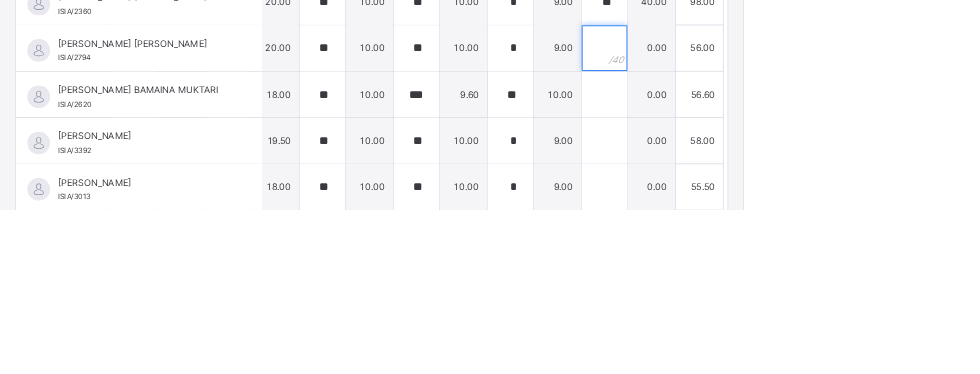 click at bounding box center (797, 161) 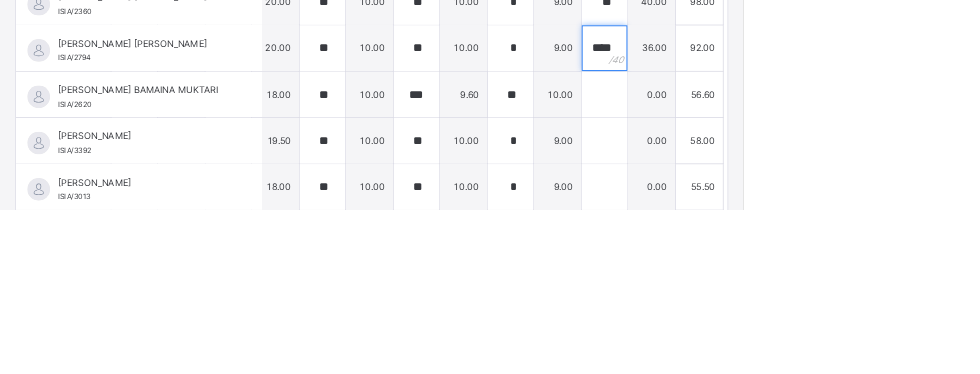 scroll, scrollTop: 0, scrollLeft: 3, axis: horizontal 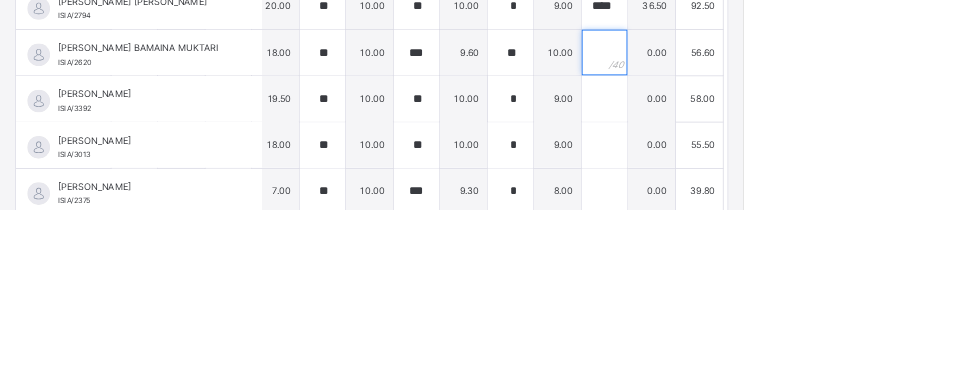click at bounding box center [797, 167] 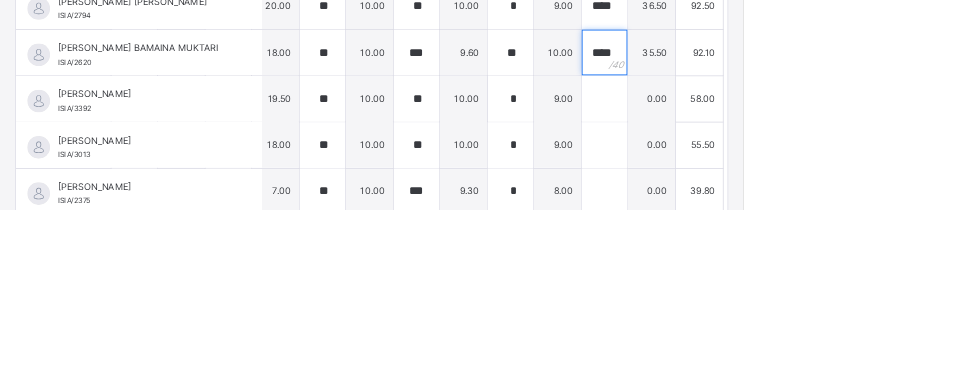 scroll, scrollTop: 0, scrollLeft: 3, axis: horizontal 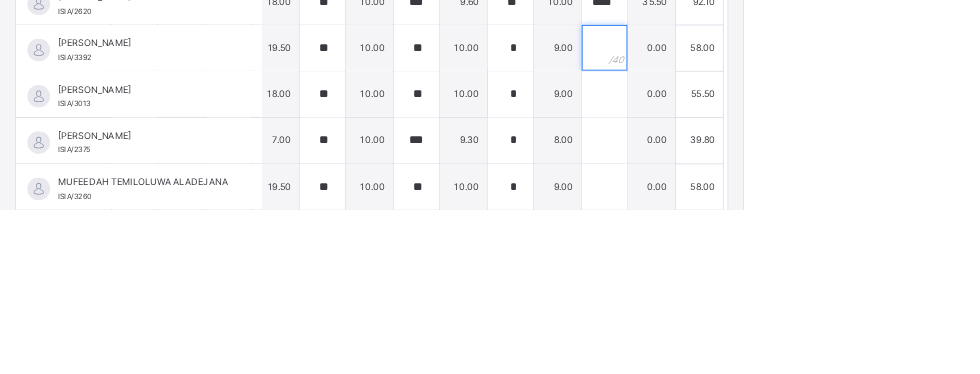 click at bounding box center (797, 161) 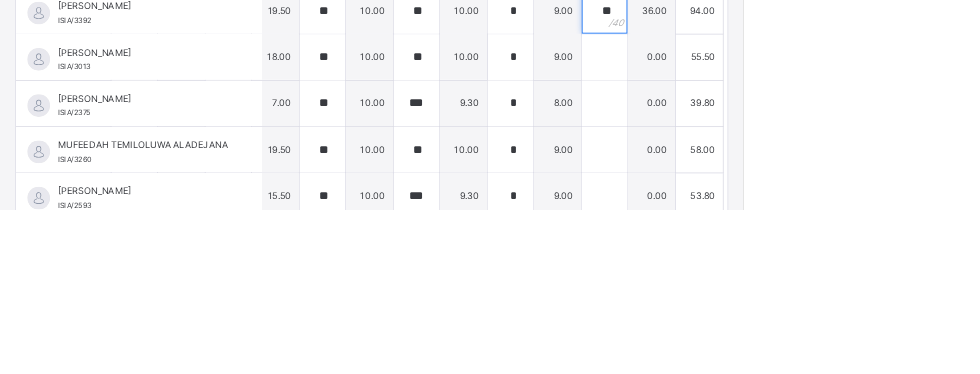 scroll, scrollTop: 604, scrollLeft: 199, axis: both 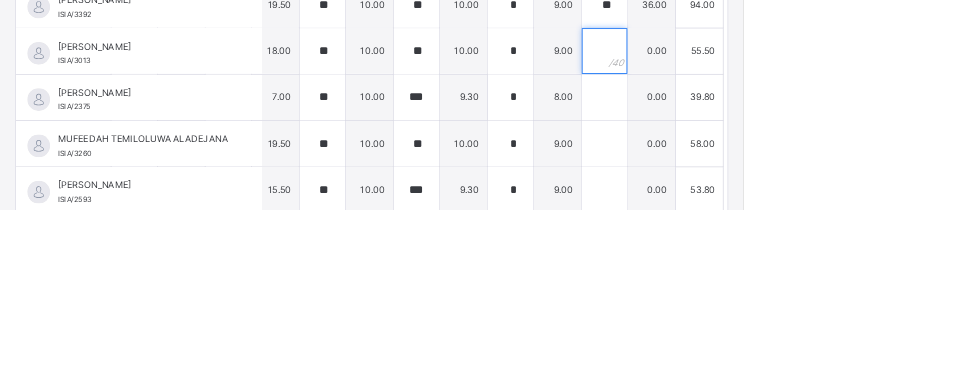 click at bounding box center (797, 165) 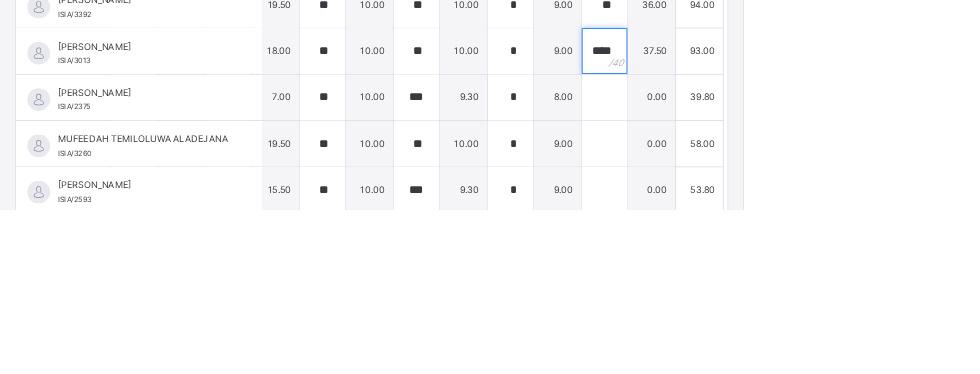 scroll, scrollTop: 0, scrollLeft: 1, axis: horizontal 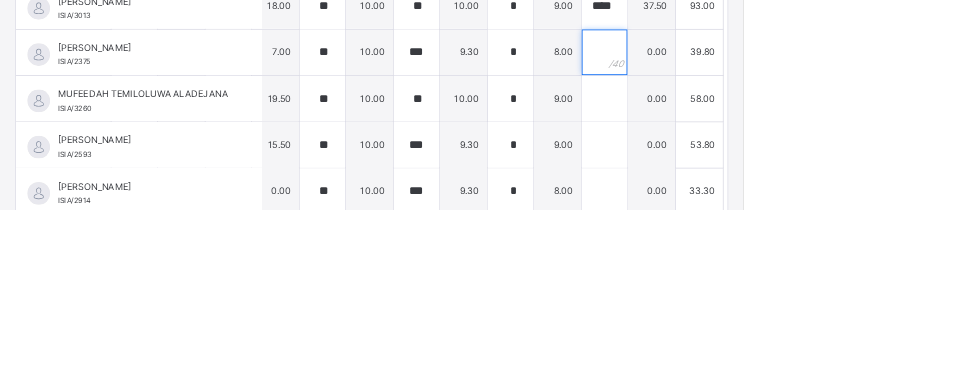 click at bounding box center [797, 166] 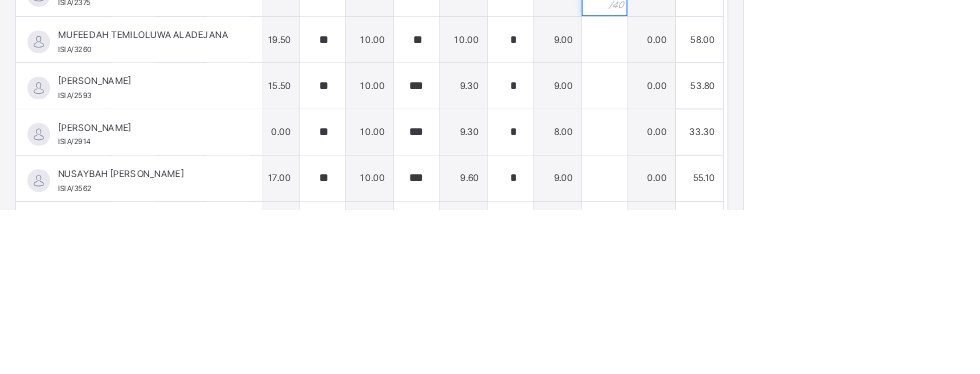scroll, scrollTop: 683, scrollLeft: 199, axis: both 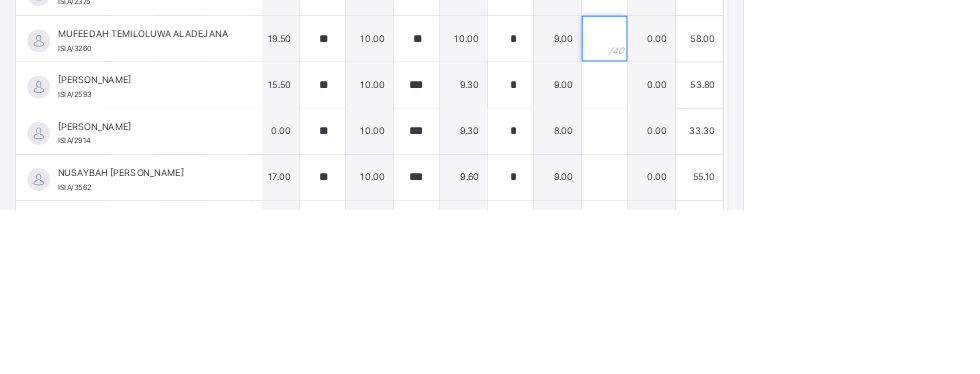 click at bounding box center [797, 148] 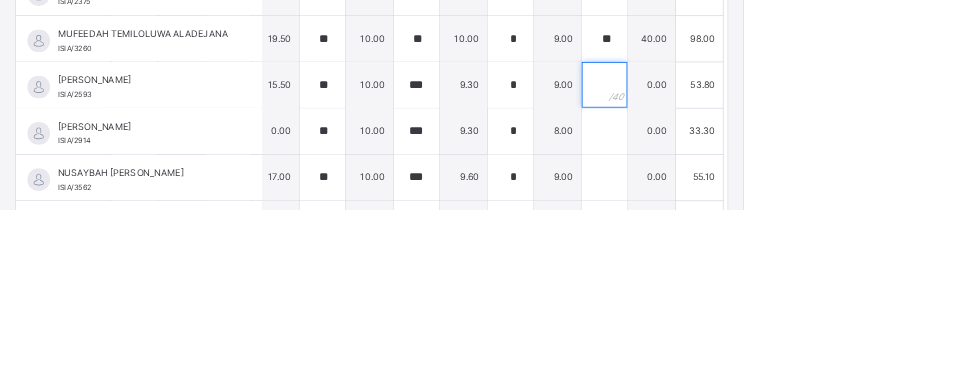 click at bounding box center [797, 209] 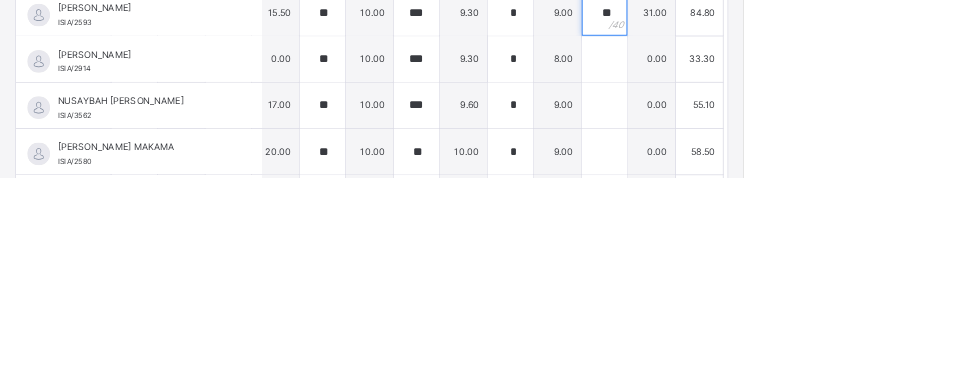 scroll, scrollTop: 742, scrollLeft: 199, axis: both 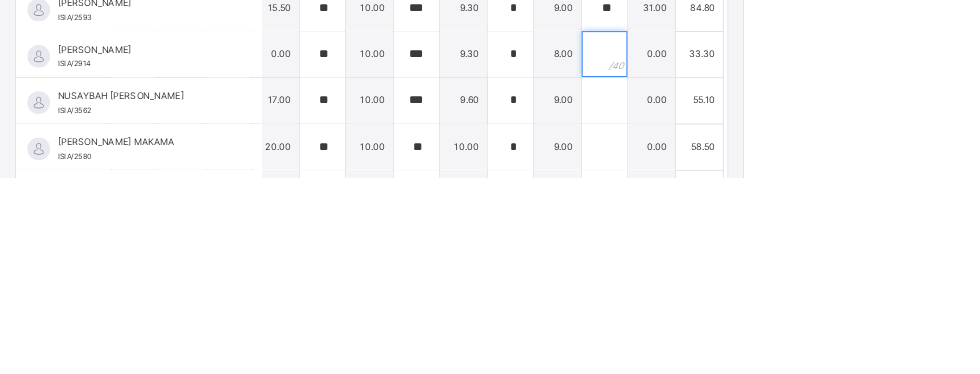click at bounding box center (797, 211) 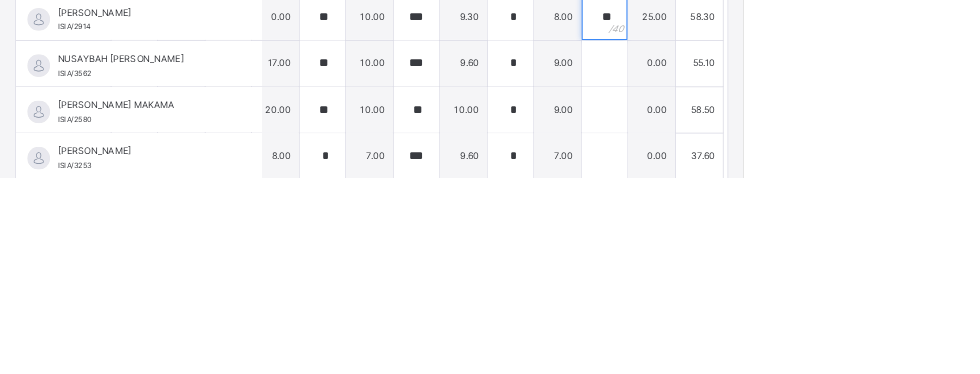 scroll, scrollTop: 805, scrollLeft: 199, axis: both 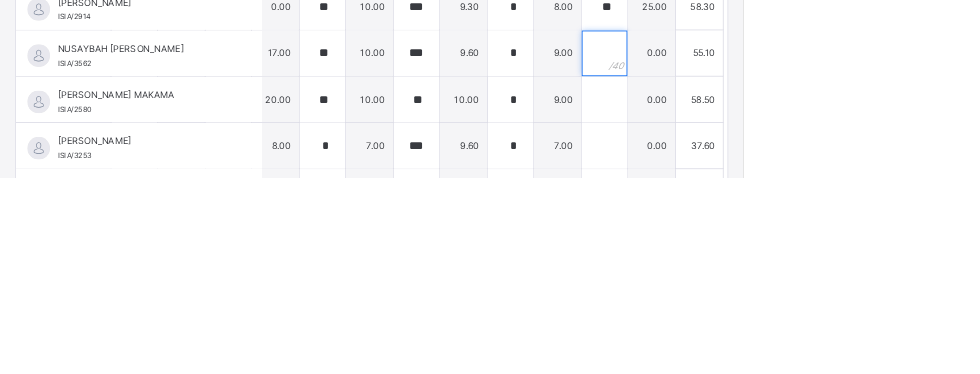 click at bounding box center [797, 209] 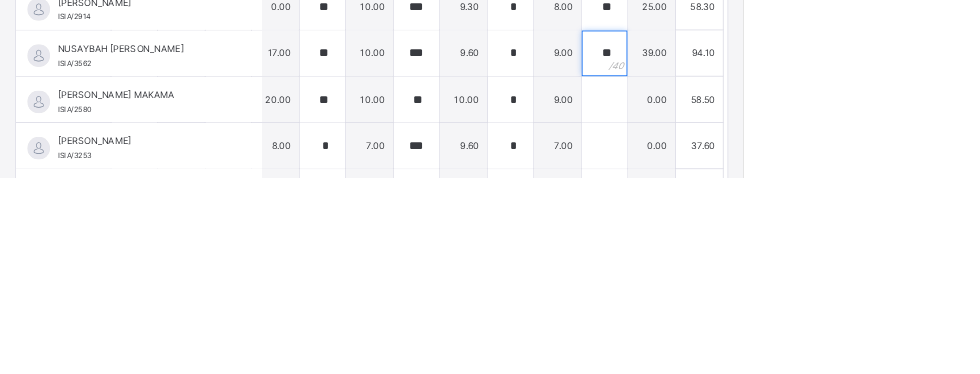 scroll, scrollTop: 813, scrollLeft: 199, axis: both 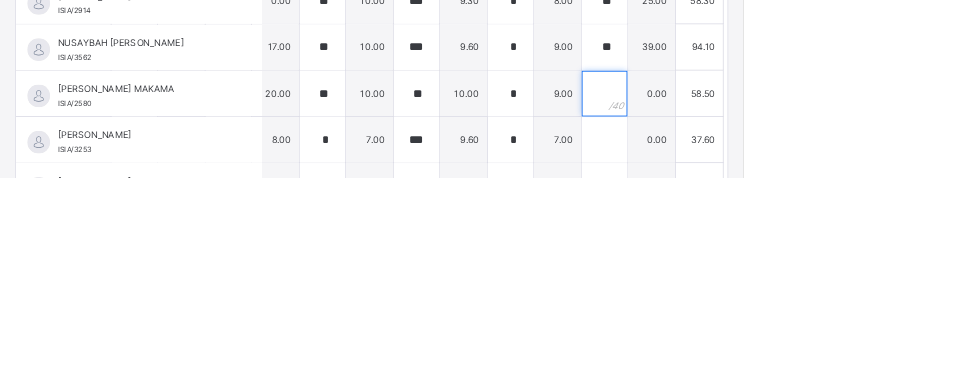 click at bounding box center (797, 262) 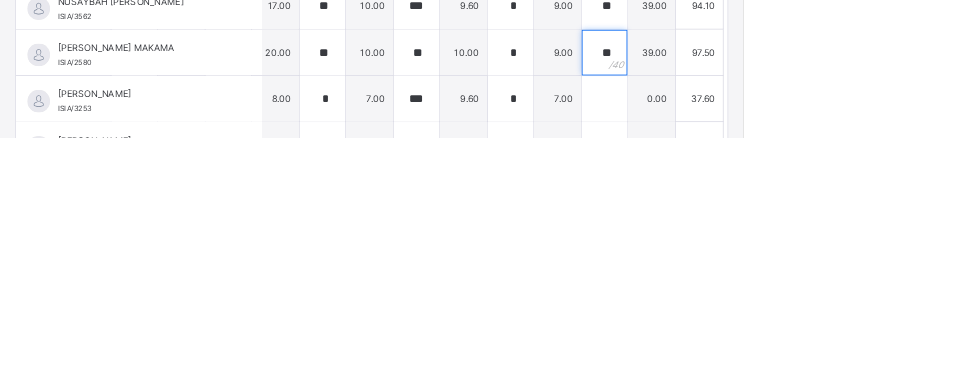 scroll, scrollTop: 417, scrollLeft: 0, axis: vertical 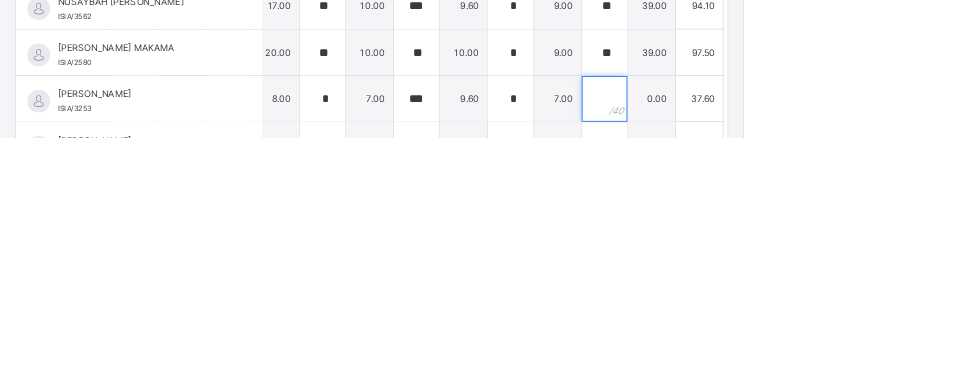 click at bounding box center (797, 322) 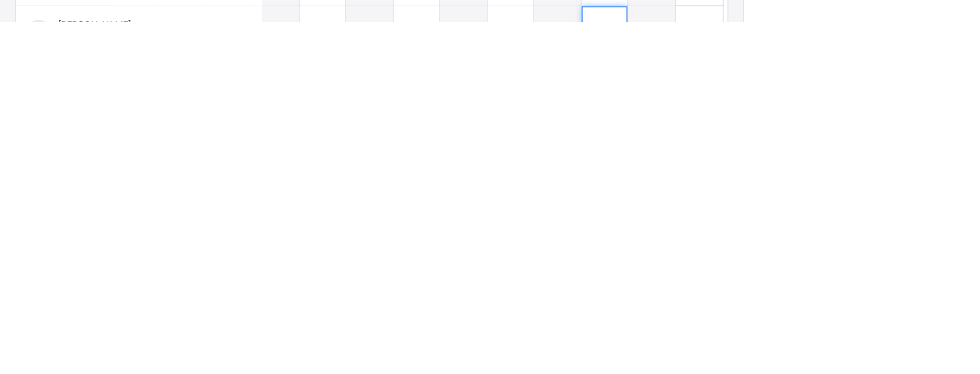 click at bounding box center [797, 383] 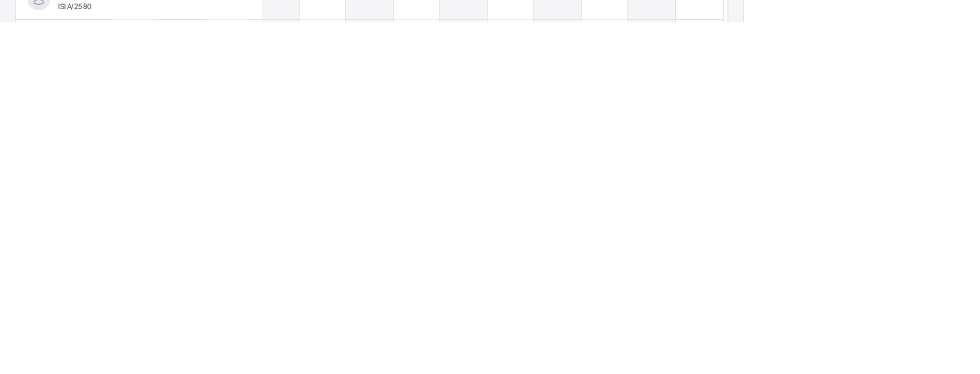 scroll, scrollTop: 330, scrollLeft: 0, axis: vertical 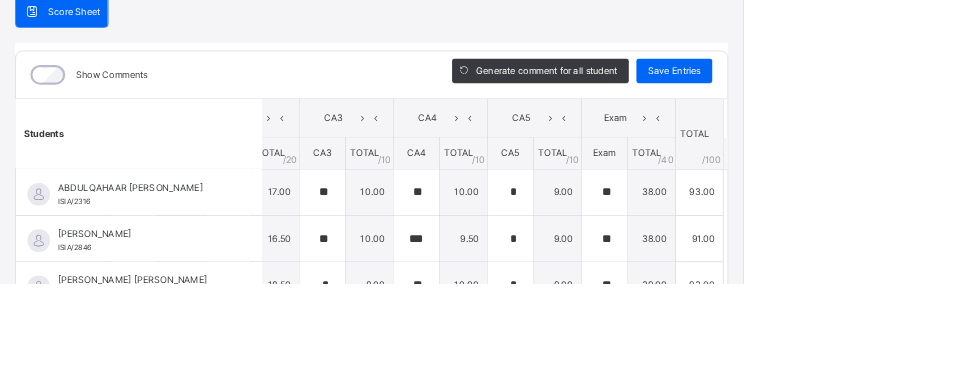 click on "Save Entries" at bounding box center (889, 94) 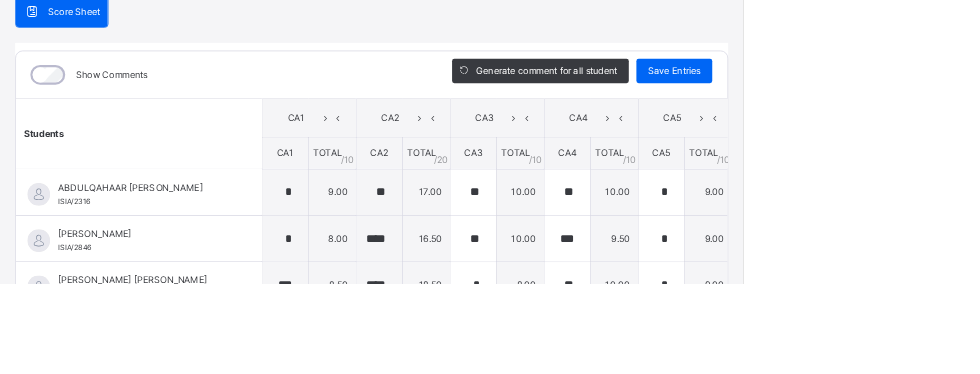 click on "Save Entries" at bounding box center (889, 94) 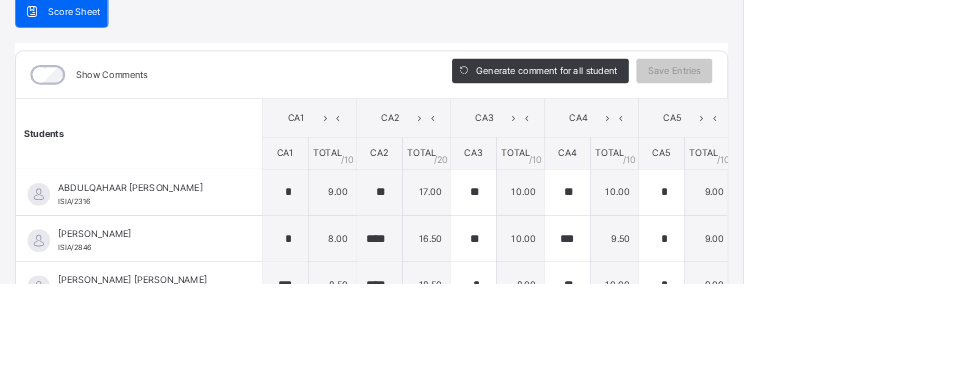 click on "Save Entries" at bounding box center [889, 94] 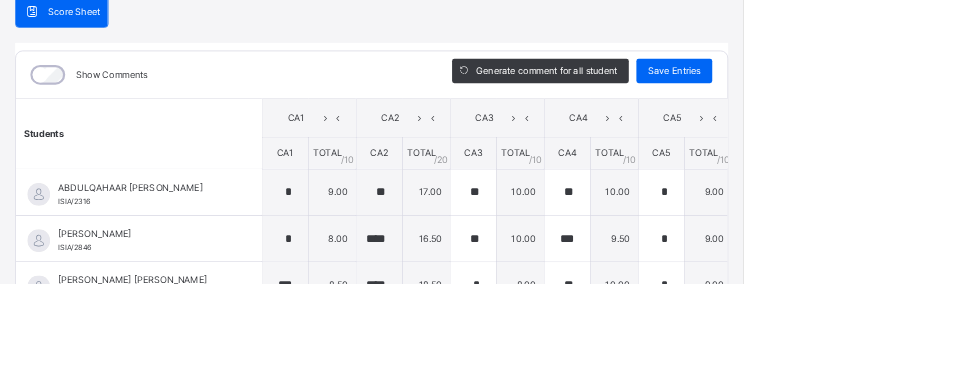 click on "Save Entries" at bounding box center (889, 94) 